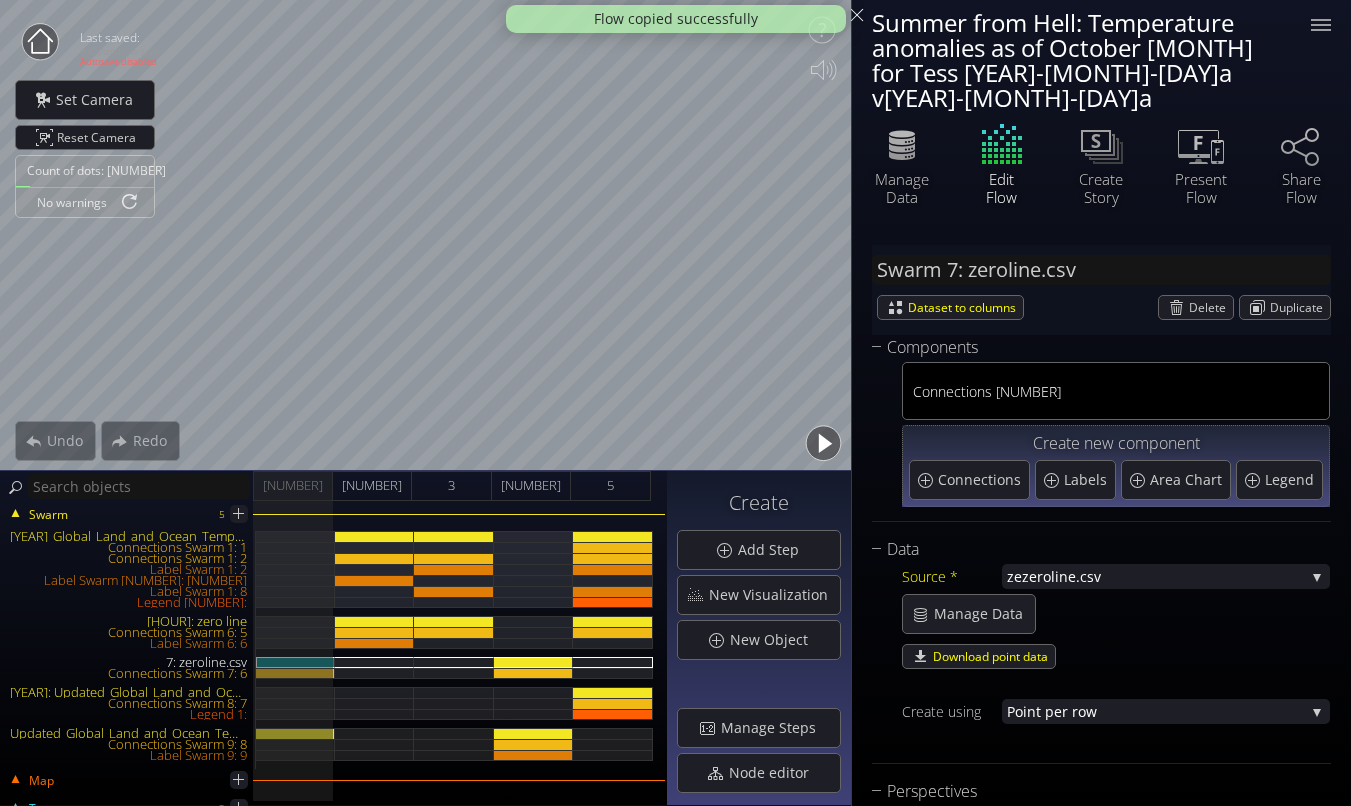 scroll, scrollTop: 0, scrollLeft: 0, axis: both 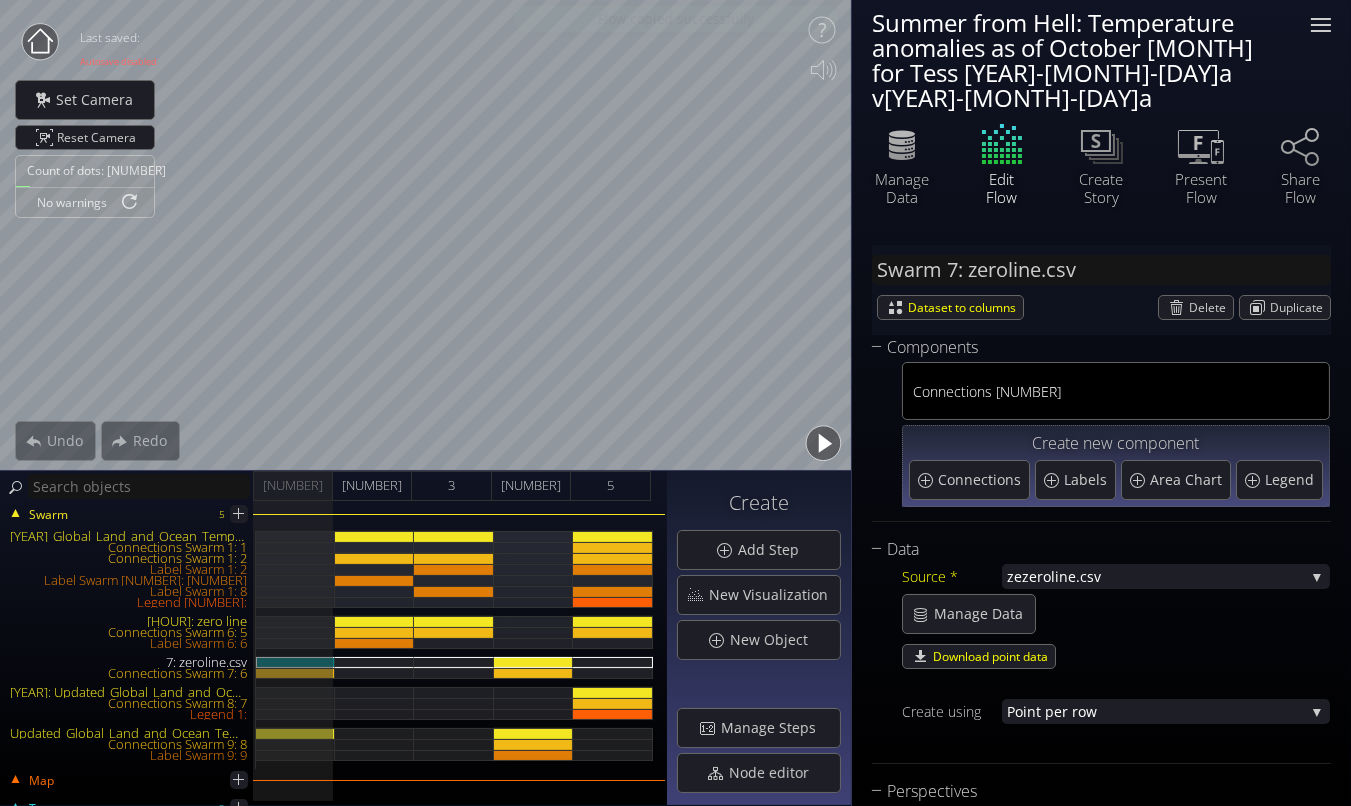 click at bounding box center (1321, 19) 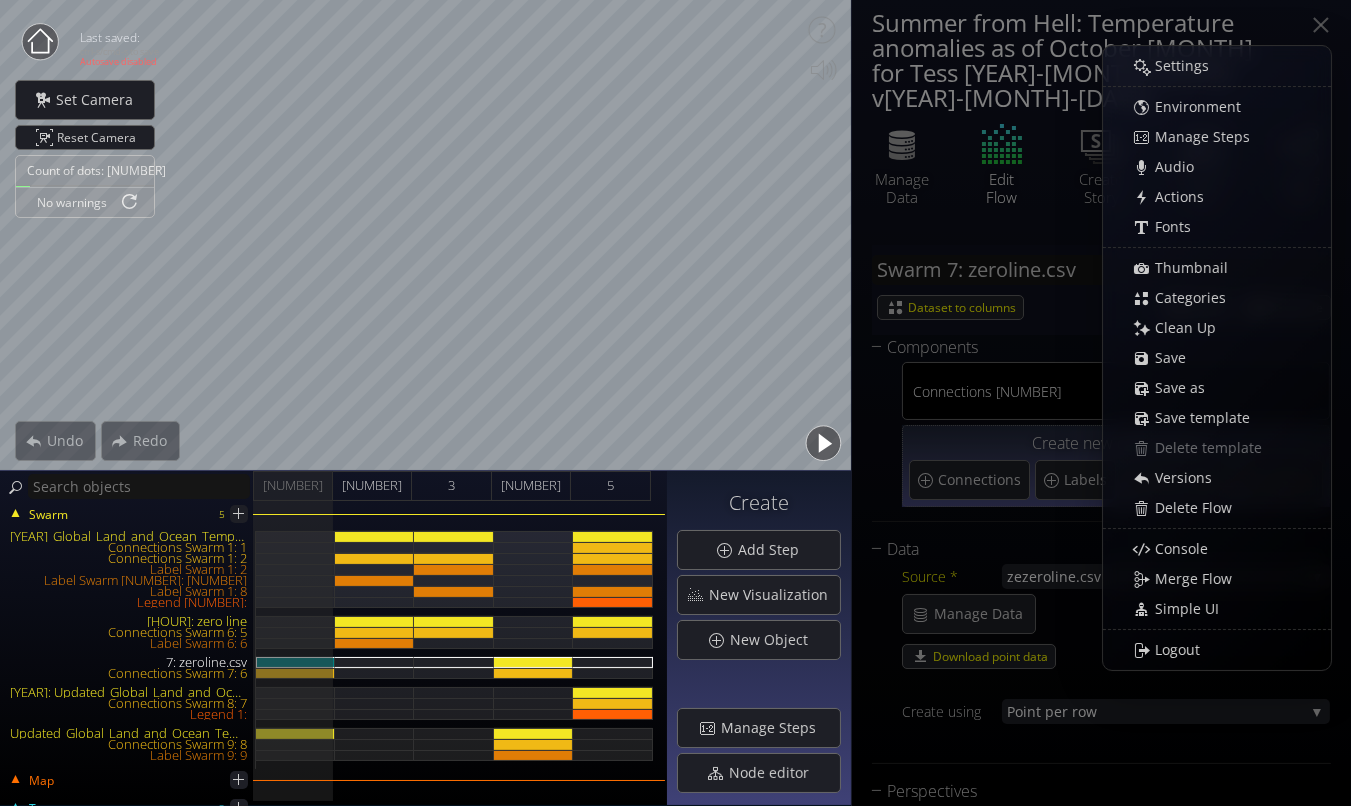 click on "Summer from Hell: Temperature anomalies as of October [MONTH] for Tess [YEAR]-[MONTH]-[DAY]a v[YEAR]-[MONTH]-[DAY]a" at bounding box center (1079, 60) 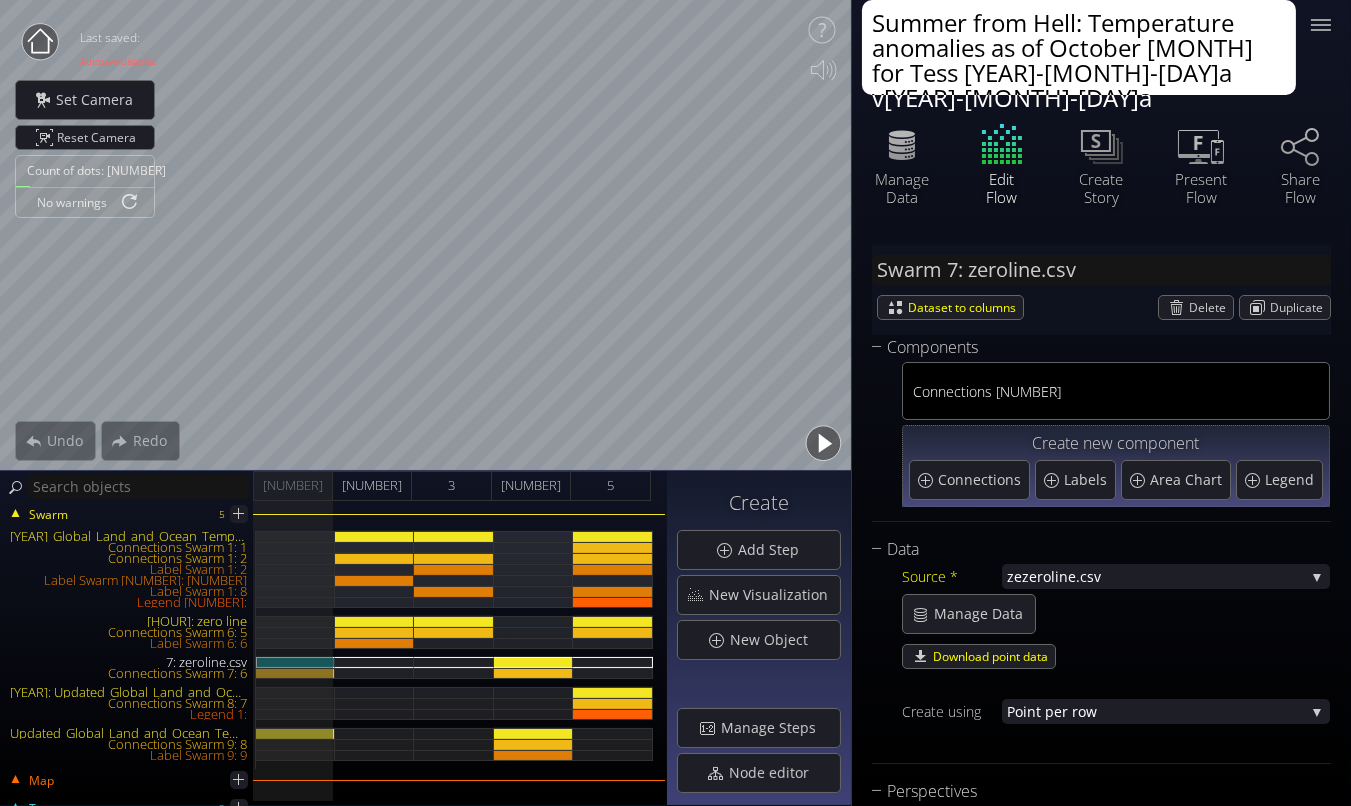 click on "Summer from Hell: Temperature anomalies as of October [MONTH] for Tess [YEAR]-[MONTH]-[DAY]a v[YEAR]-[MONTH]-[DAY]a" at bounding box center (1079, 47) 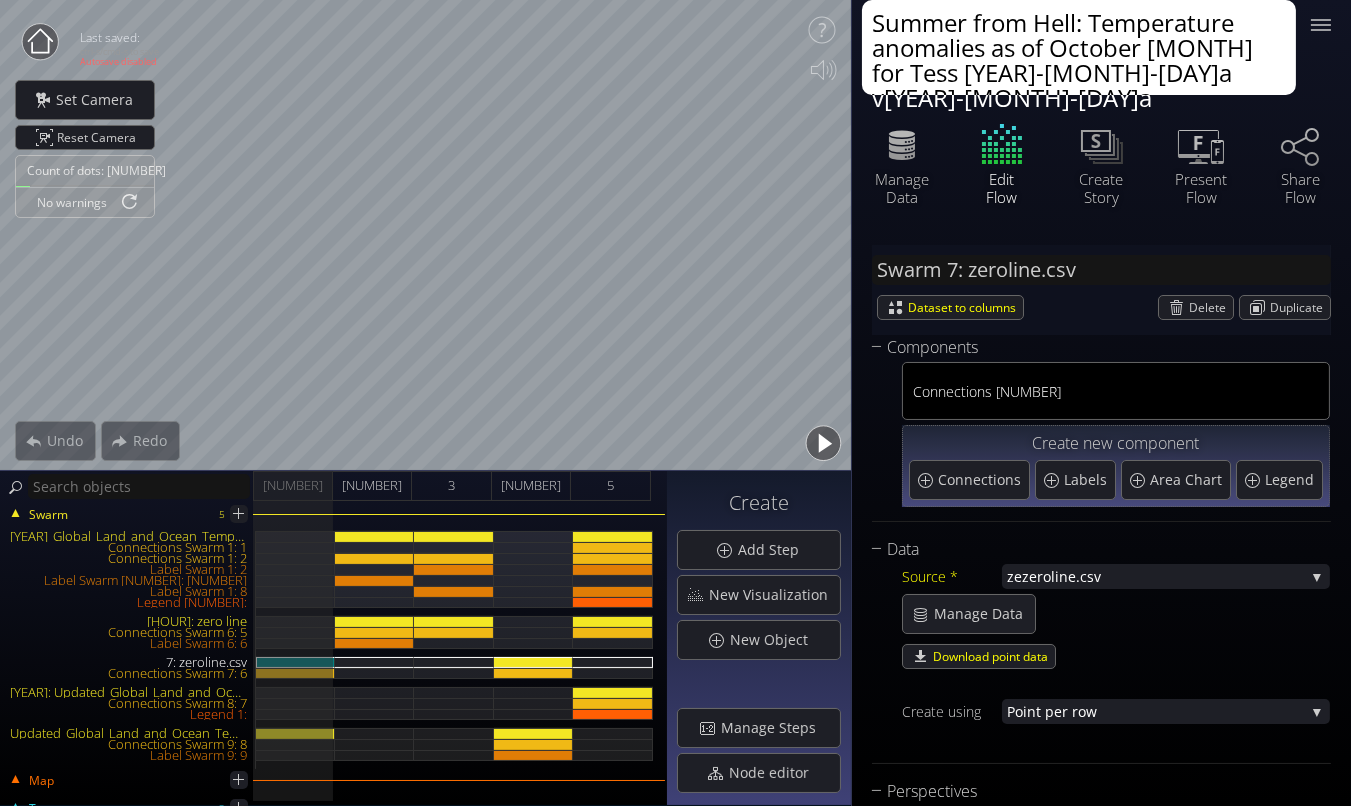 click on "Summer from Hell: Temperature anomalies as of October [MONTH] for Tess [YEAR]-[MONTH]-[DAY]a v[YEAR]-[MONTH]-[DAY]a" at bounding box center (1079, 47) 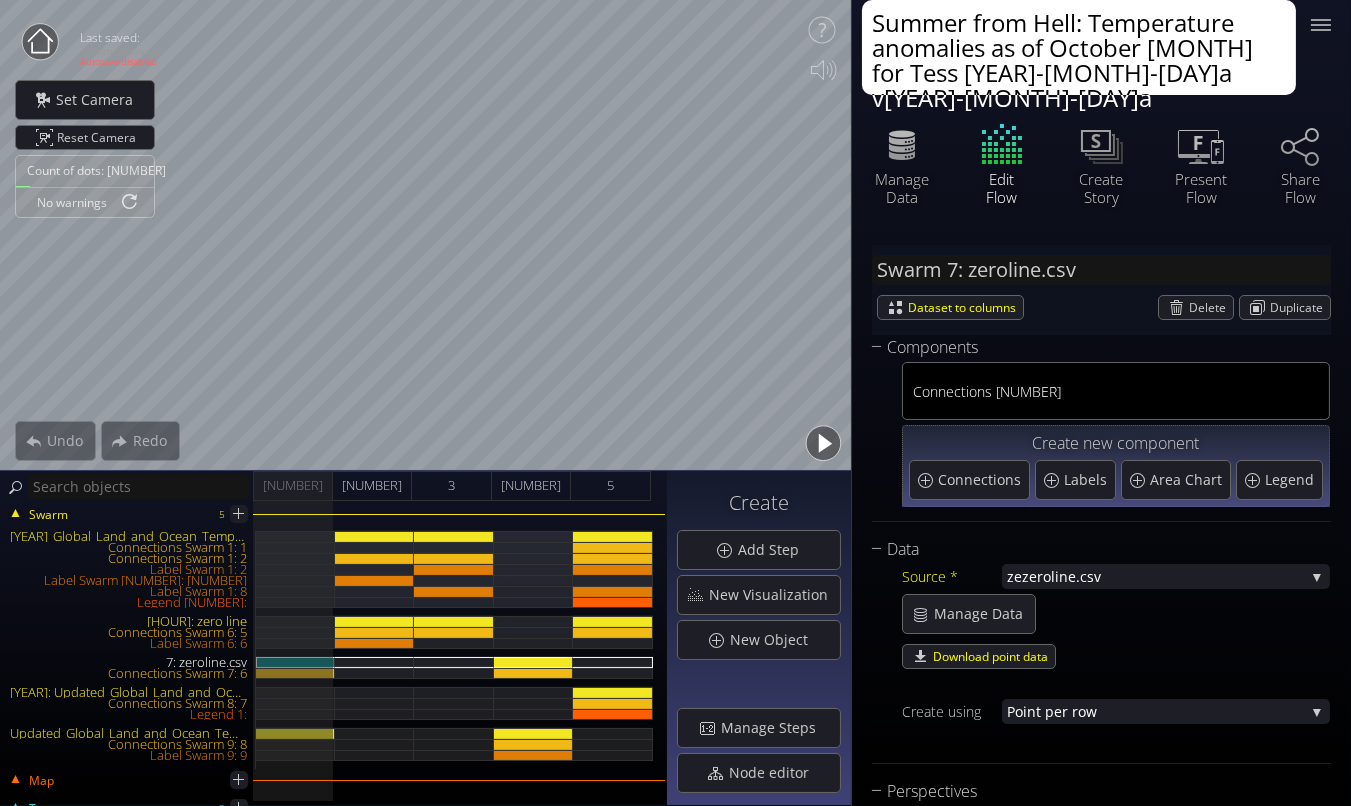 drag, startPoint x: 1250, startPoint y: 75, endPoint x: 924, endPoint y: 78, distance: 326.0138 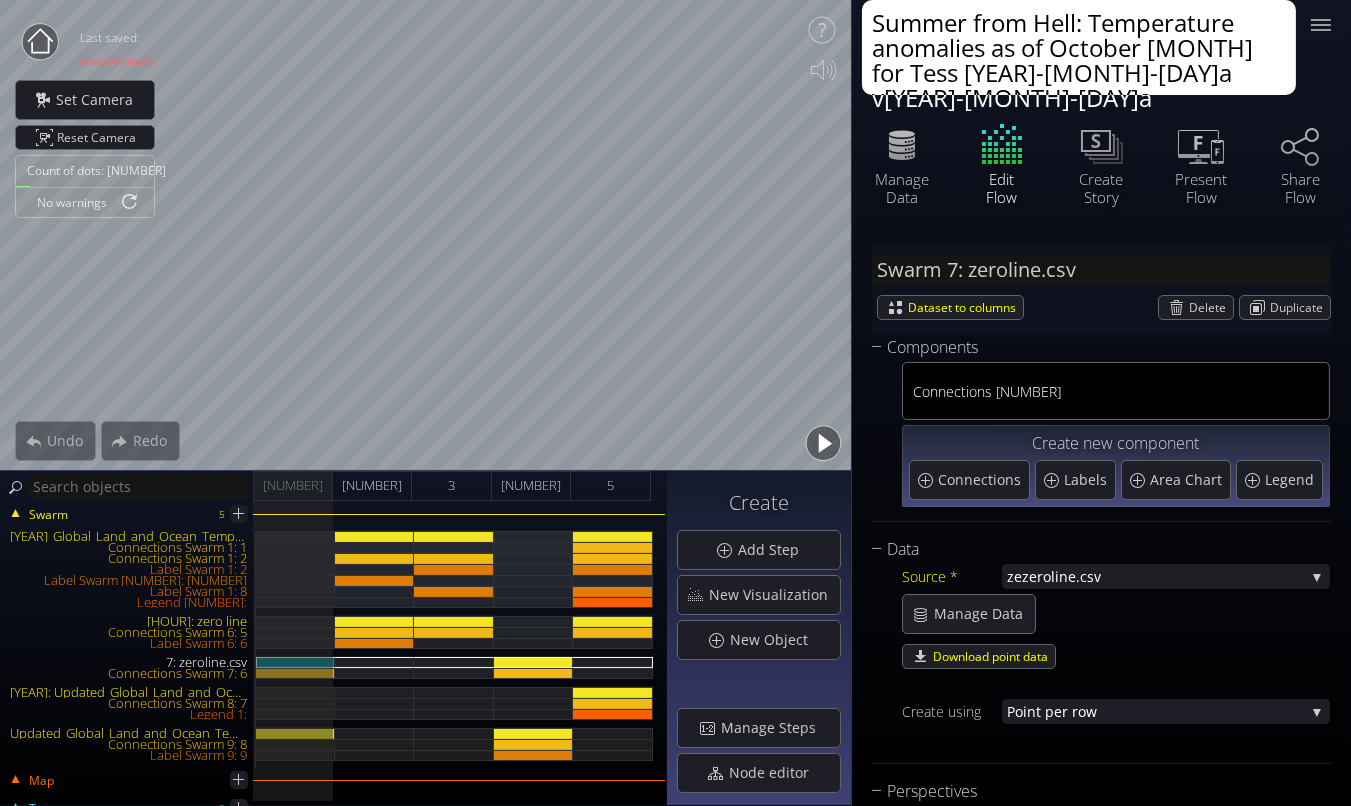 click on "Summer from Hell: Temperature anomalies as of October [MONTH] for Tess [YEAR]-[MONTH]-[DAY]a v[YEAR]-[MONTH]-[DAY]a" at bounding box center (1079, 47) 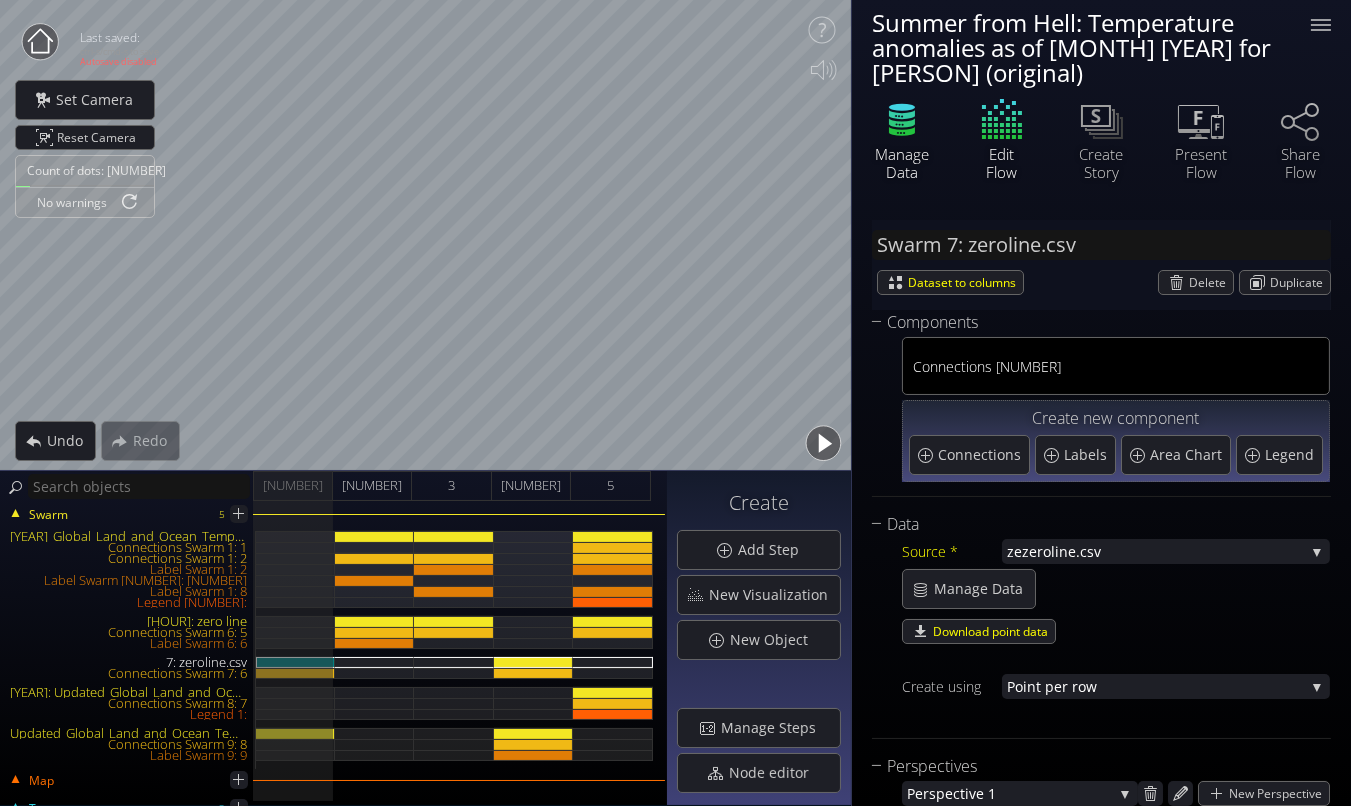 click at bounding box center [902, 120] 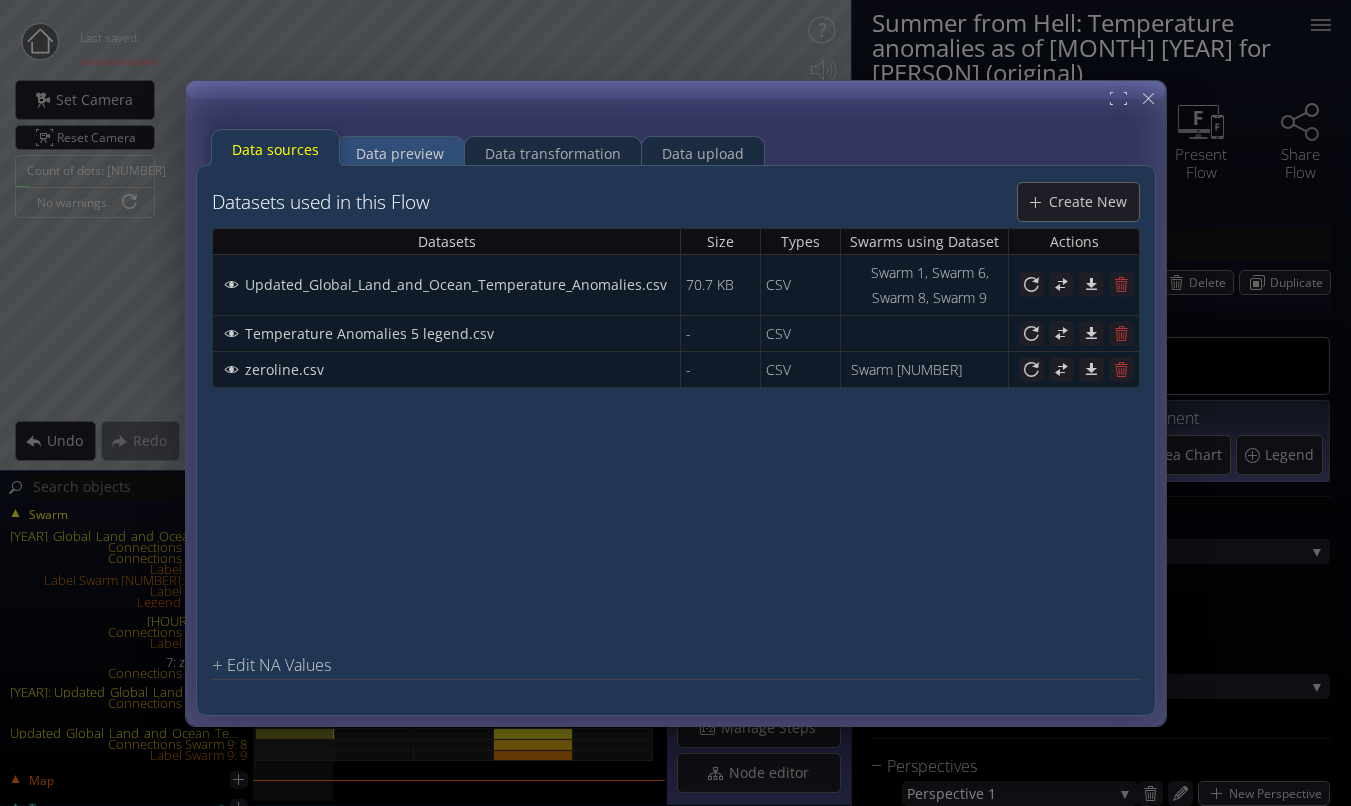 click on "Data preview" at bounding box center [400, 153] 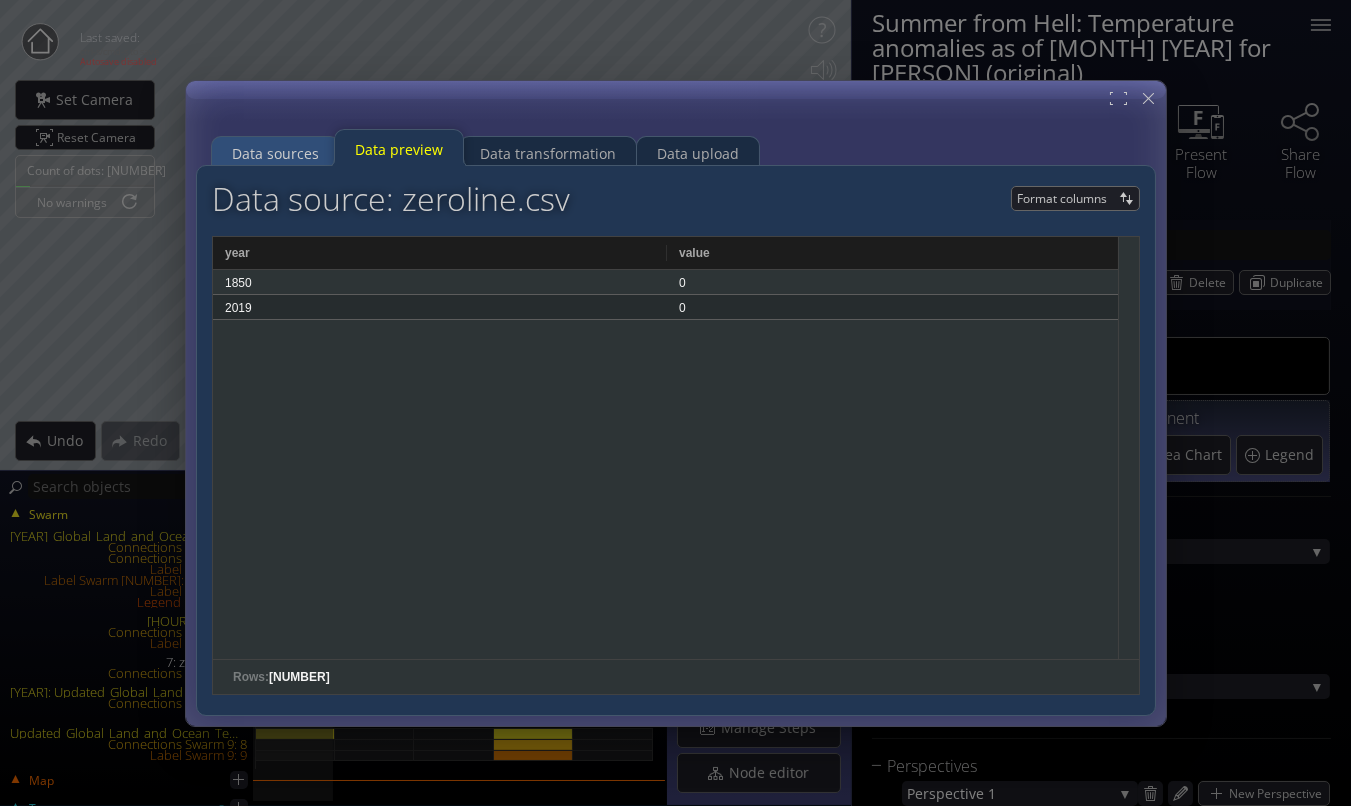 click on "Data sources" at bounding box center (275, 153) 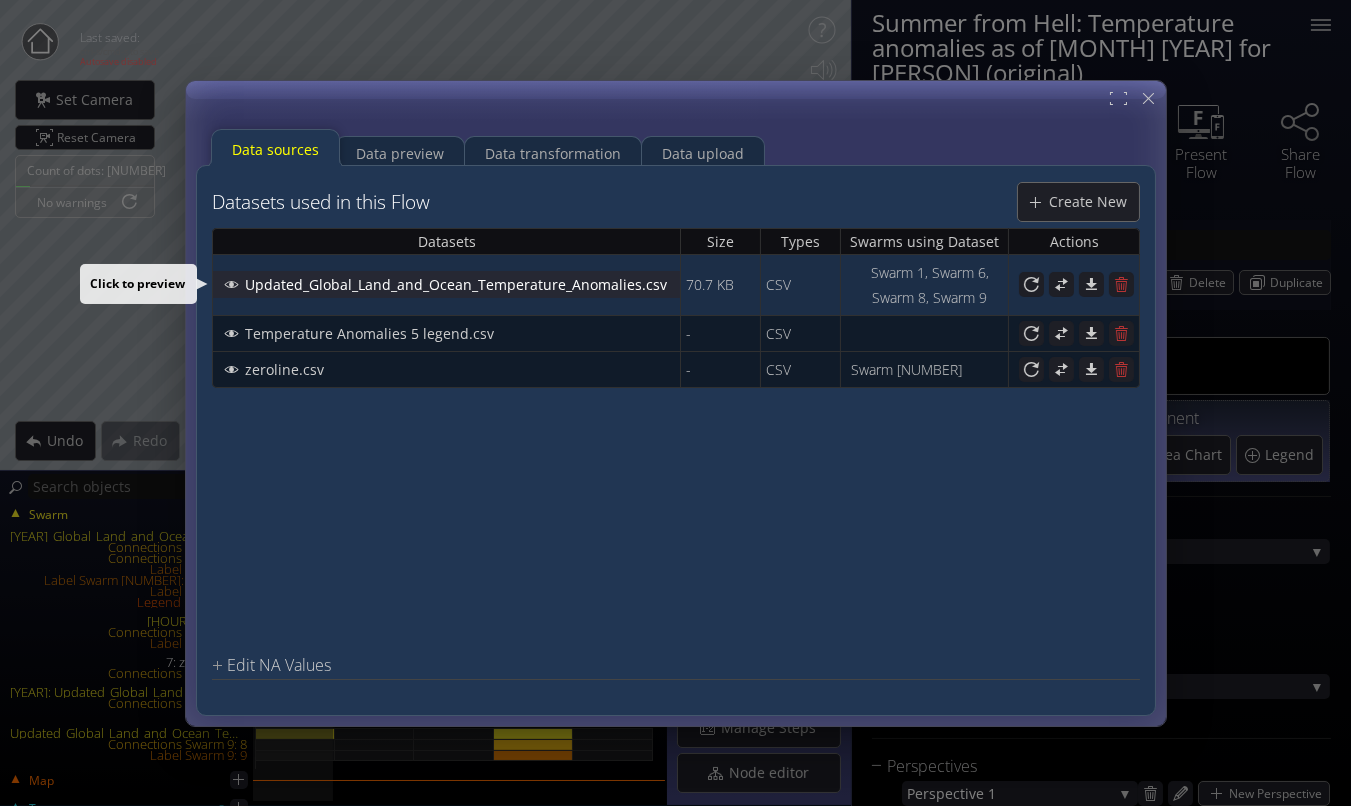 click on "Updated_Global_Land_and_Ocean_Temperature_Anomalies.csv" at bounding box center (461, 284) 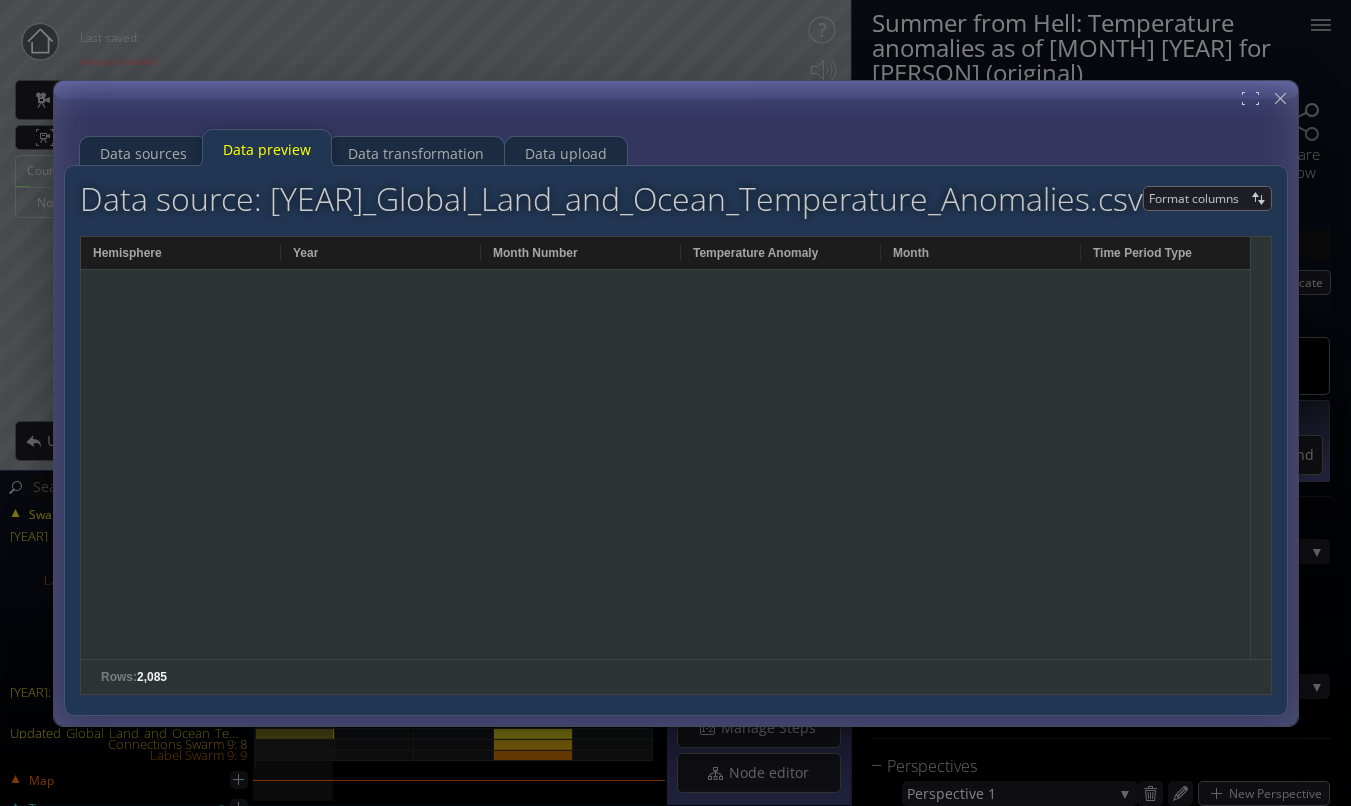 scroll, scrollTop: 21316, scrollLeft: 0, axis: vertical 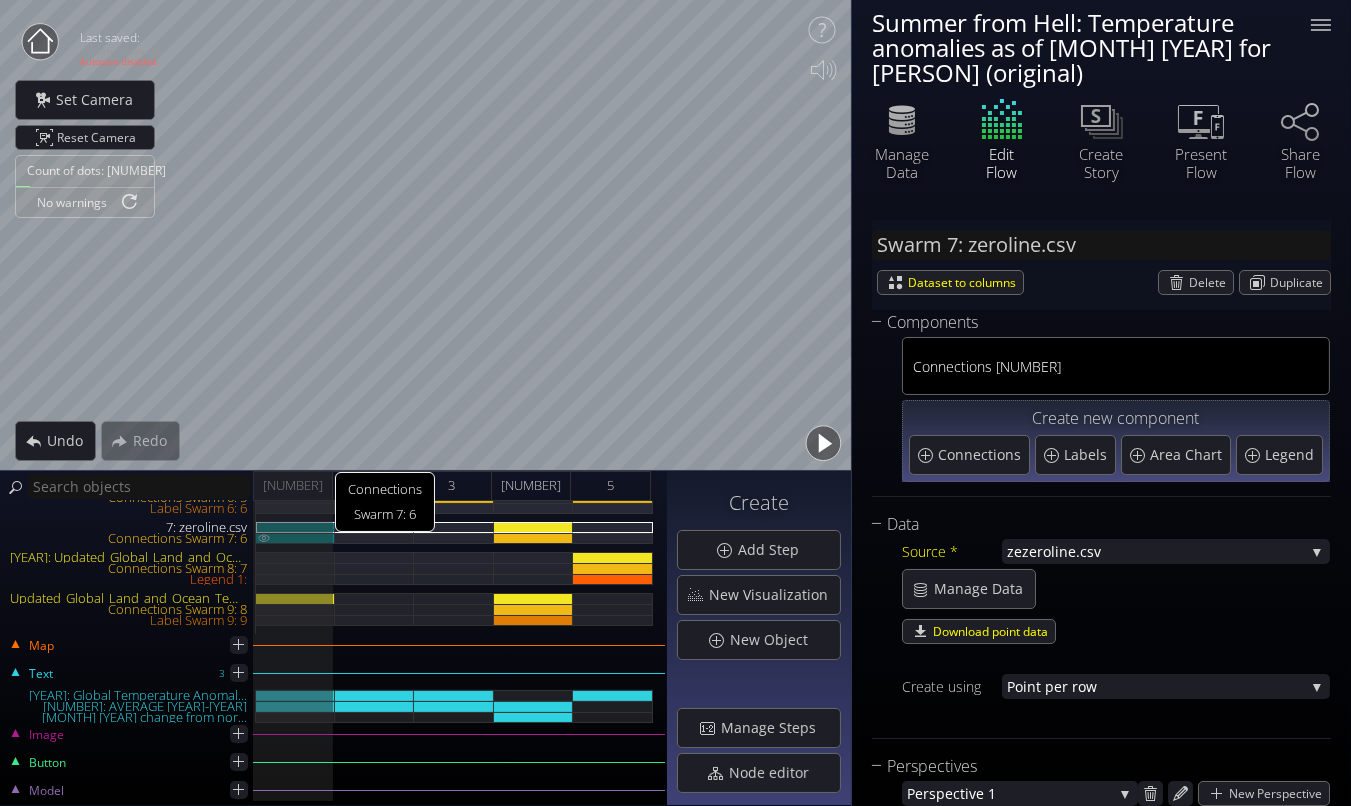 click on "Connections Swarm 7:  6" at bounding box center [295, 538] 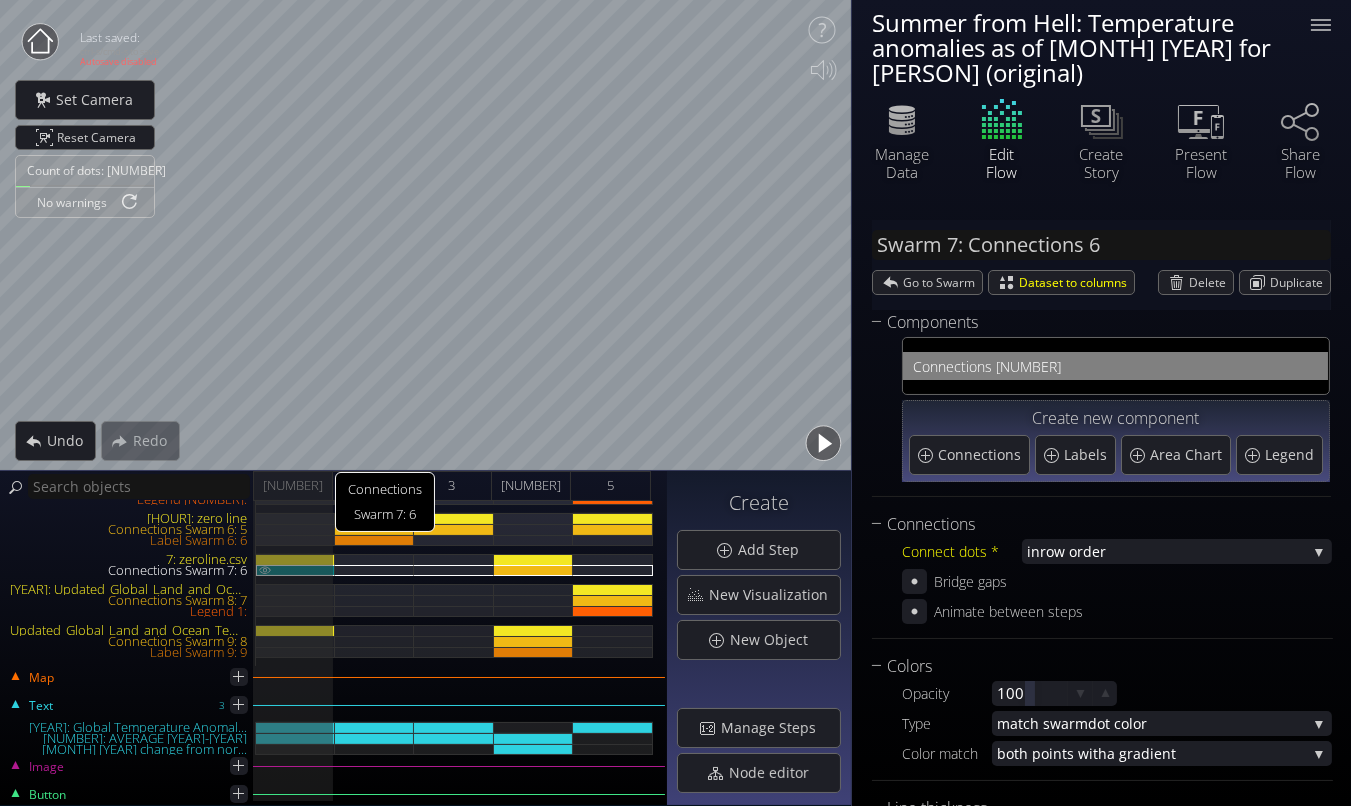 scroll, scrollTop: 93, scrollLeft: 0, axis: vertical 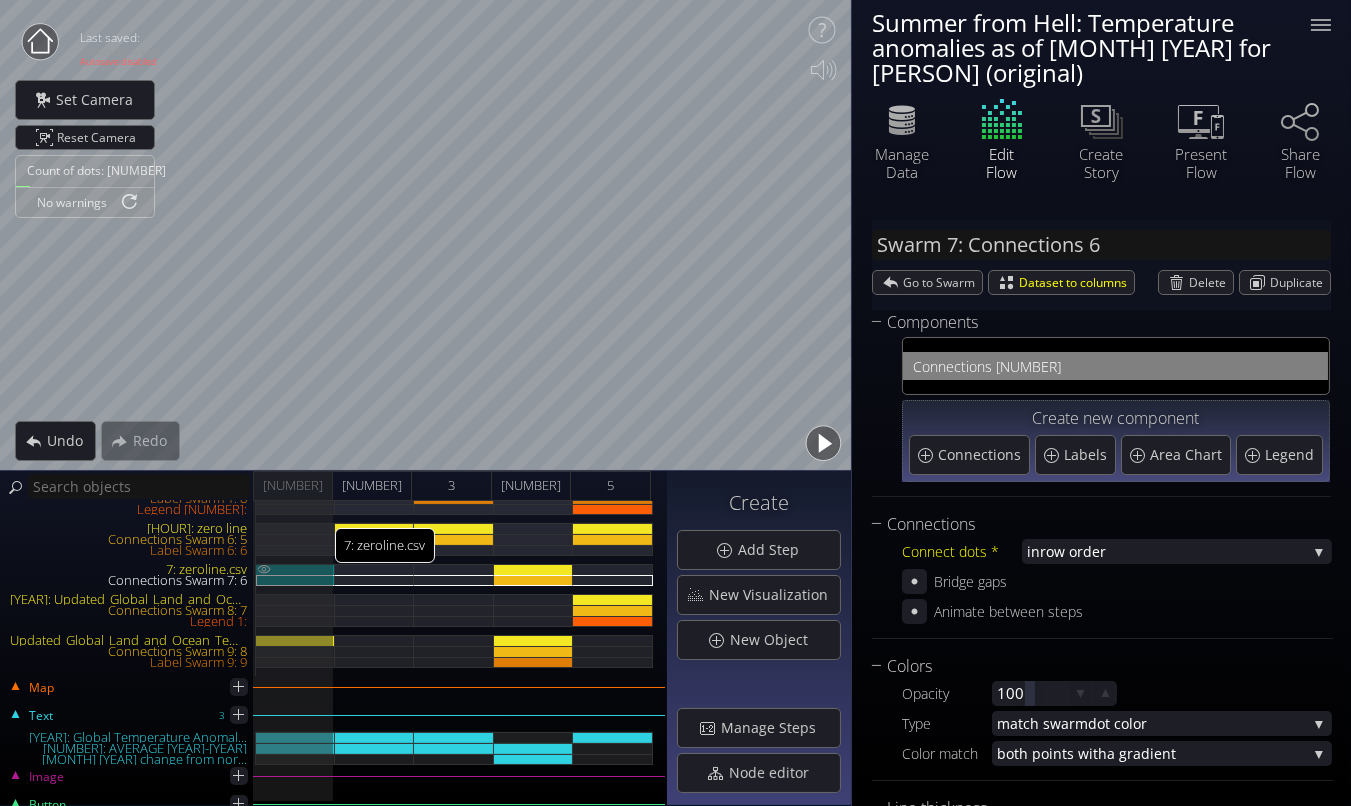 click on "7: zeroline.csv" at bounding box center [295, 569] 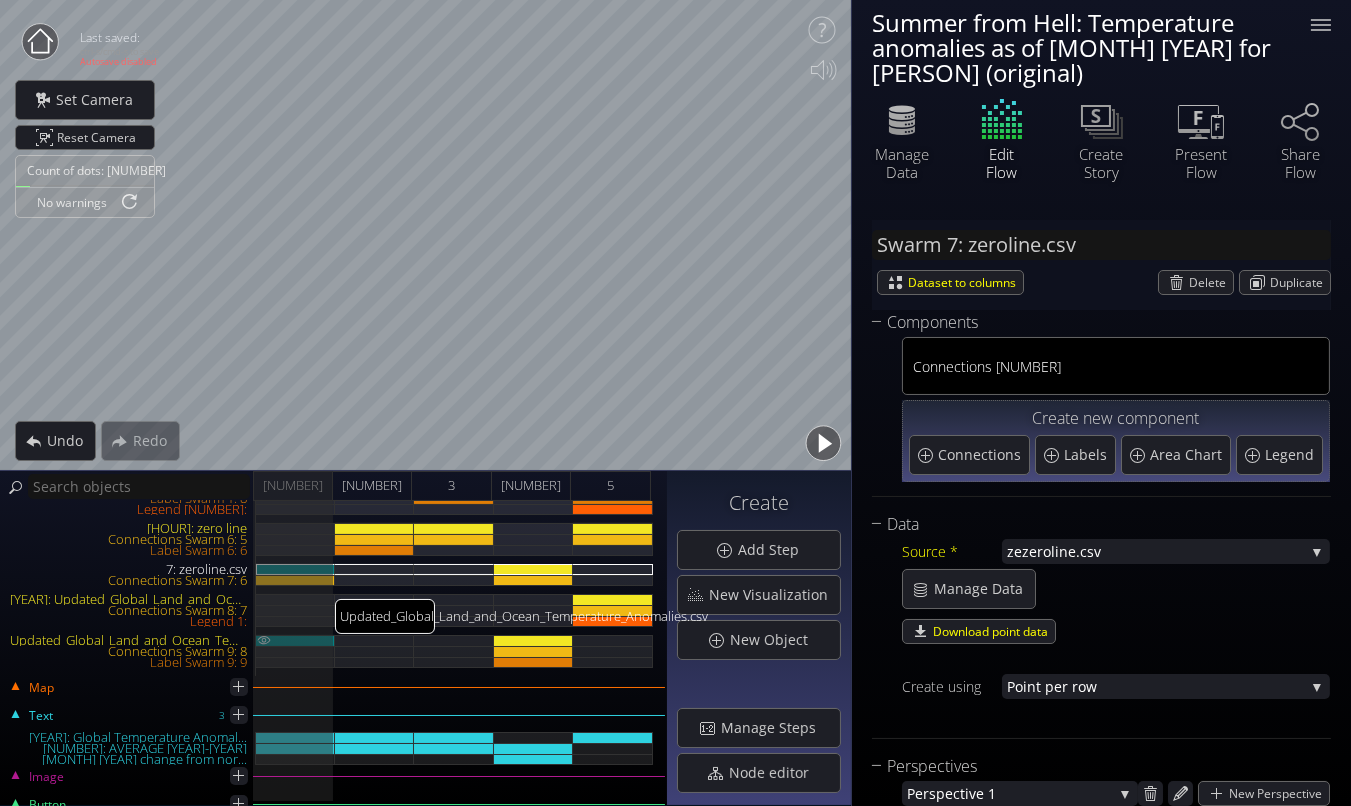 click on "Updated_Global_Land_and_Ocean_Temperature_Anomalies.csv" at bounding box center (295, 640) 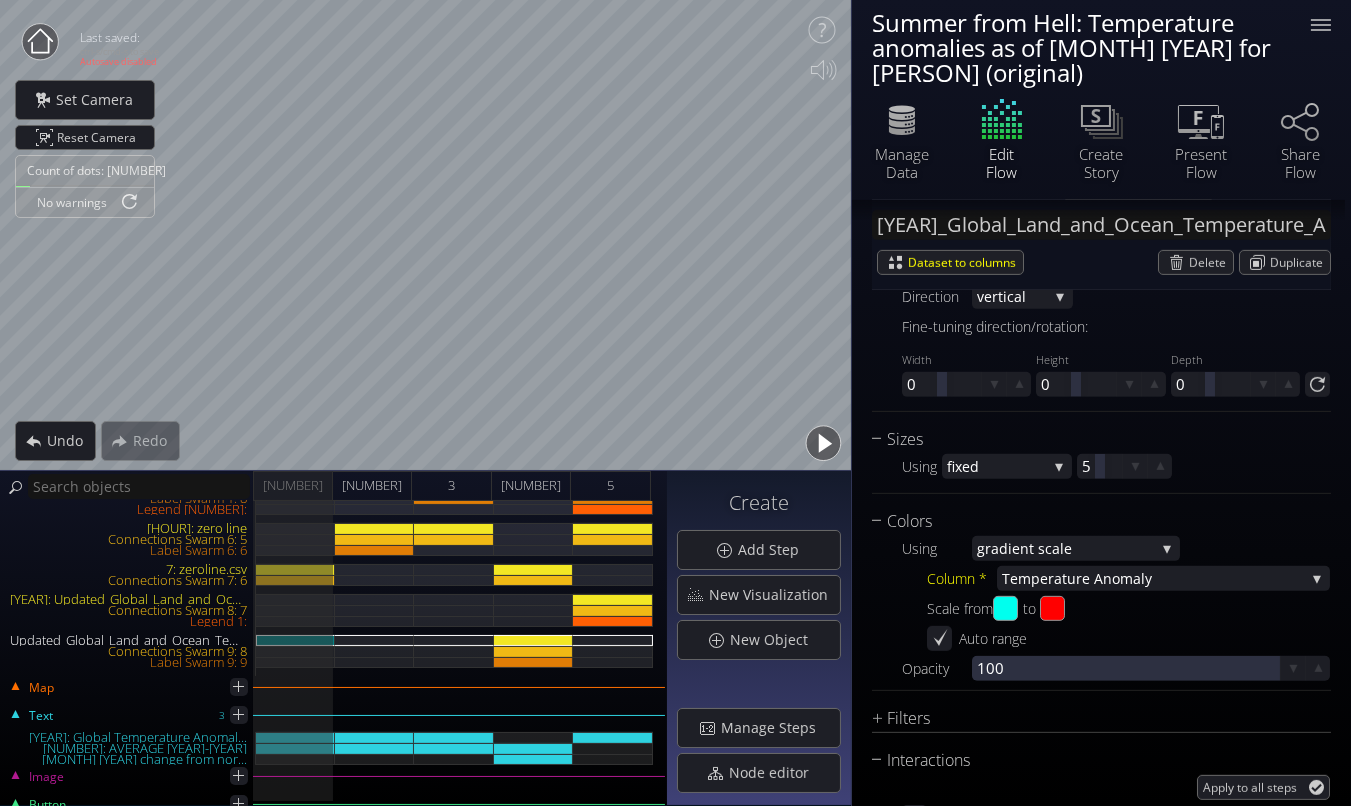 scroll, scrollTop: 1574, scrollLeft: 0, axis: vertical 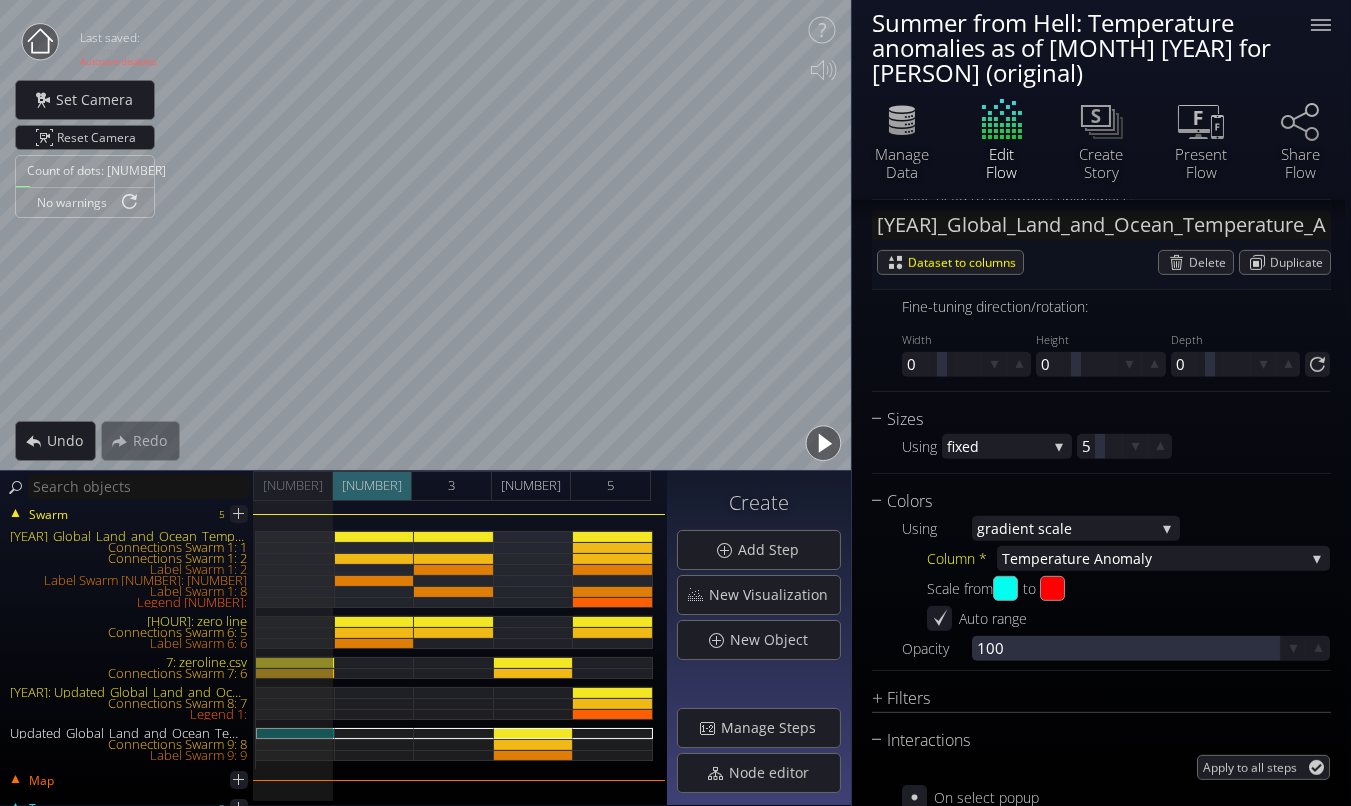 click on "[NUMBER]" at bounding box center [372, 485] 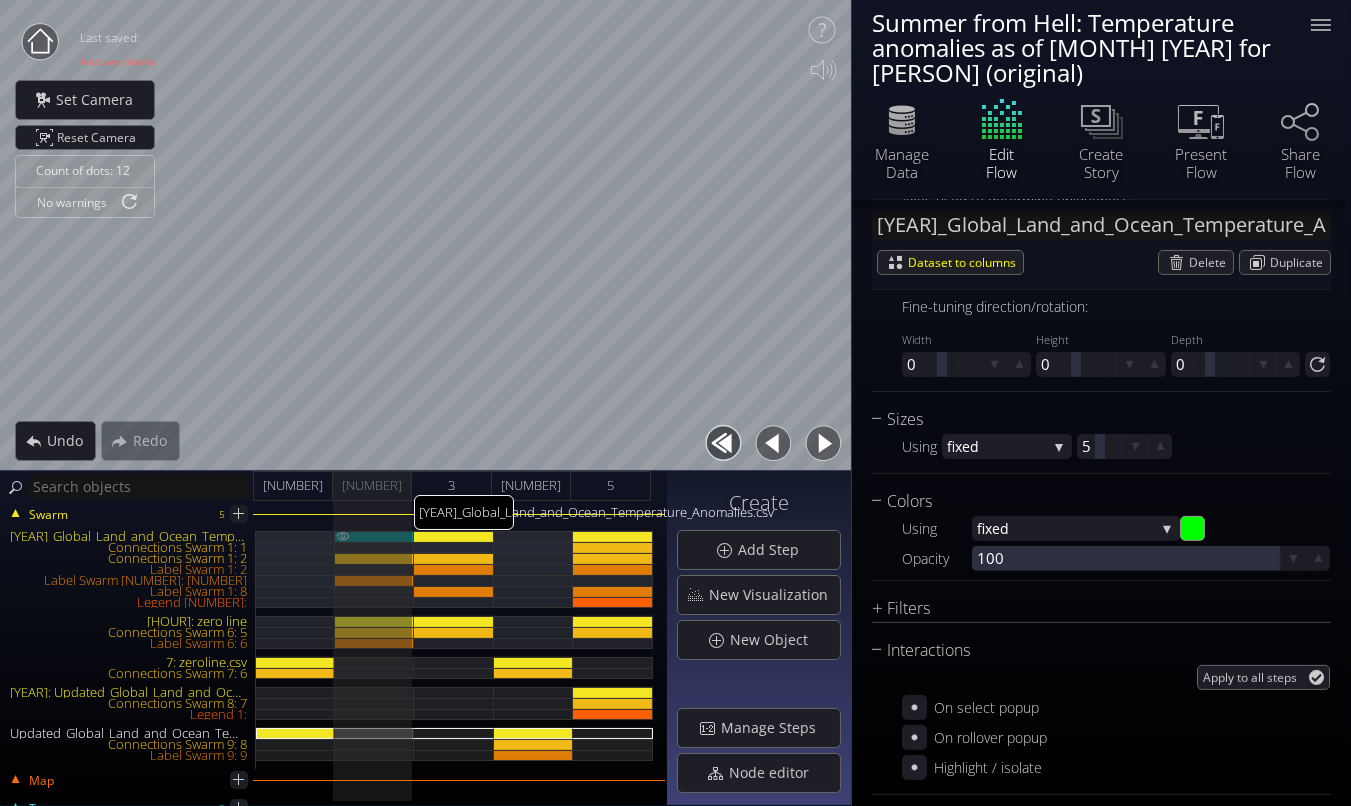 click on "[YEAR]_Global_Land_and_Ocean_Temperature_Anomalies.csv" at bounding box center (375, 536) 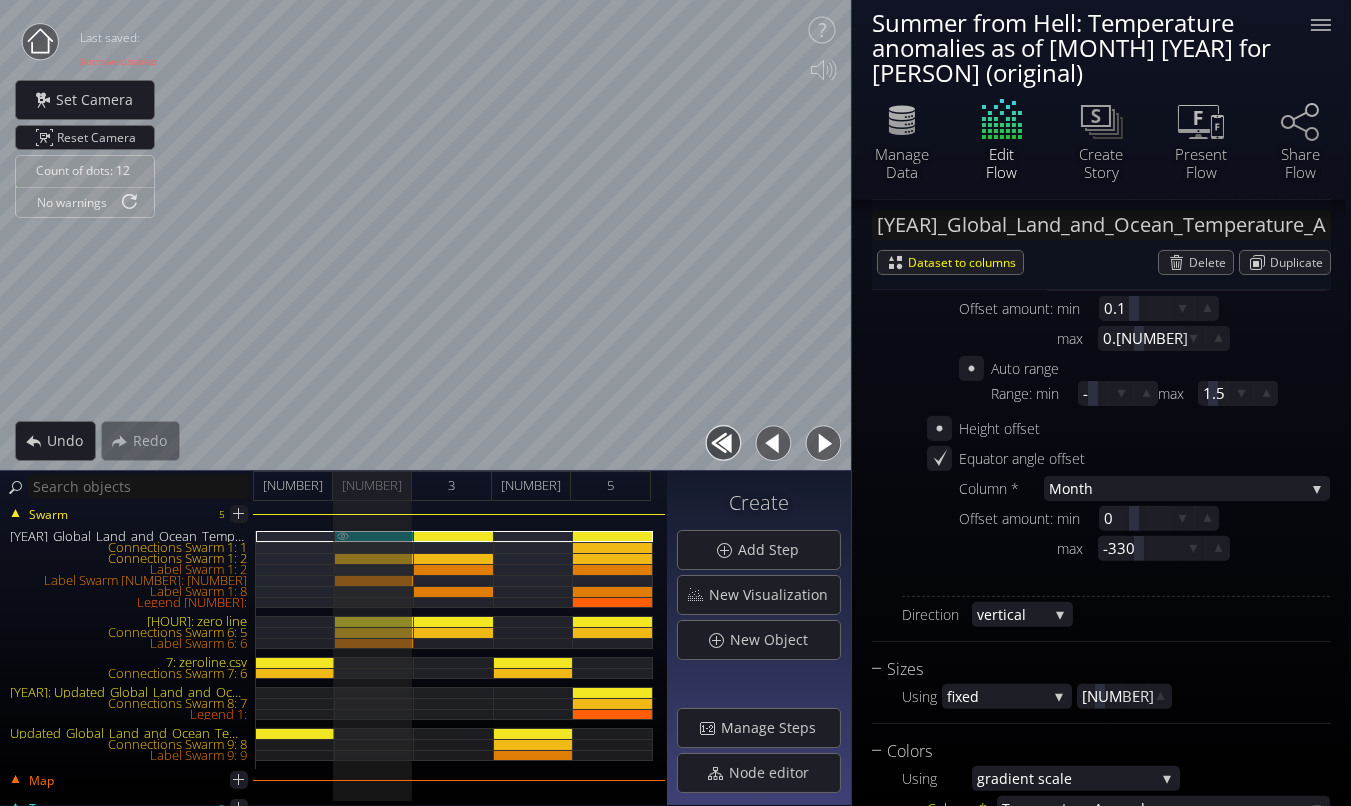 scroll, scrollTop: 1552, scrollLeft: 0, axis: vertical 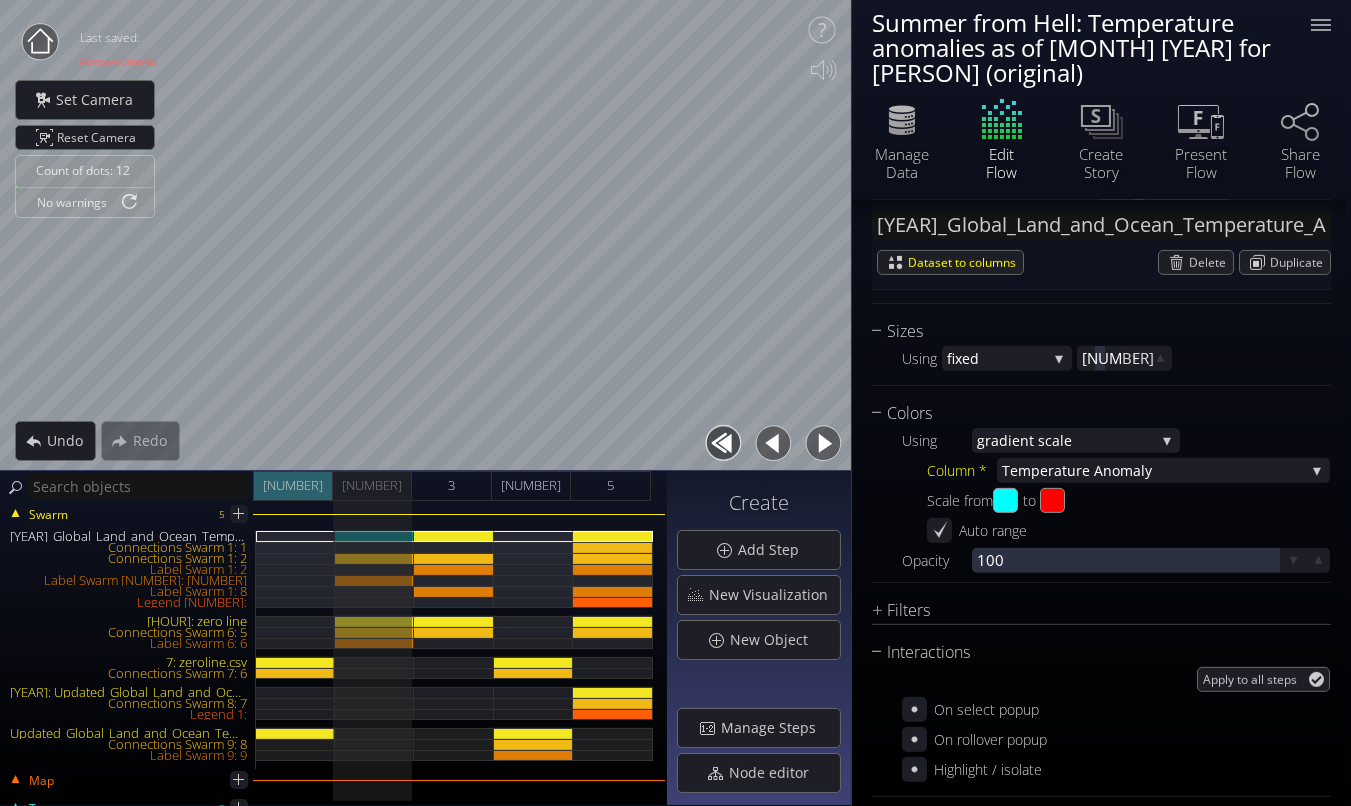 click on "[NUMBER]" at bounding box center [293, 486] 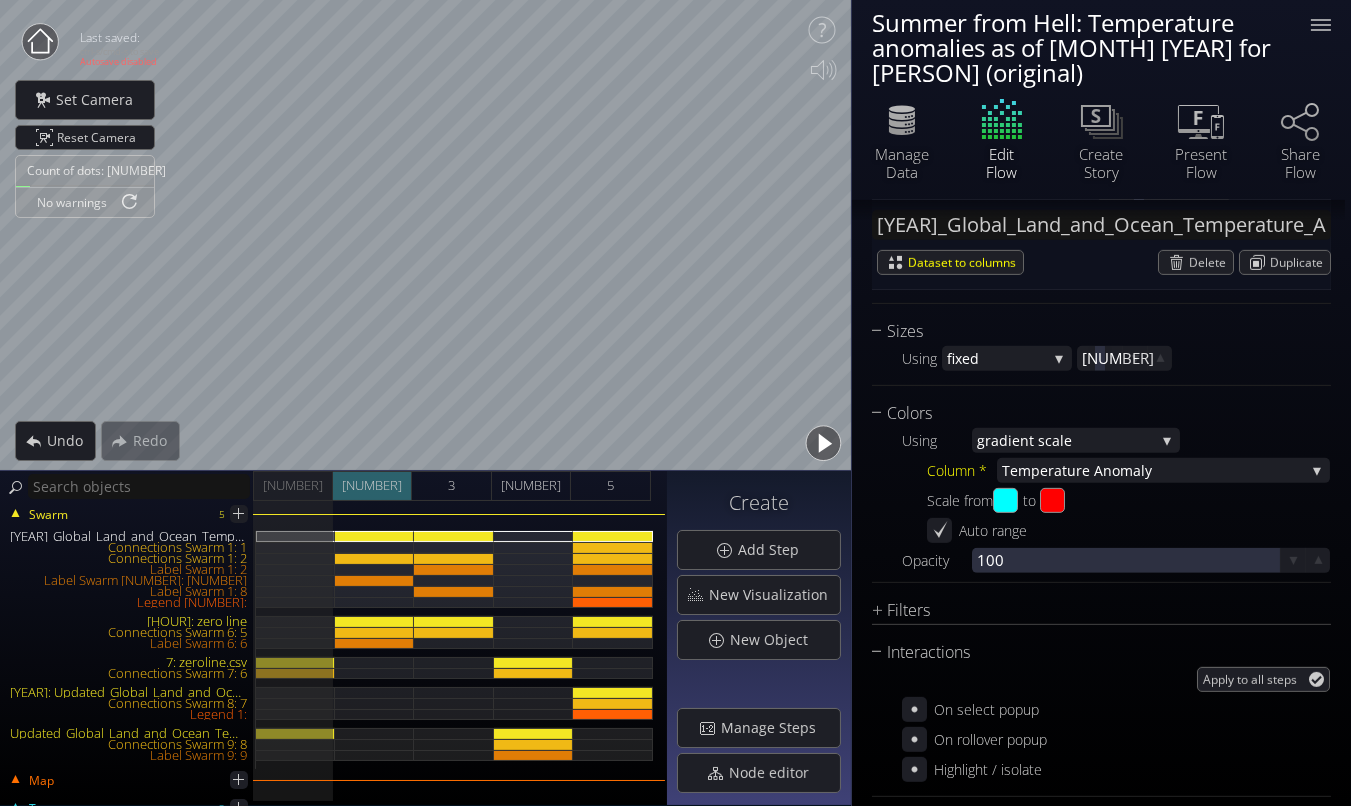 click on "[NUMBER]" at bounding box center [373, 486] 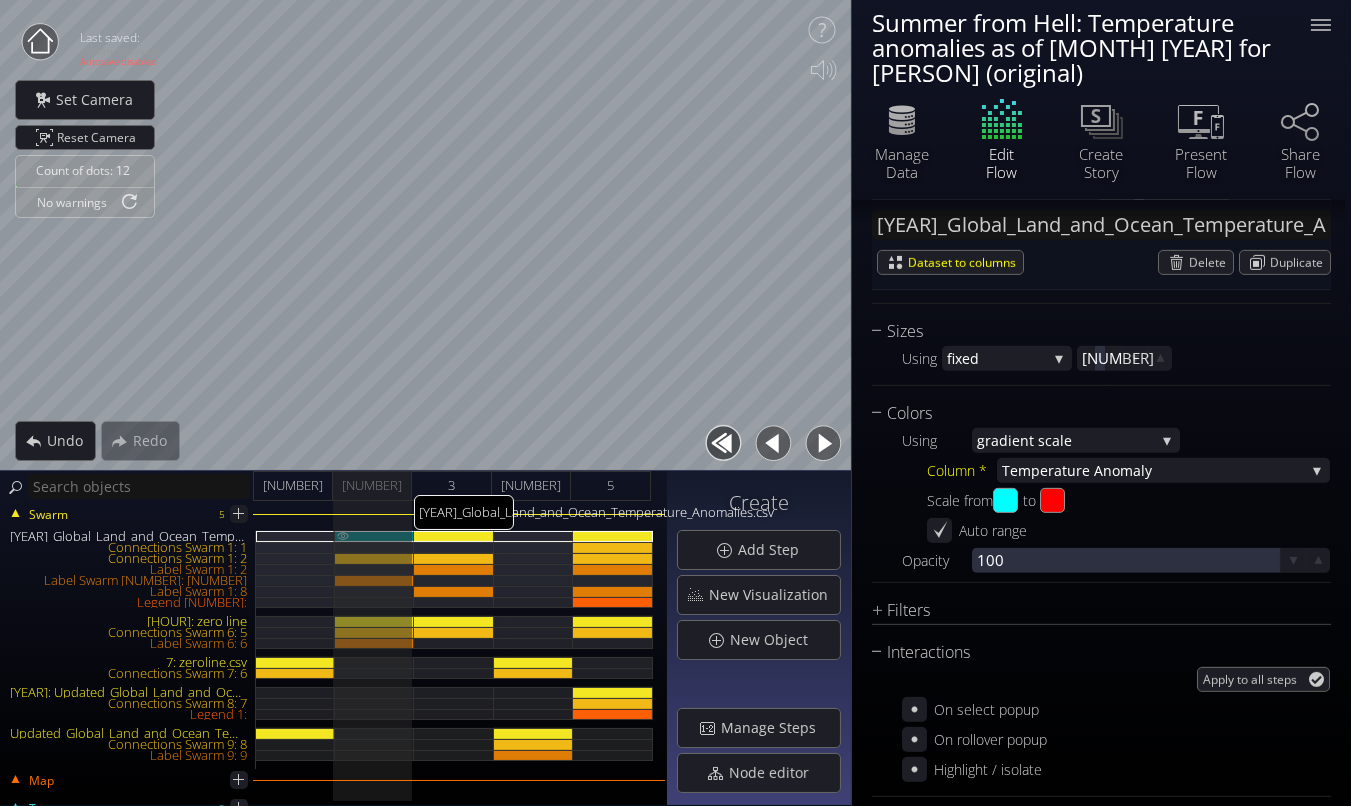 click on "[YEAR]_Global_Land_and_Ocean_Temperature_Anomalies.csv" at bounding box center (375, 536) 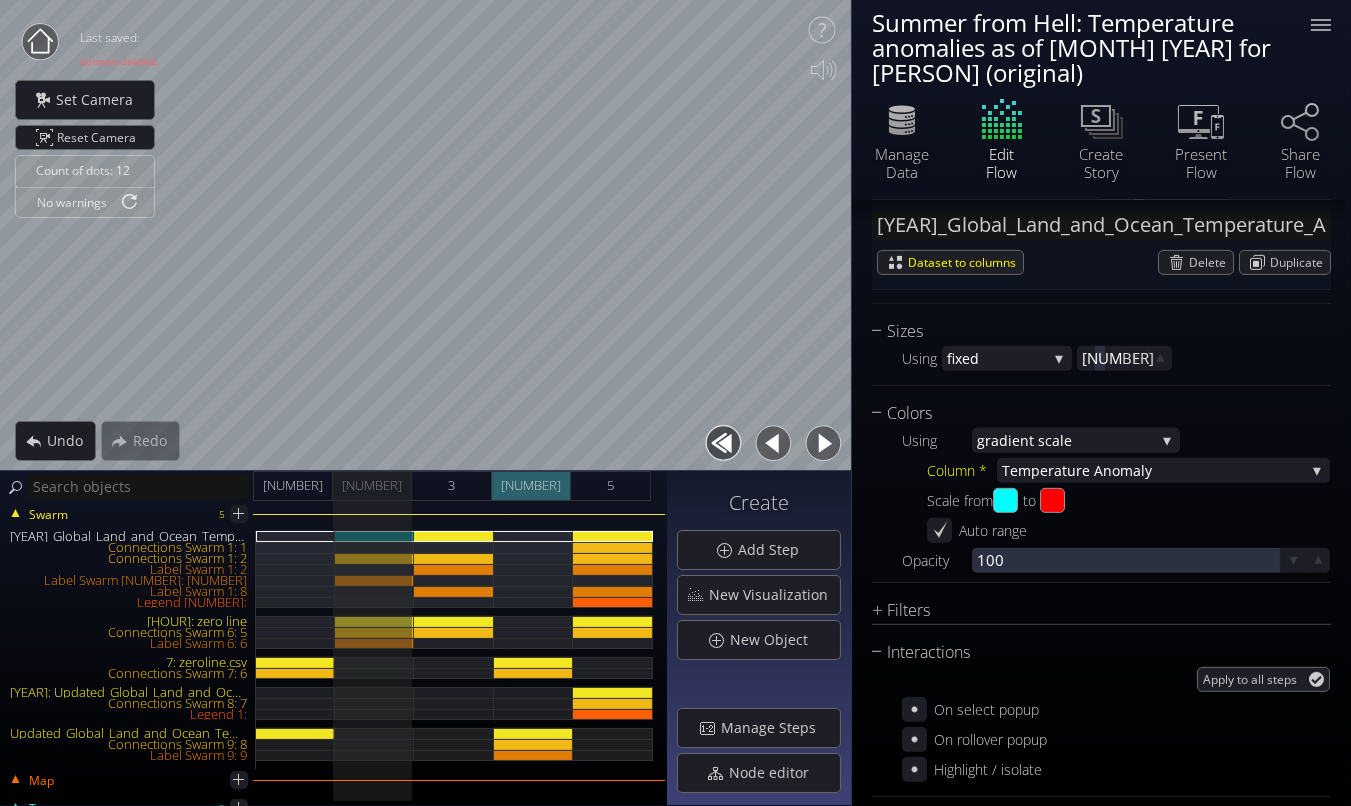 click on "[NUMBER]" at bounding box center [532, 486] 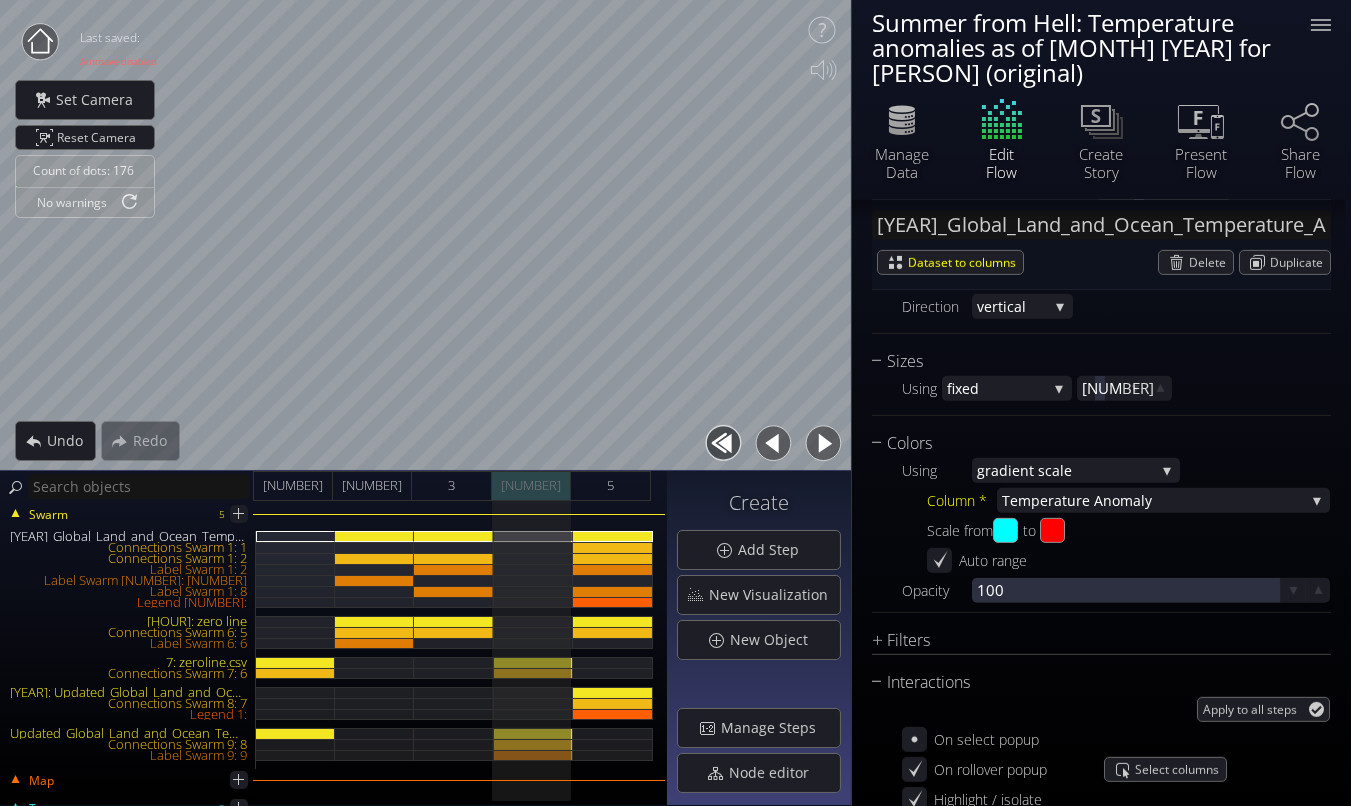 scroll, scrollTop: 1582, scrollLeft: 0, axis: vertical 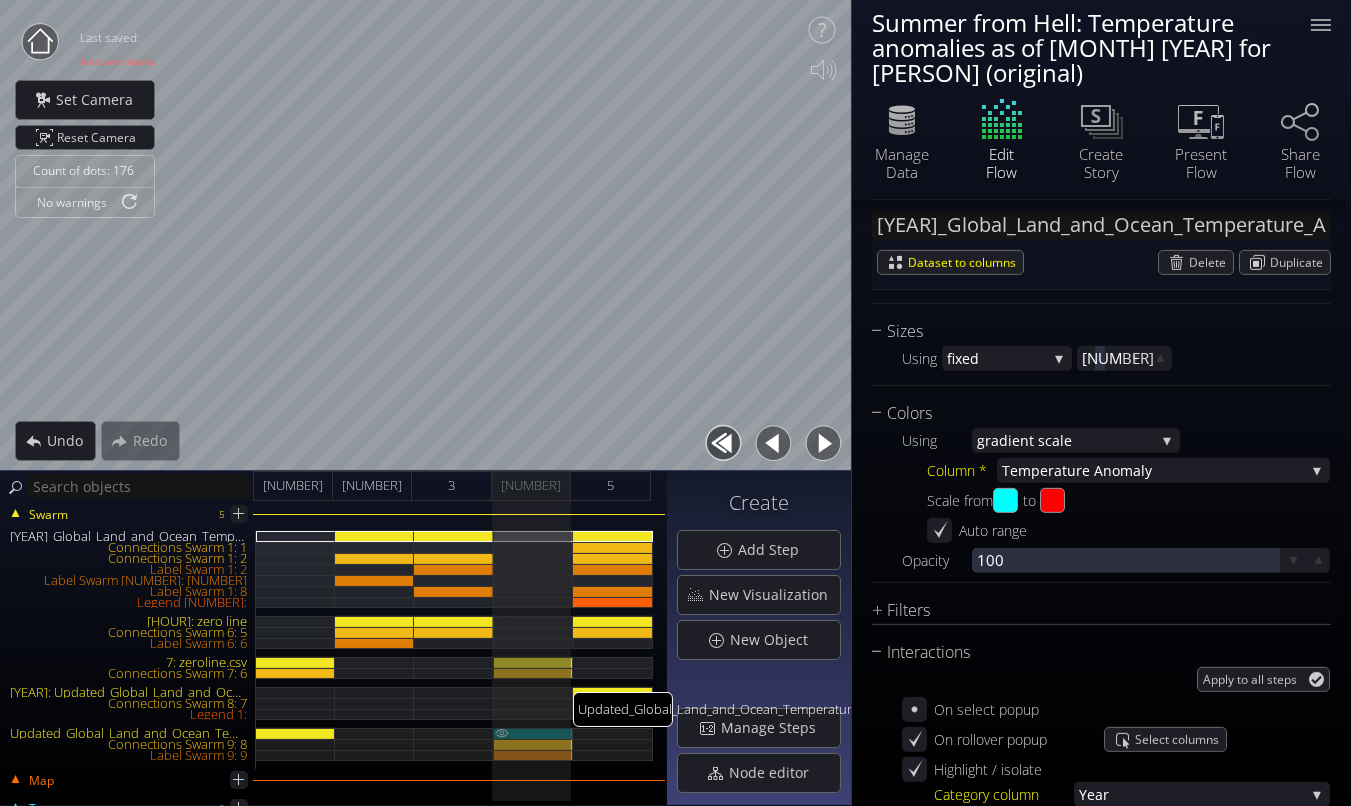 click on "9: Updated_Global_Land_and_Ocean_Temperature_Anomalies.csv" at bounding box center (534, 733) 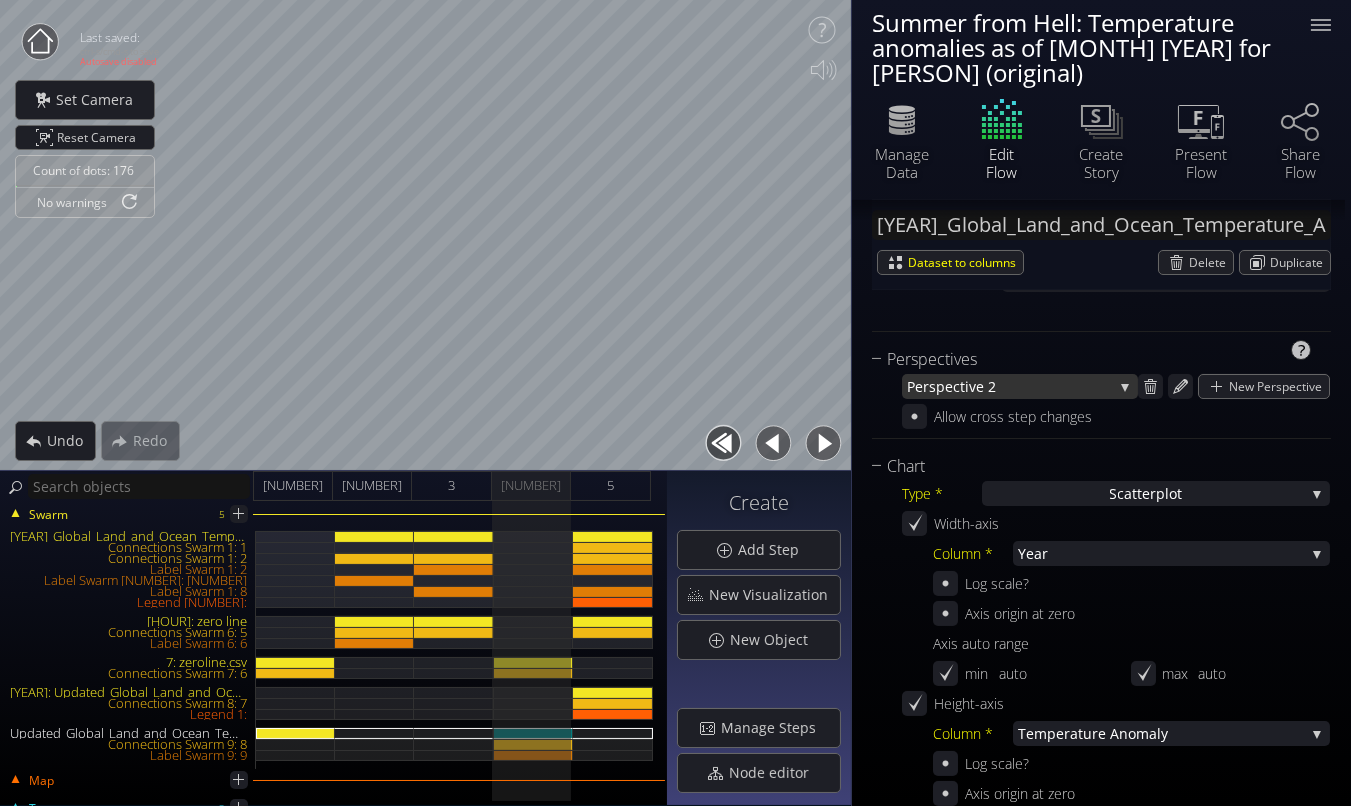 scroll, scrollTop: 0, scrollLeft: 0, axis: both 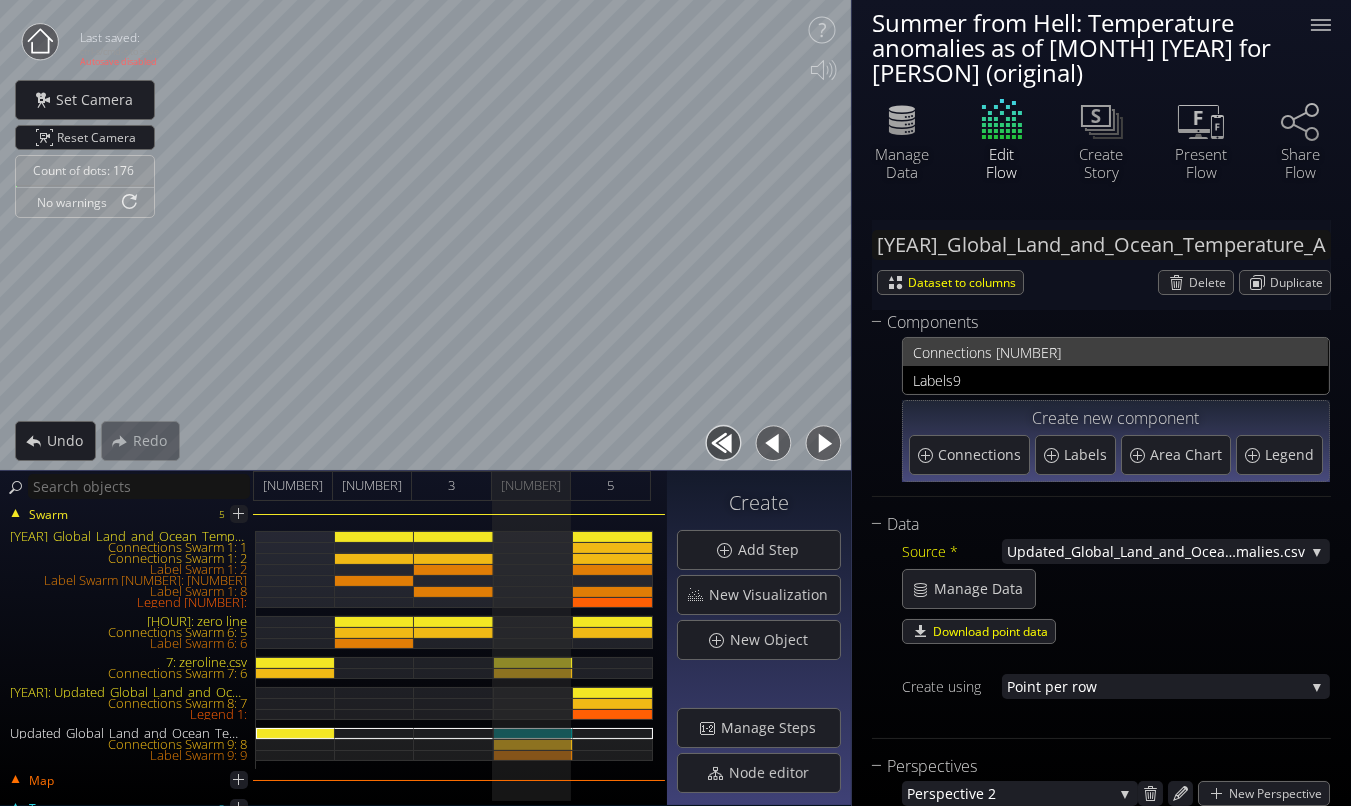 click on "nections 8" at bounding box center [1128, 352] 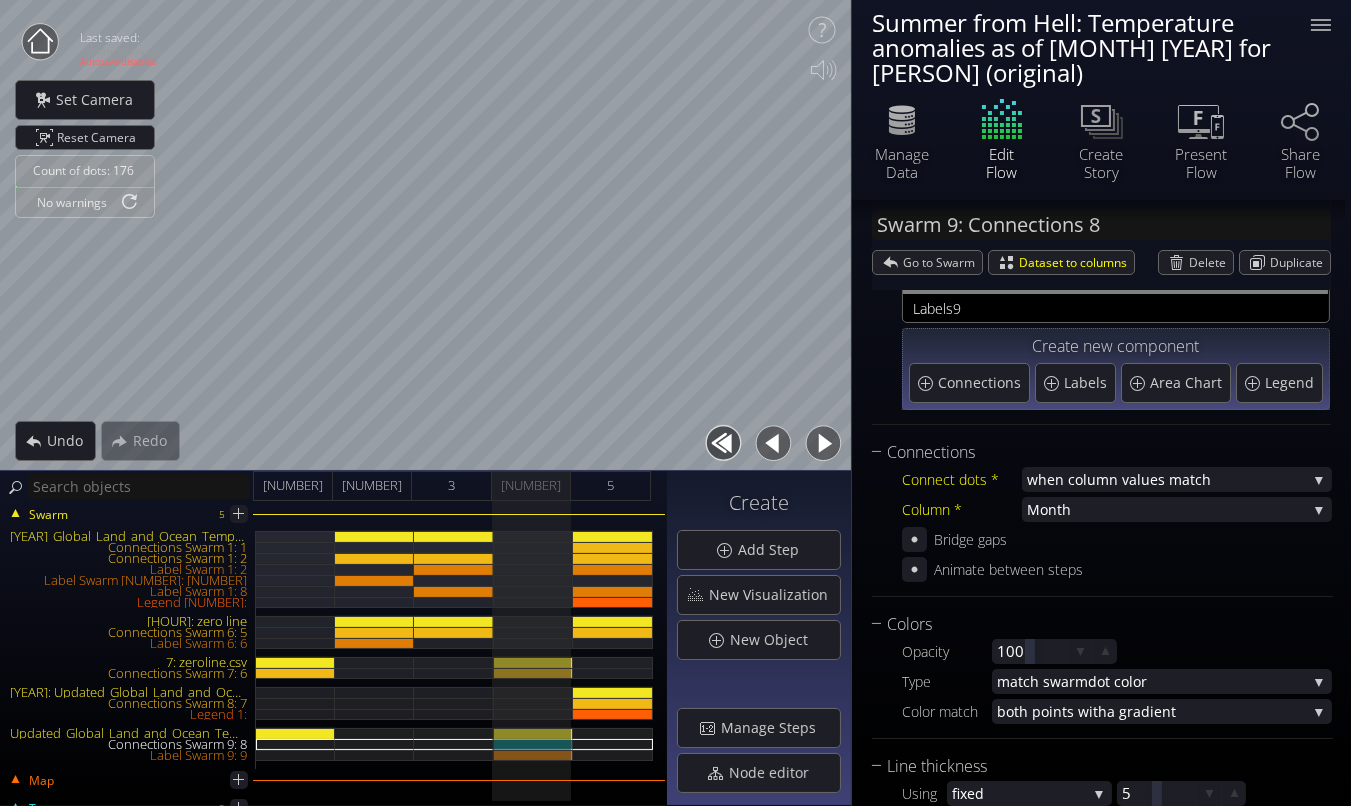 scroll, scrollTop: 62, scrollLeft: 0, axis: vertical 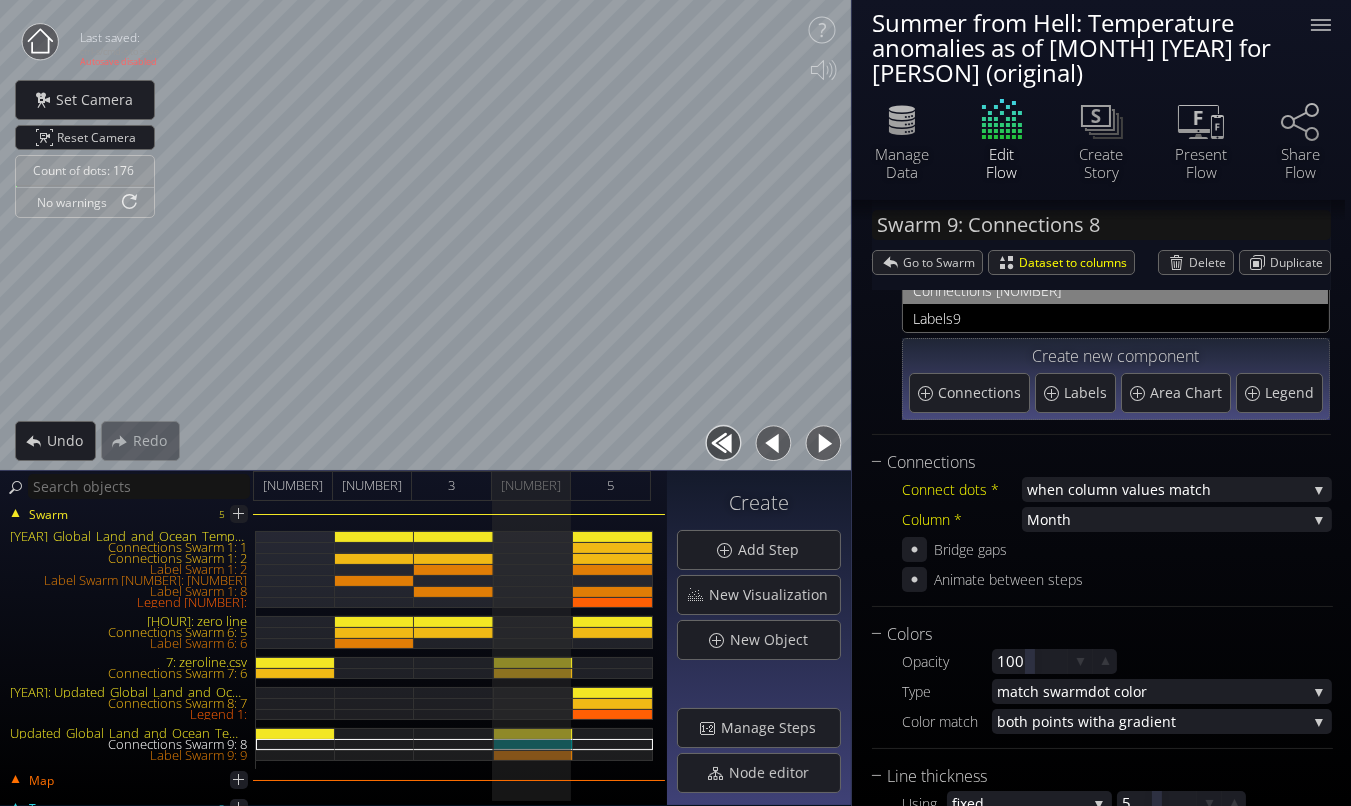 click at bounding box center [40, 42] 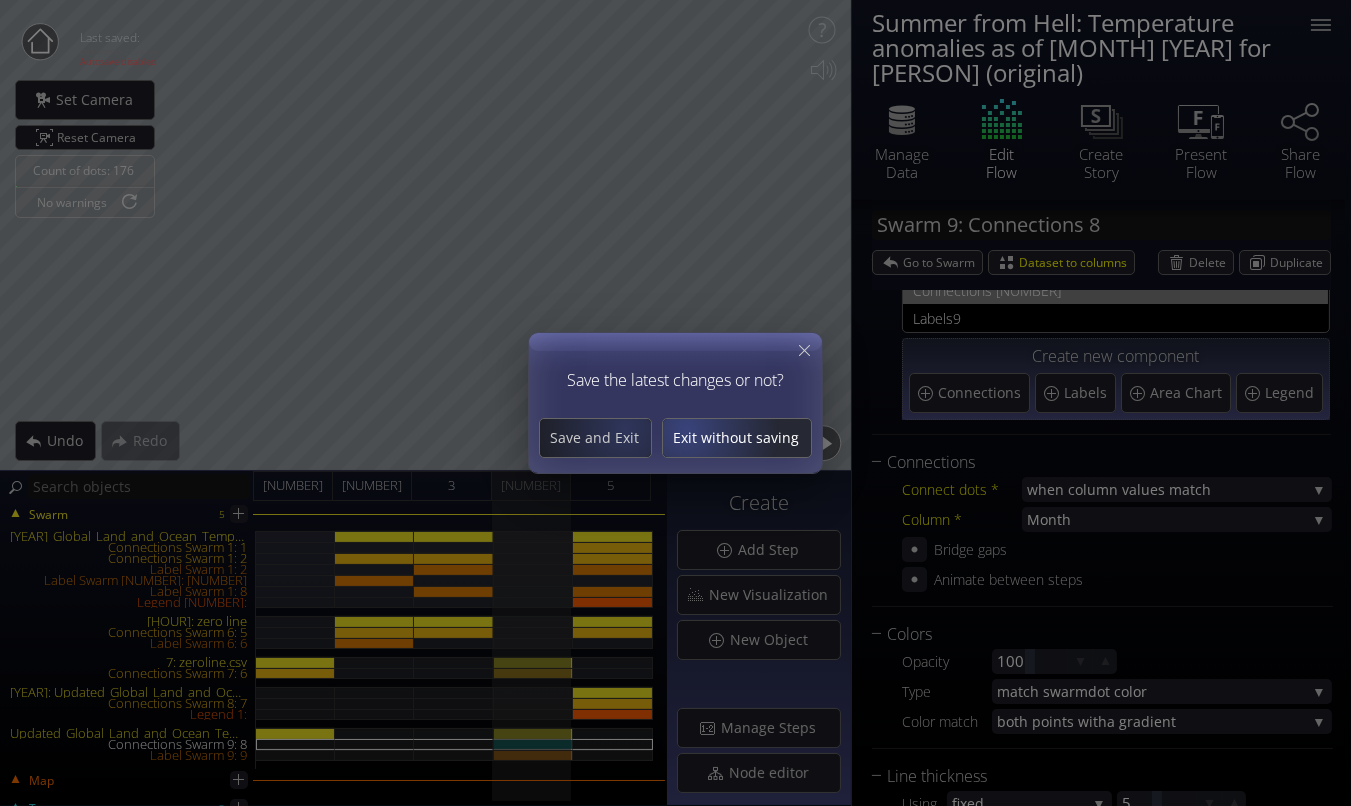 click on "Exit without saving" at bounding box center (737, 438) 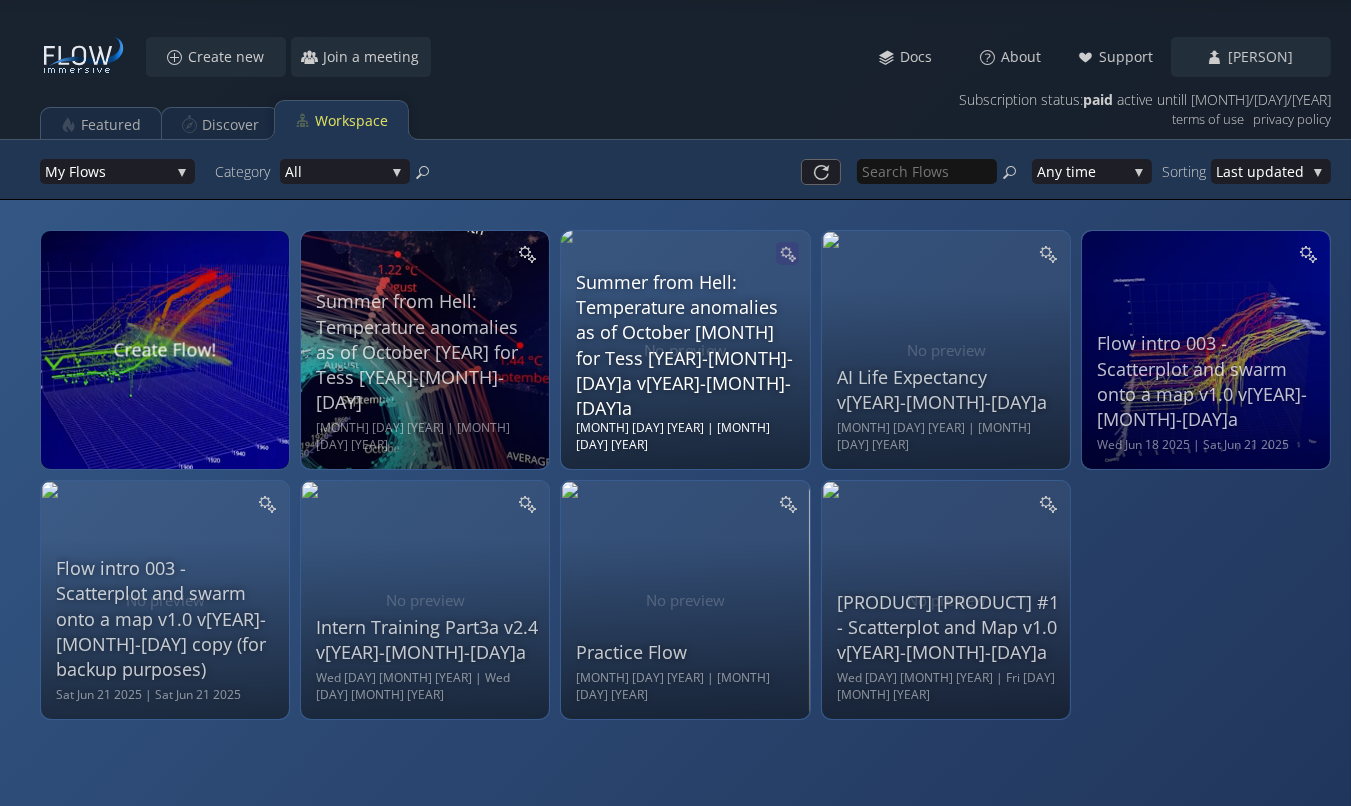 click at bounding box center (787, 252) 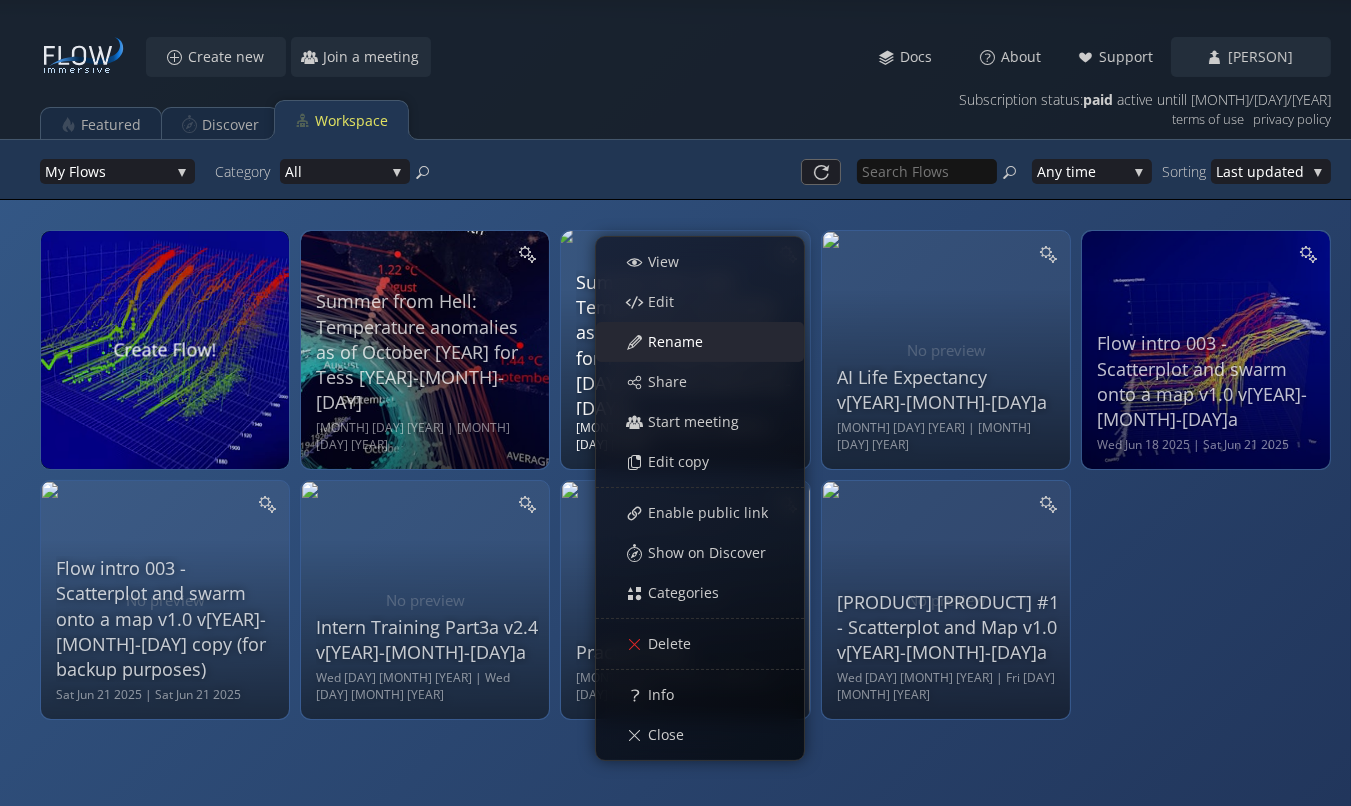click on "Rename" at bounding box center (0, 0) 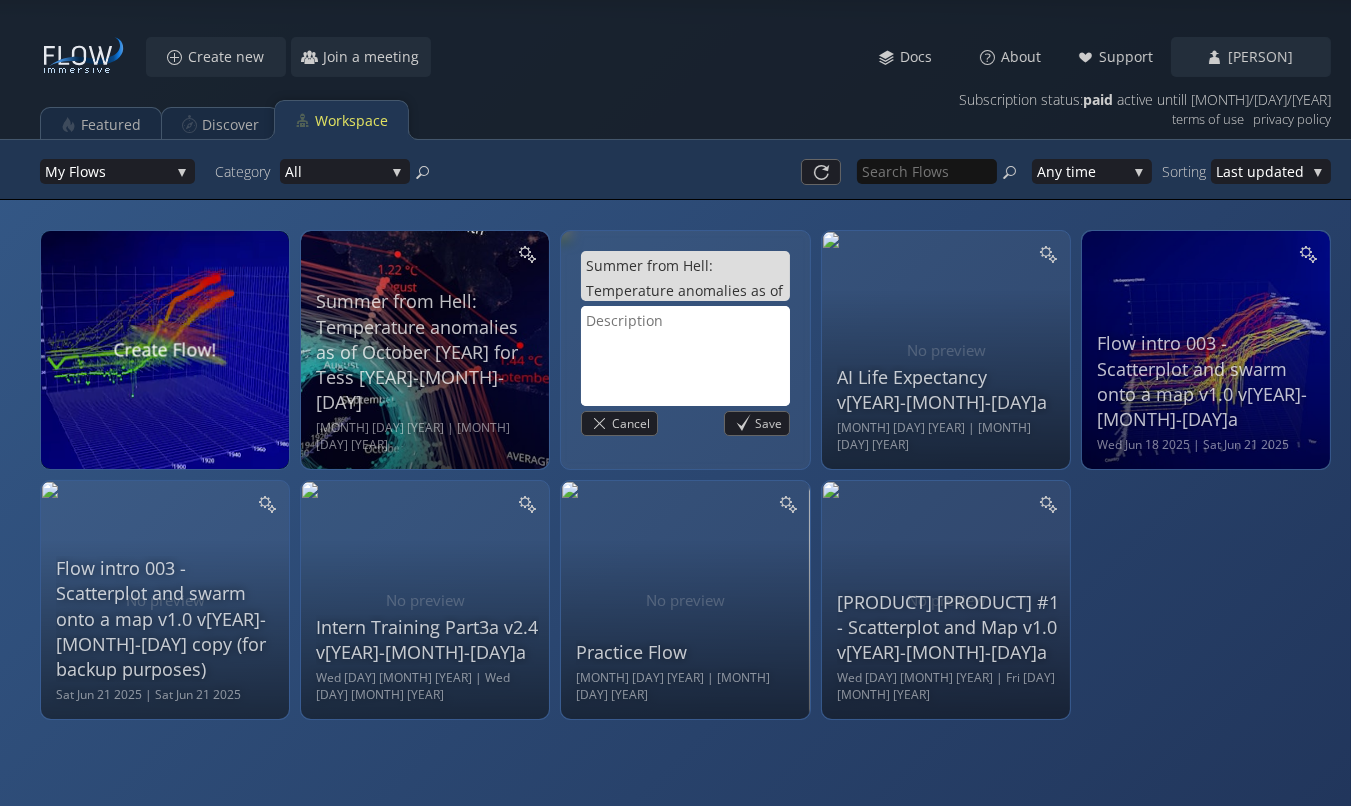 click at bounding box center (685, 358) 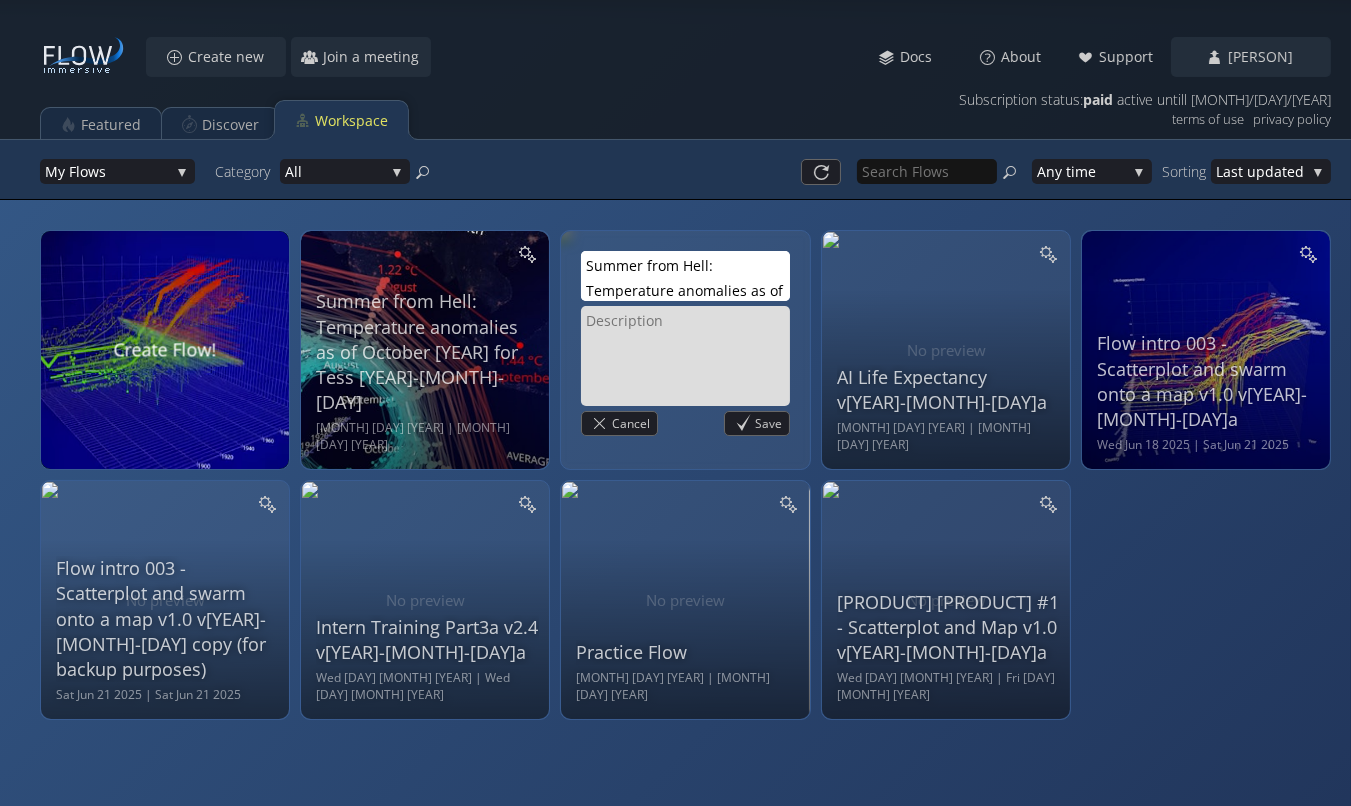 click on "Summer from Hell: Temperature anomalies as of October 2023 for Tess 2025-07-03a v2025-07-04a" at bounding box center (685, 278) 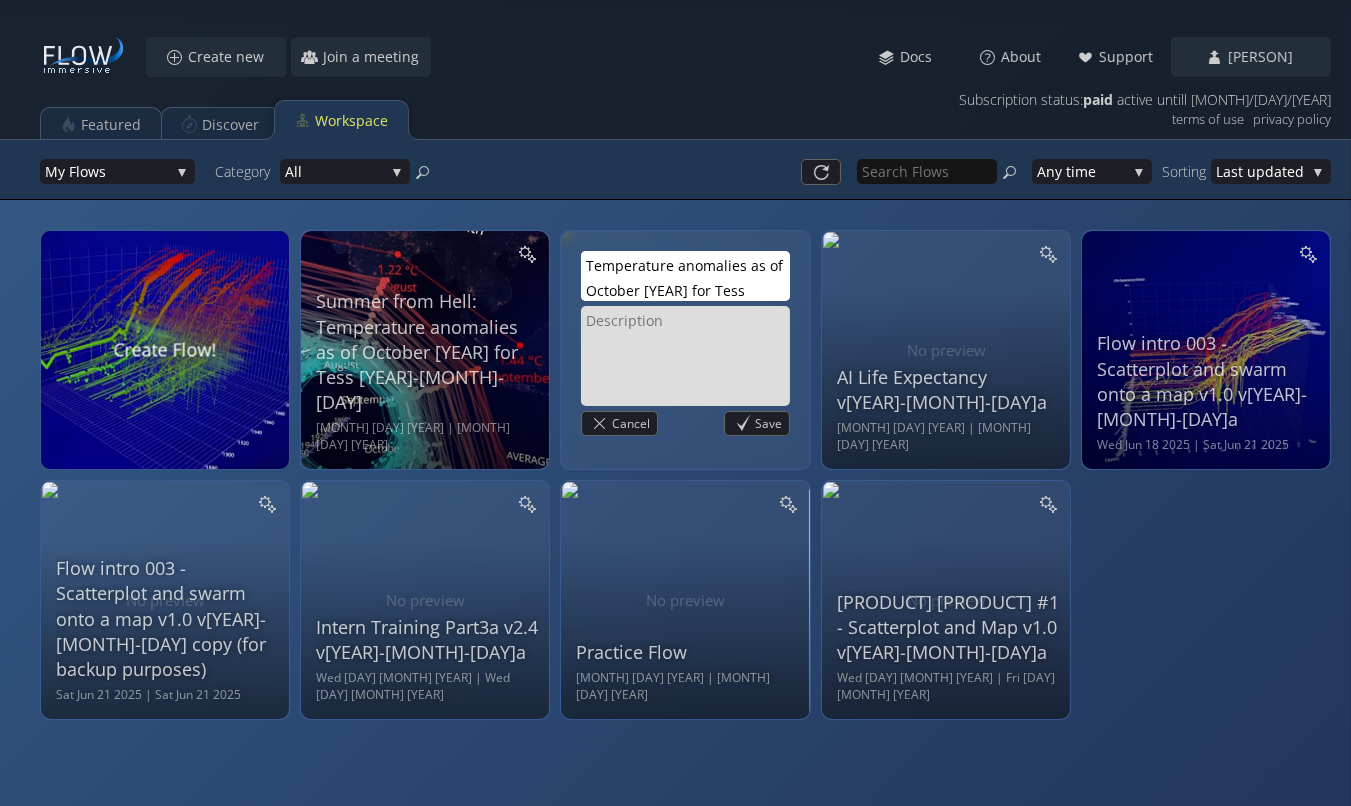 scroll, scrollTop: 50, scrollLeft: 0, axis: vertical 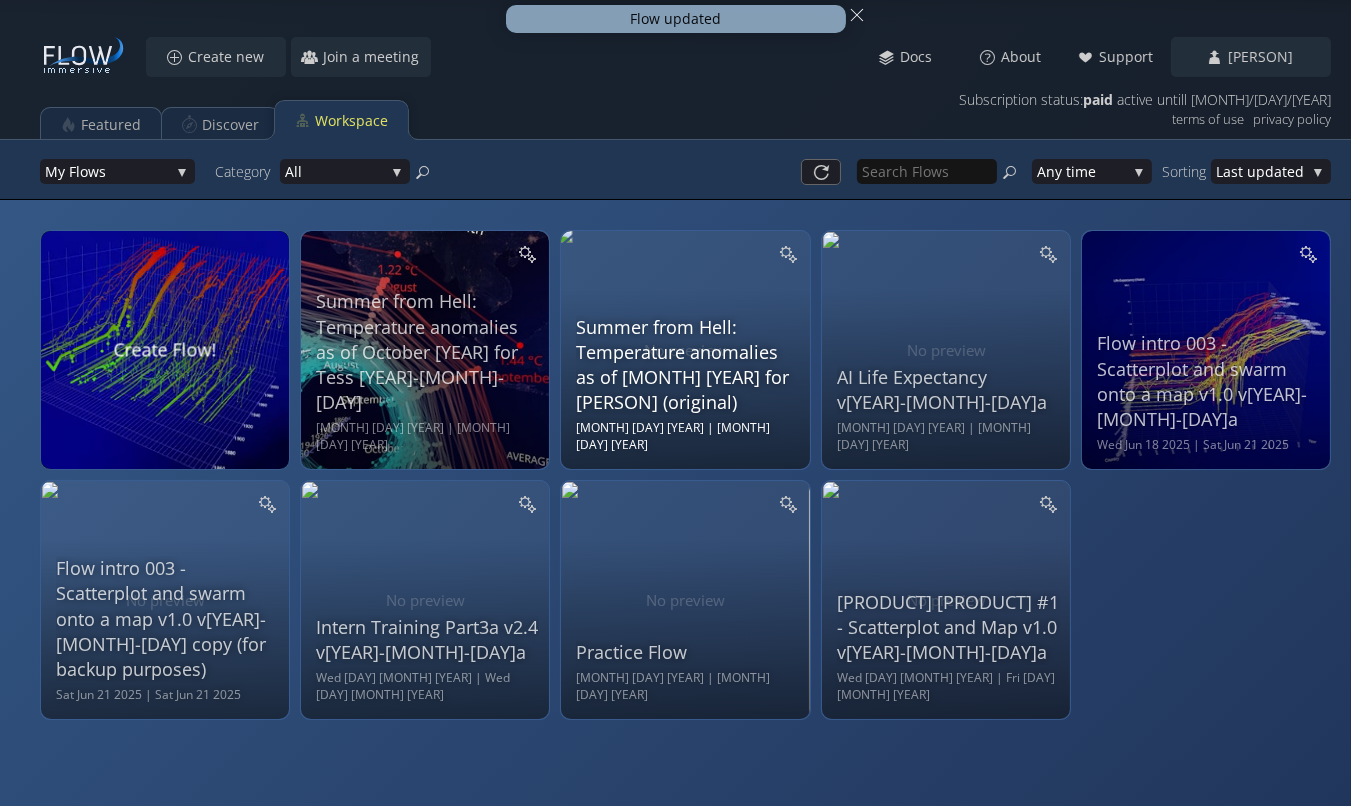 click on "ws" at bounding box center (129, 171) 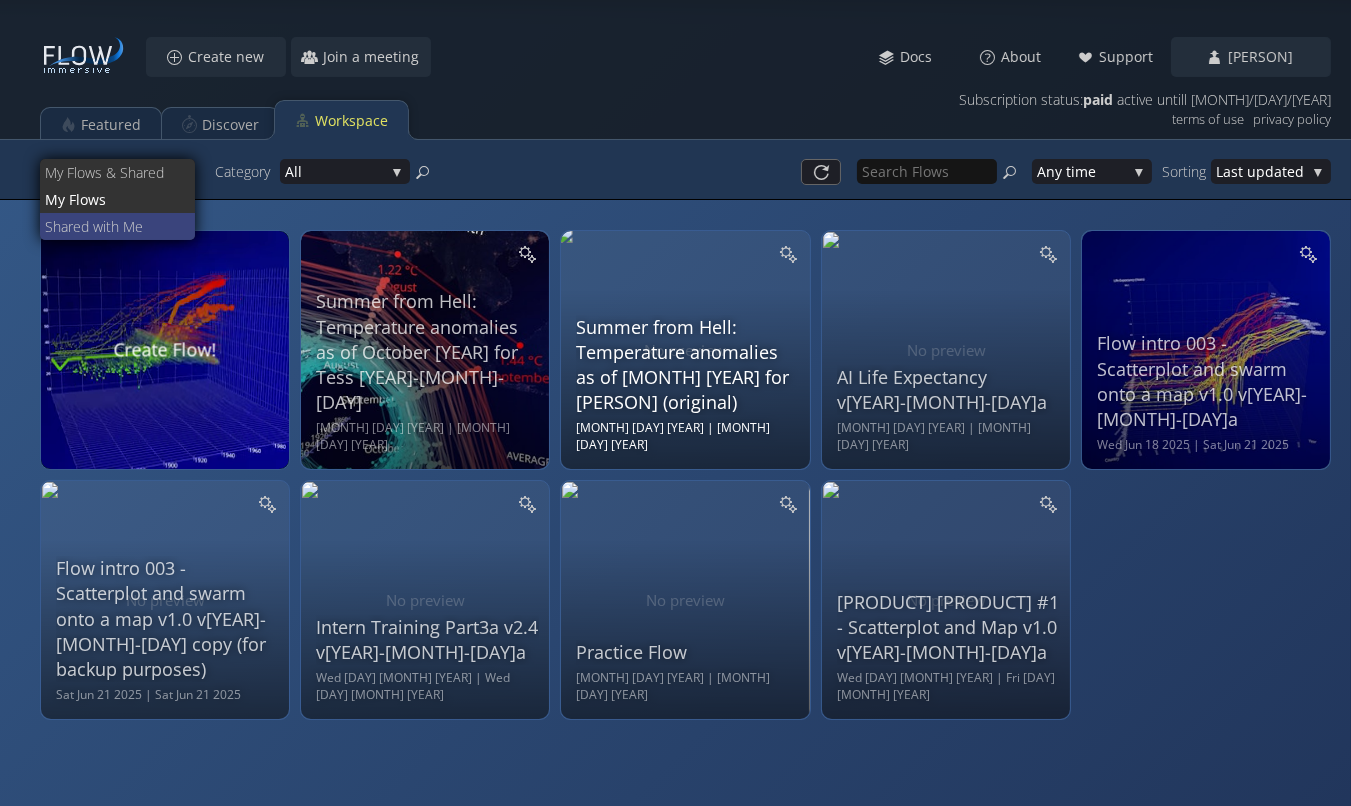click on "ed with Me" at bounding box center [137, 172] 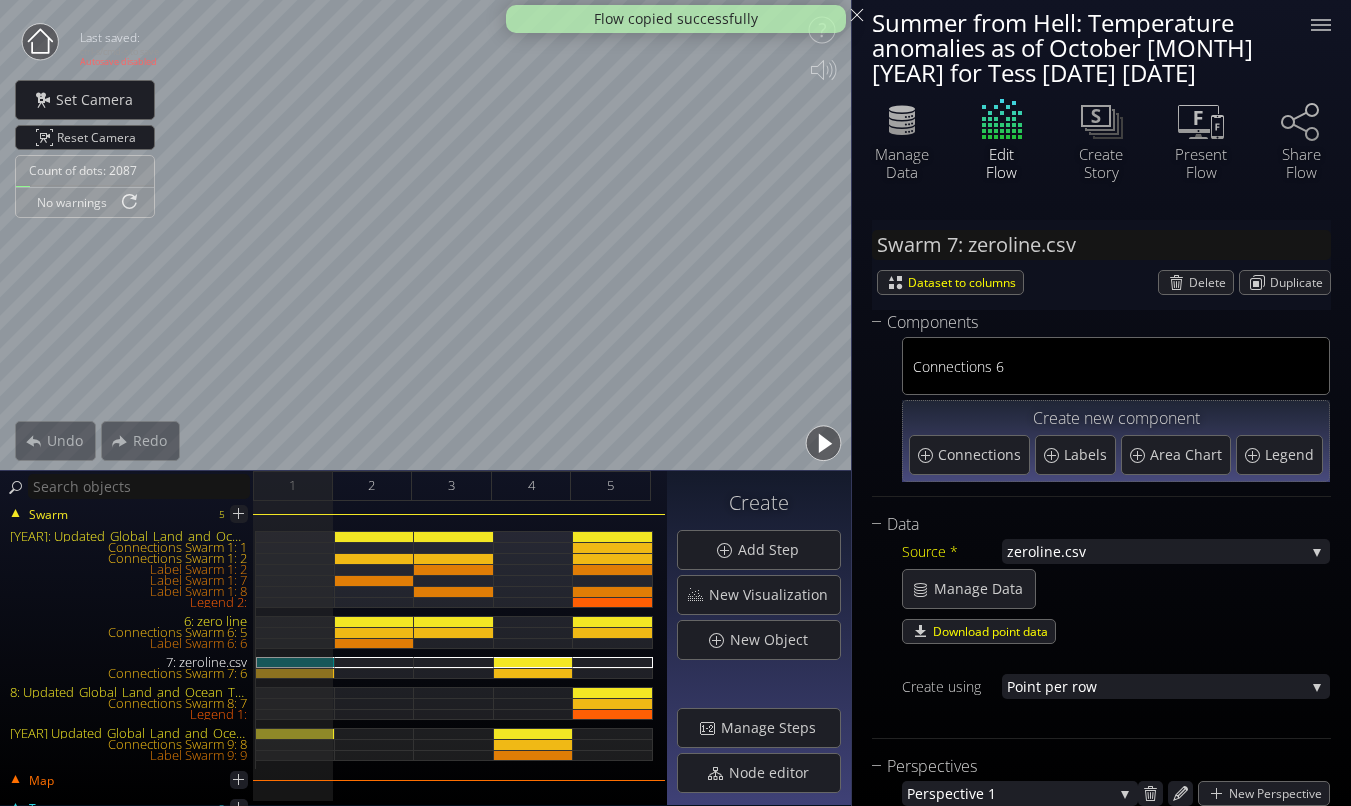 scroll, scrollTop: 0, scrollLeft: 0, axis: both 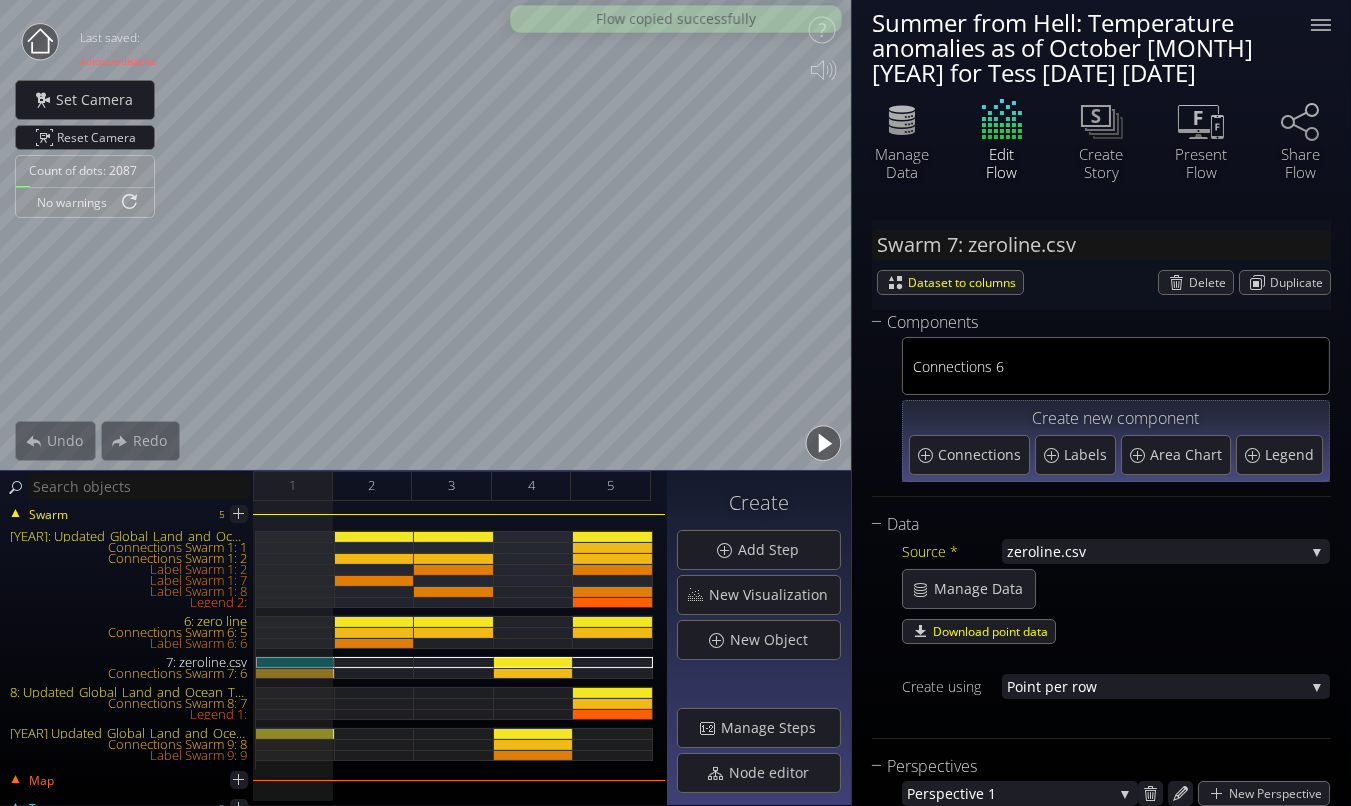 click on "Summer from Hell: Temperature anomalies as of October 2023 for Tess 2025-07-03a v2025-07-04b" at bounding box center (1079, 47) 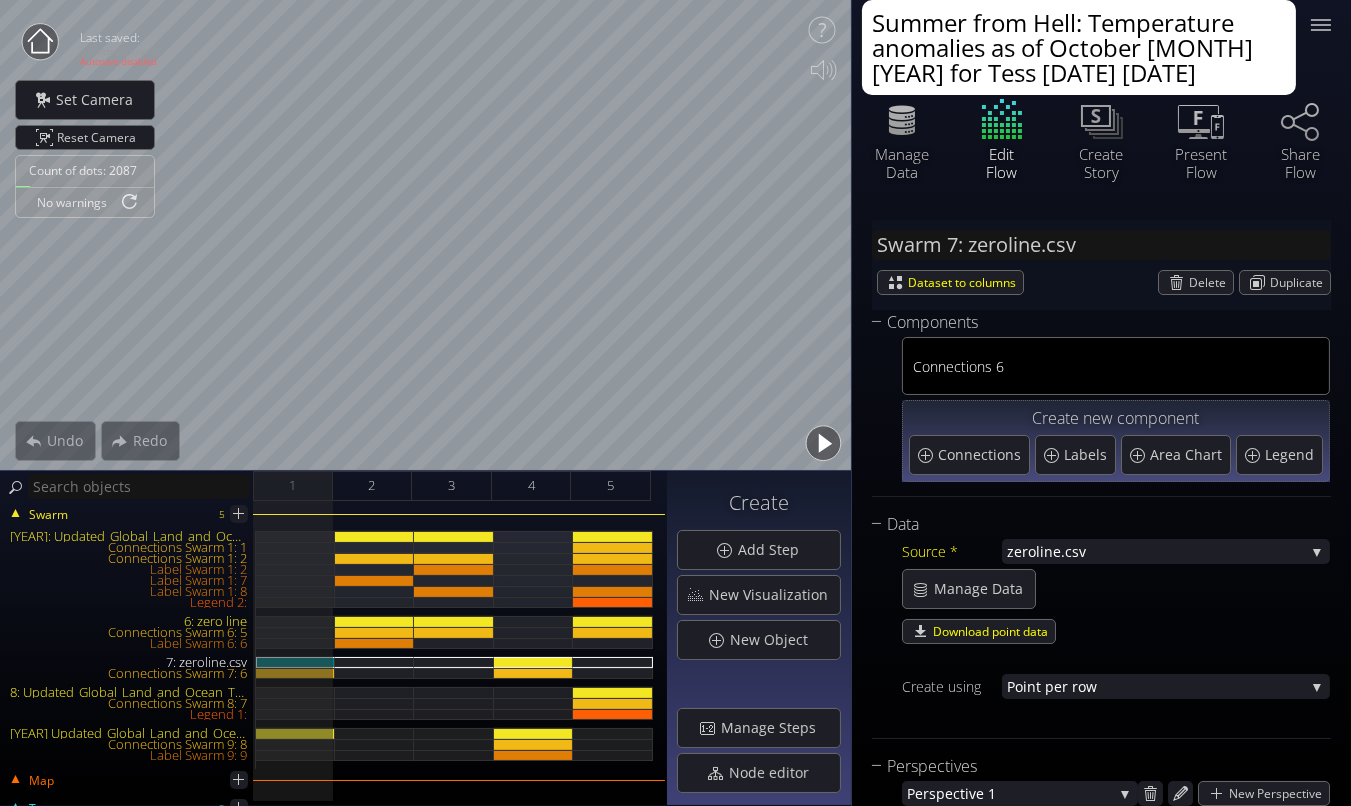 click on "Summer from Hell: Temperature anomalies as of October 2023 for Tess 2025-07-03a v2025-07-04b" at bounding box center [1079, 47] 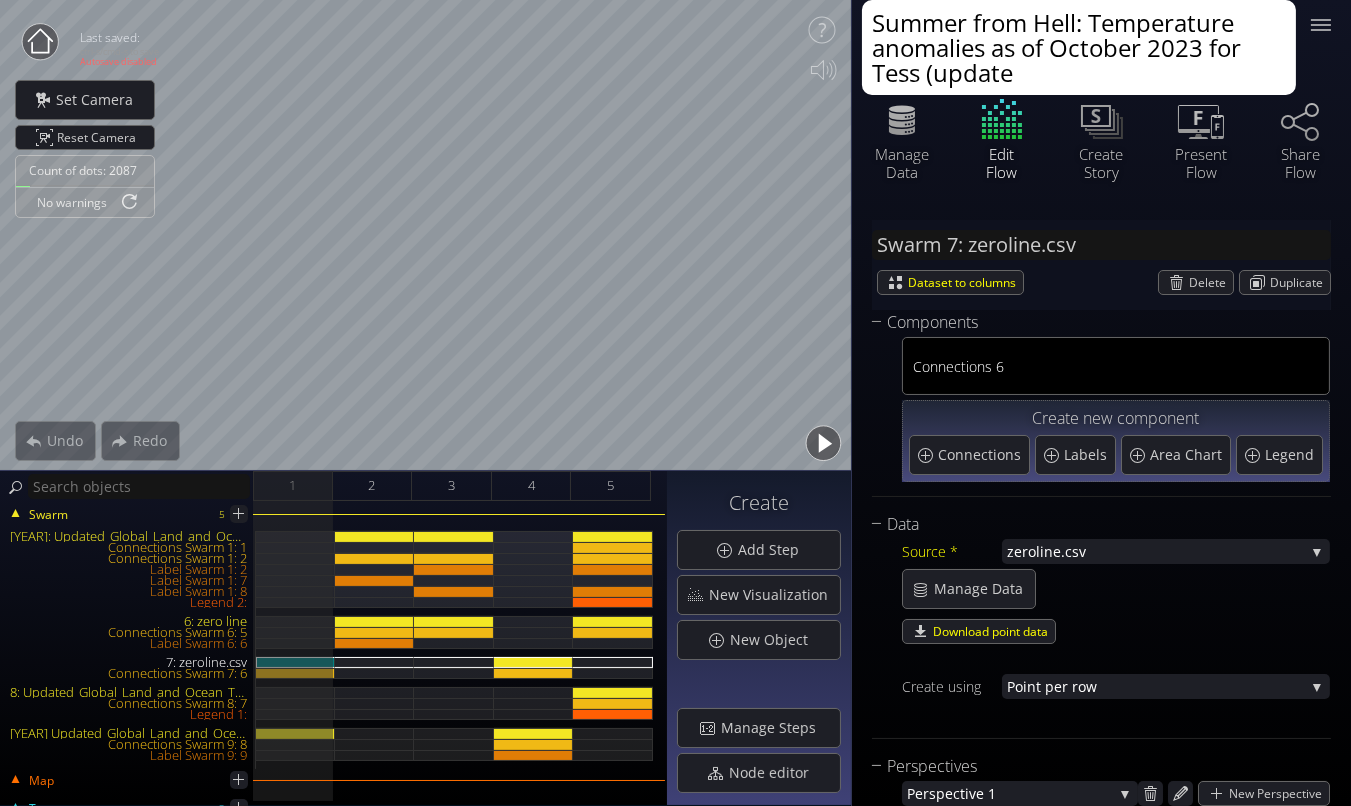 type on "Summer from Hell: Temperature anomalies as of October 2023 for Tess (updated" 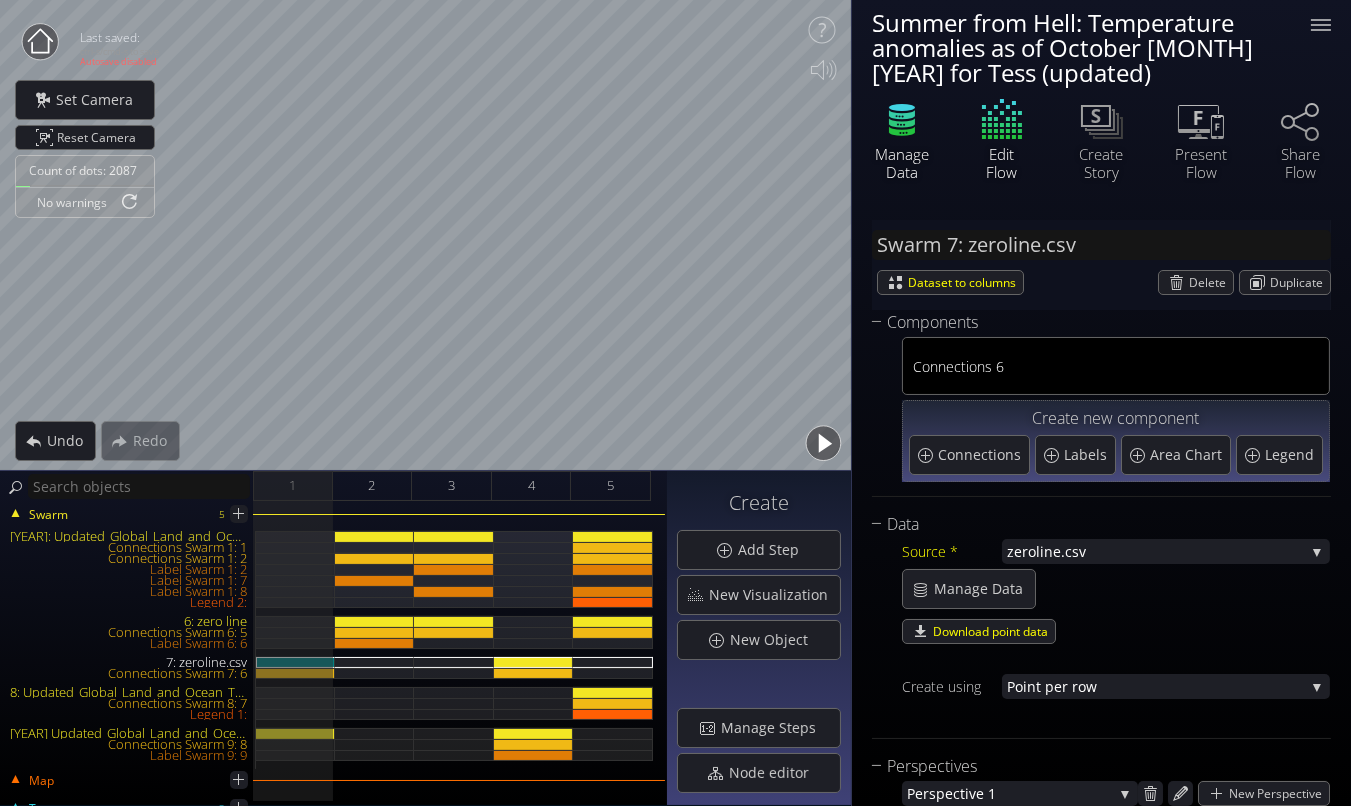 click at bounding box center (902, 109) 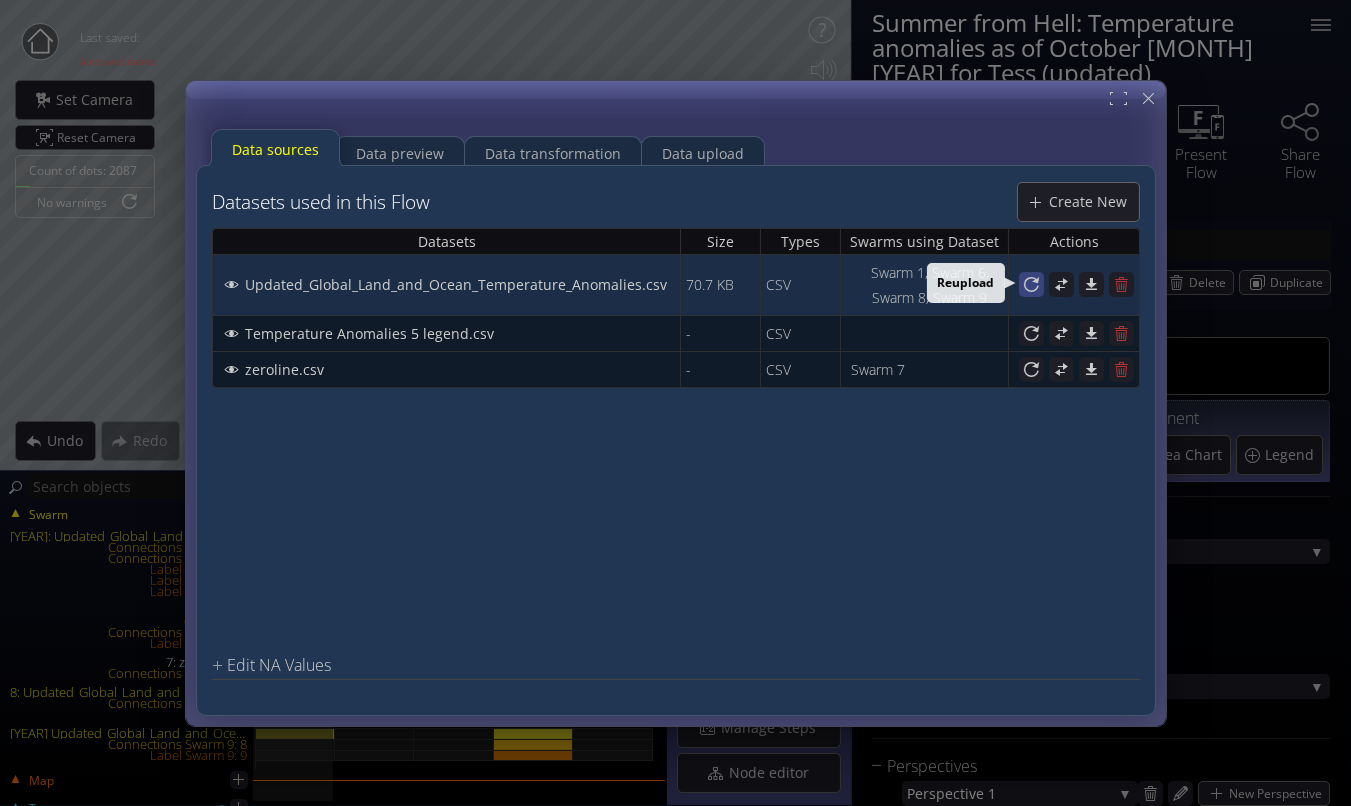 click at bounding box center (1030, 284) 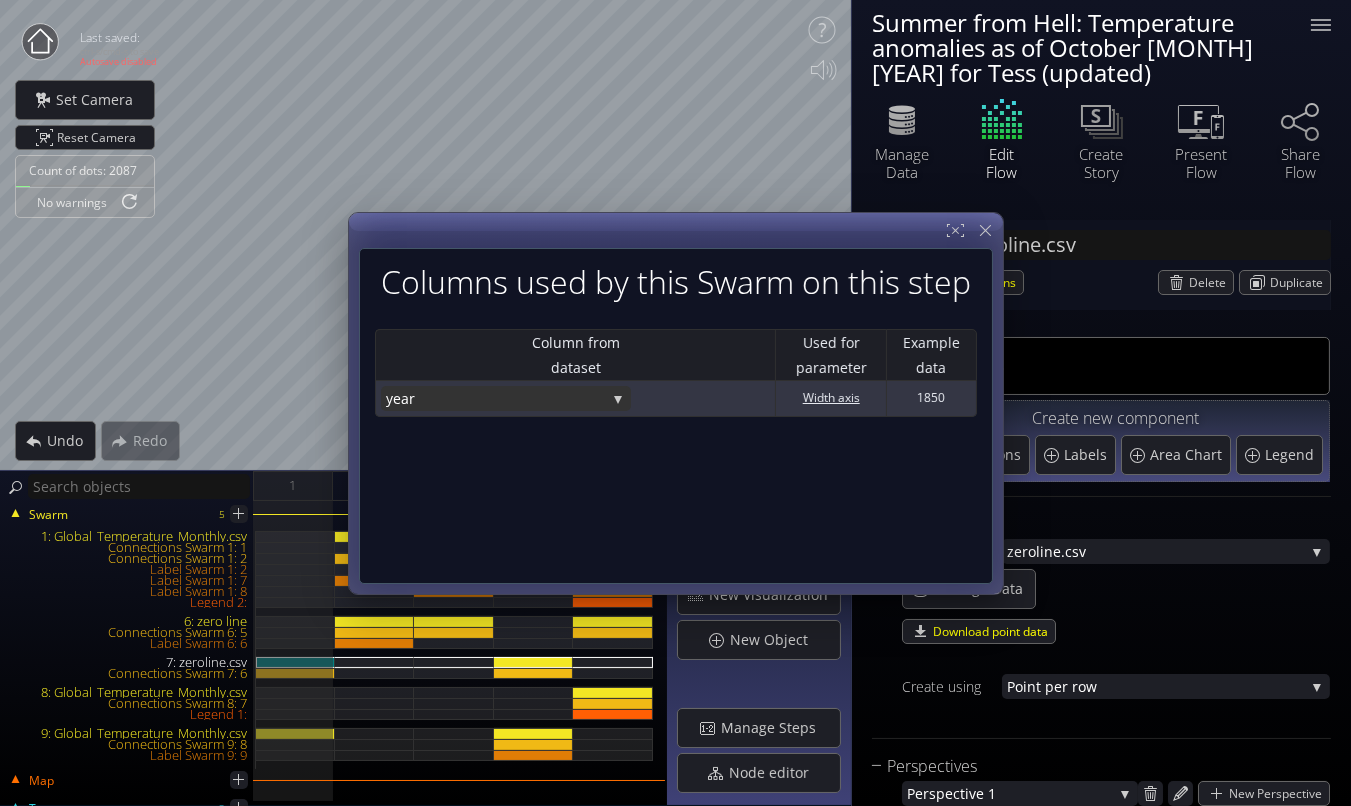 click on "year" at bounding box center [496, 398] 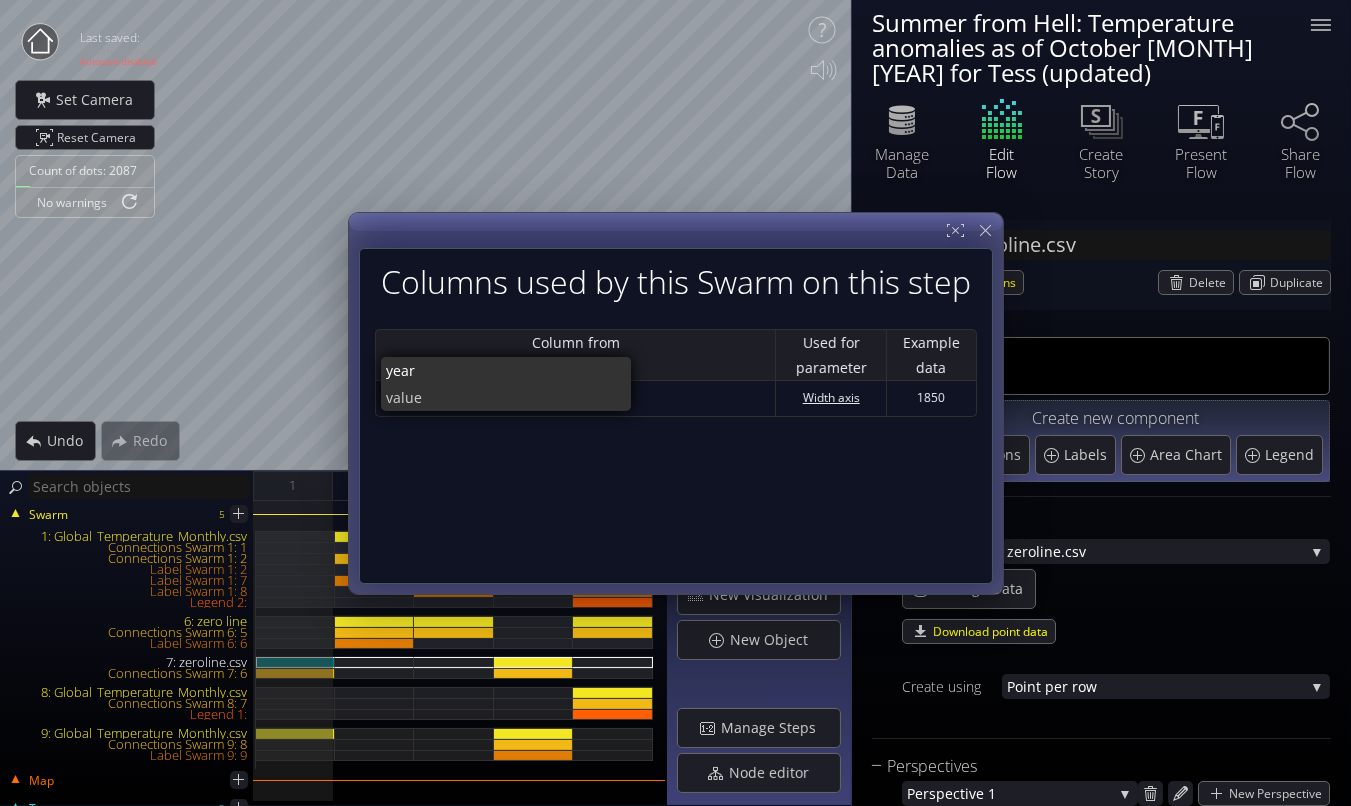 click on "Columns used by this Swarm on this step
Column from dataset   Used for parameter
Example data
year       year     value
Width axis
1850" at bounding box center [676, 416] 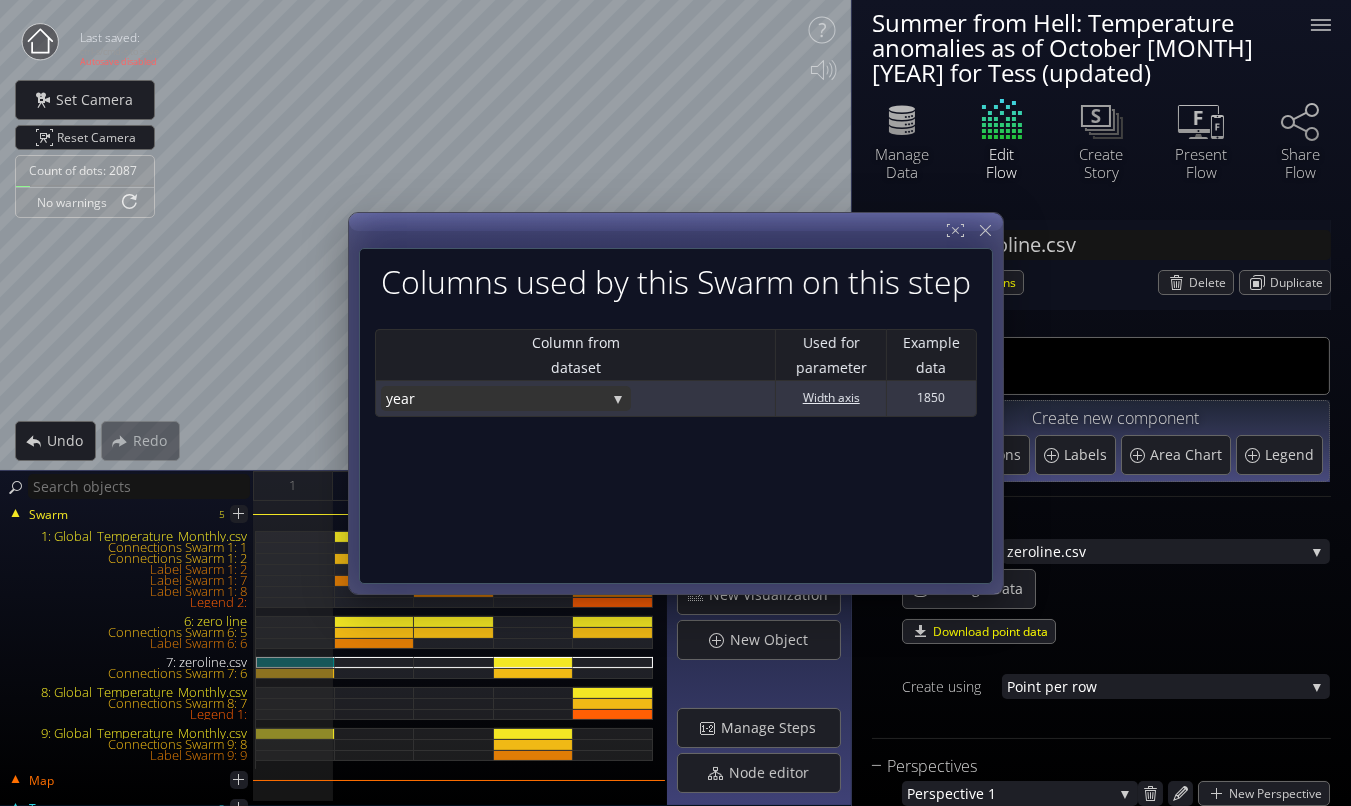 click on "year" at bounding box center (496, 398) 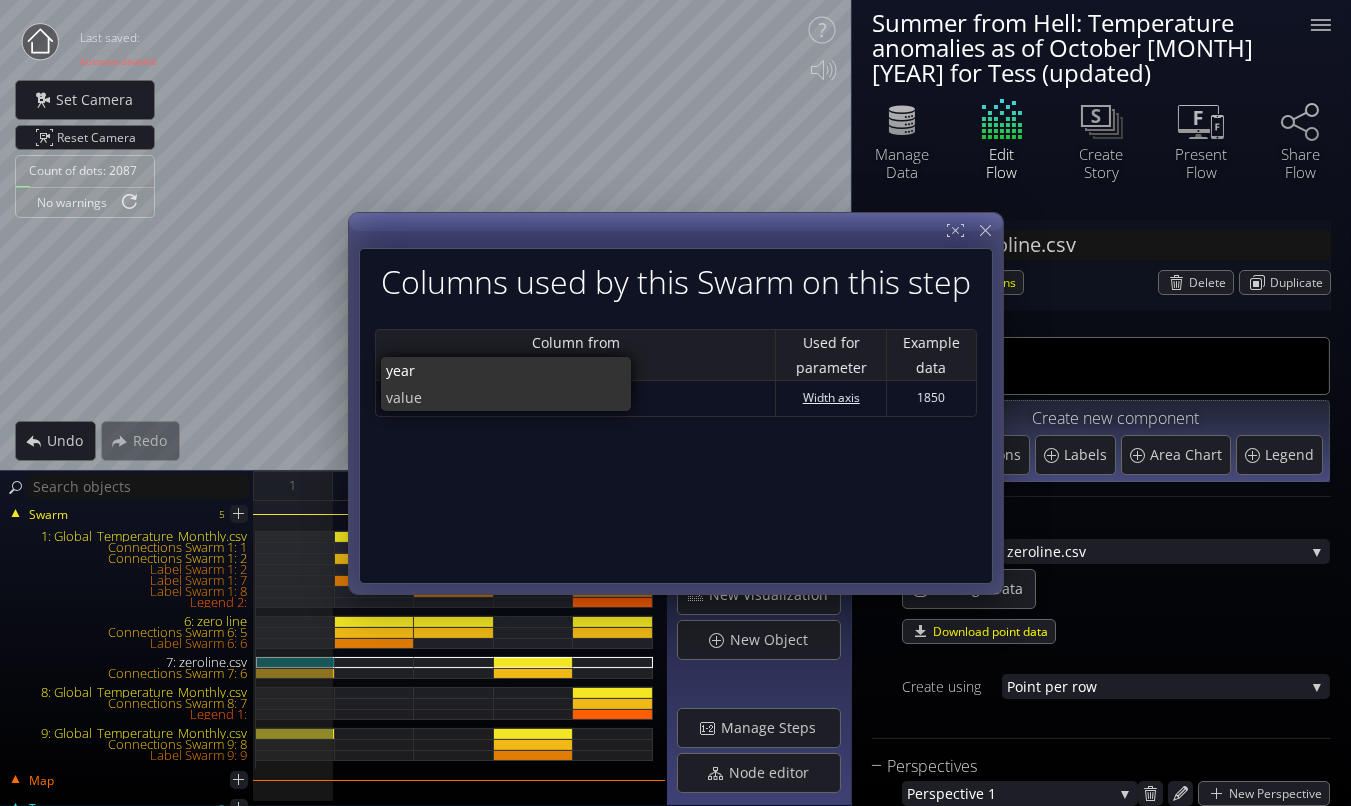 click on "Columns used by this Swarm on this step
Column from dataset   Used for parameter
Example data
year       year     value
Width axis
1850" at bounding box center (676, 416) 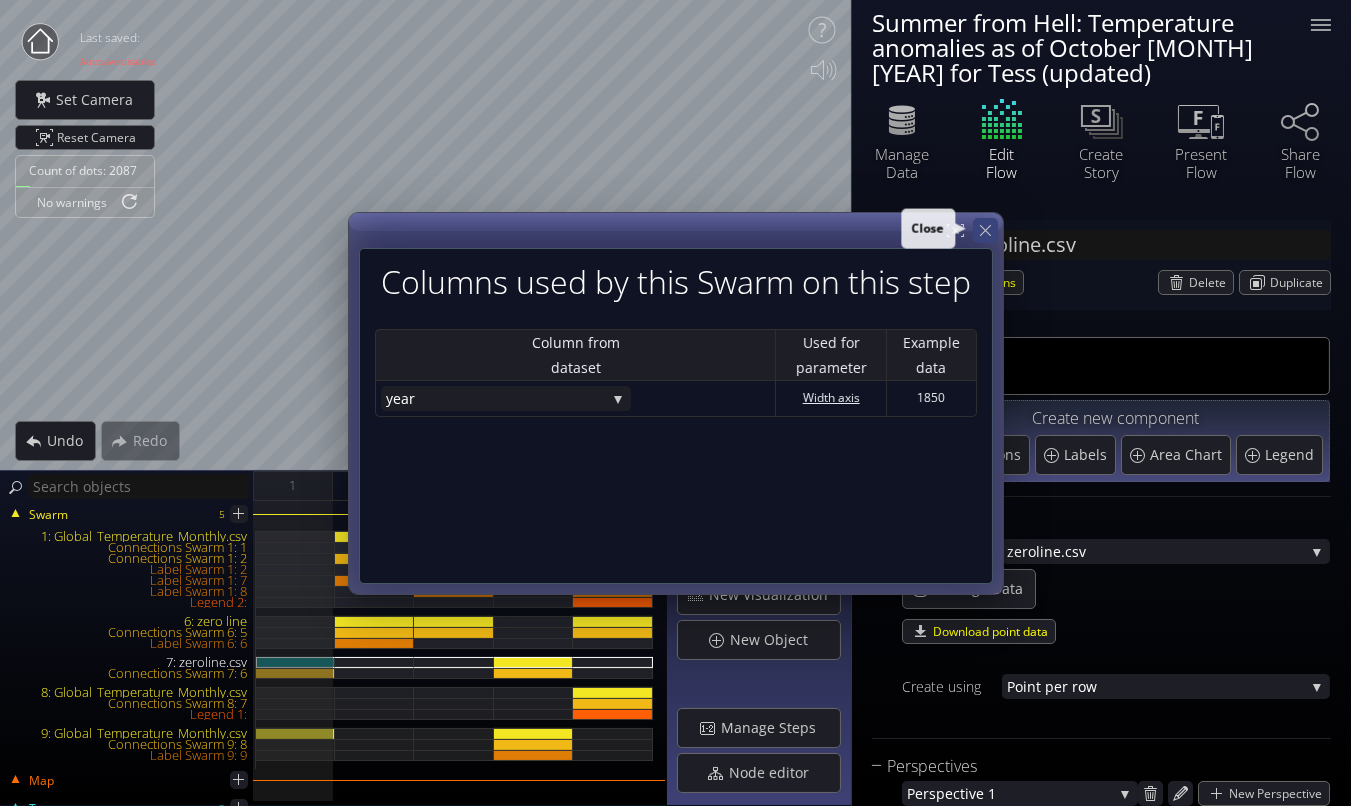 click at bounding box center [984, 230] 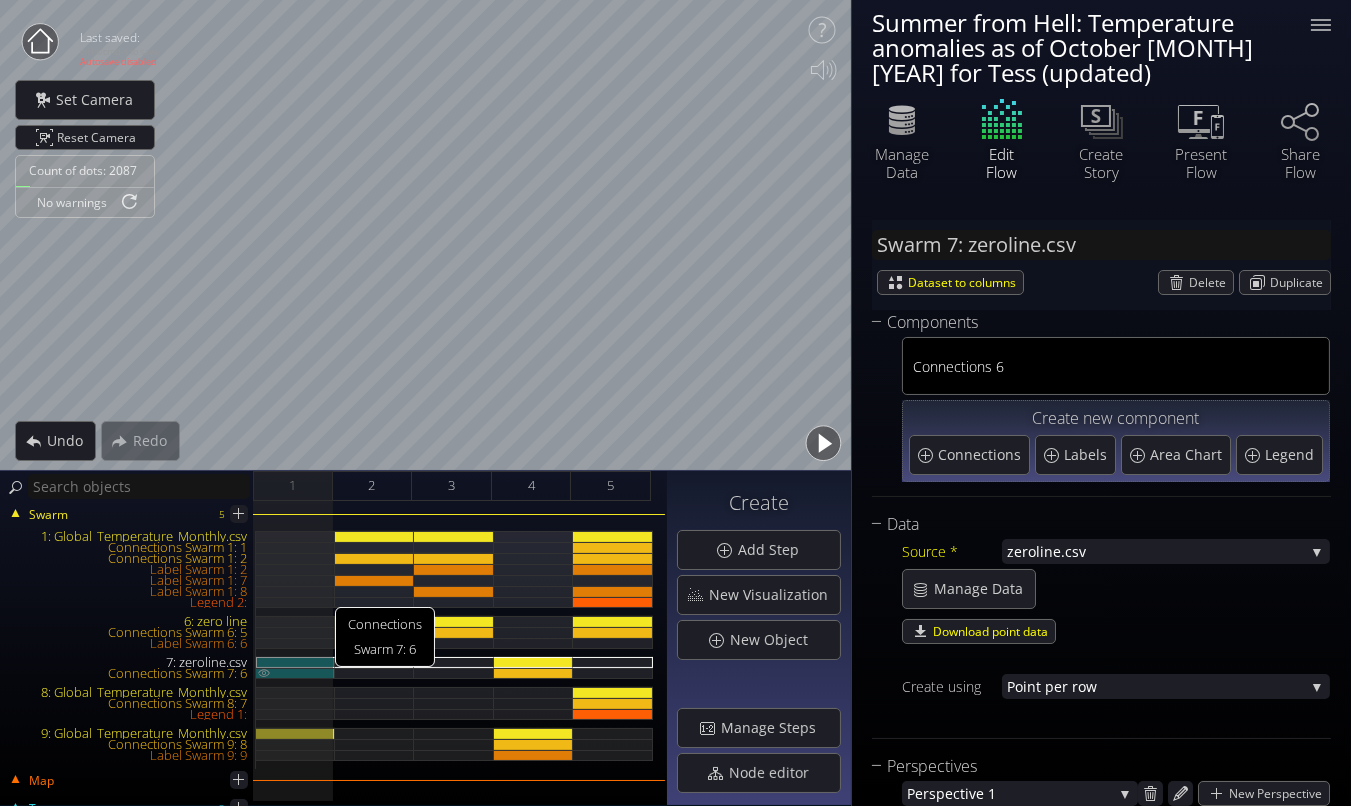 click on "Connections Swarm 7:  6" at bounding box center (295, 673) 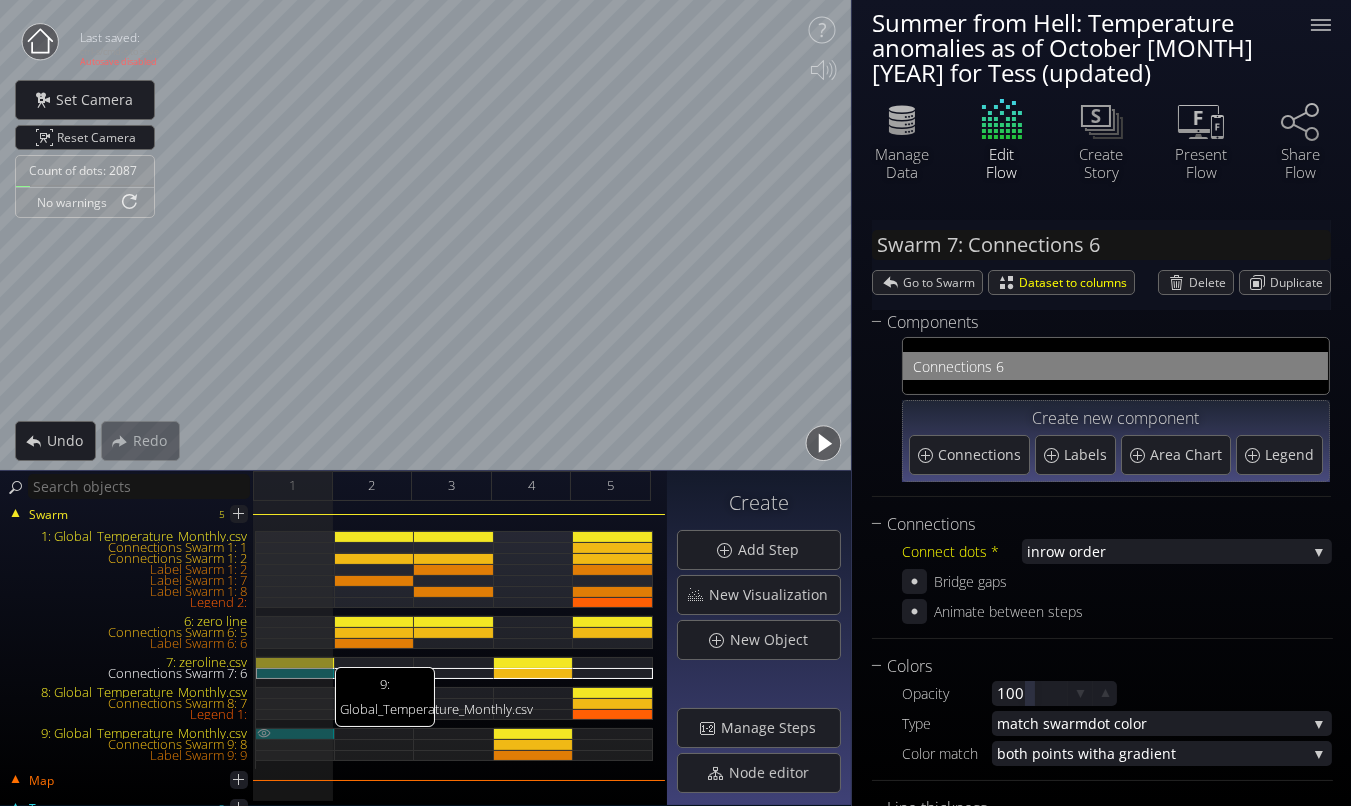 click on "9: Global_Temperature_Monthly.csv" at bounding box center [295, 733] 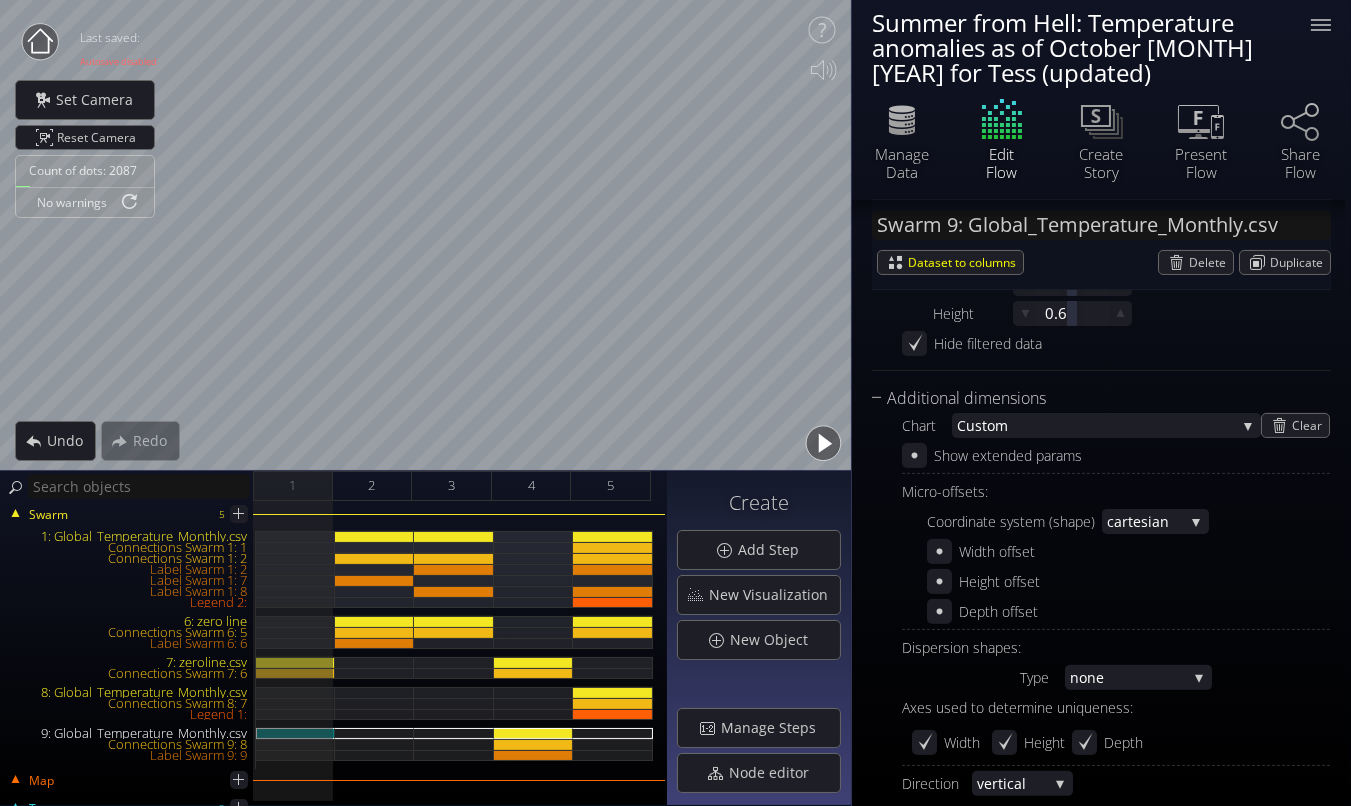 scroll, scrollTop: 1068, scrollLeft: 0, axis: vertical 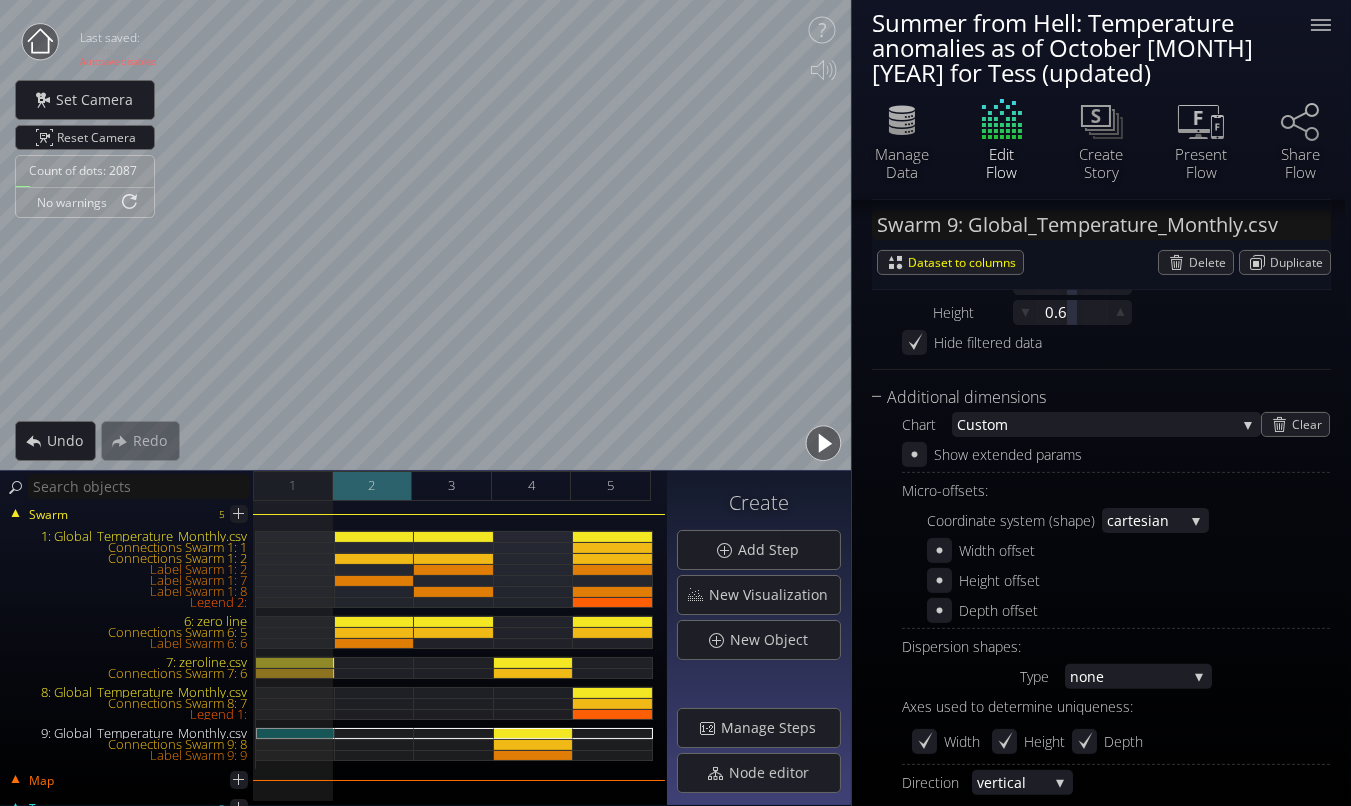 click on "[NUMBER]" at bounding box center (373, 486) 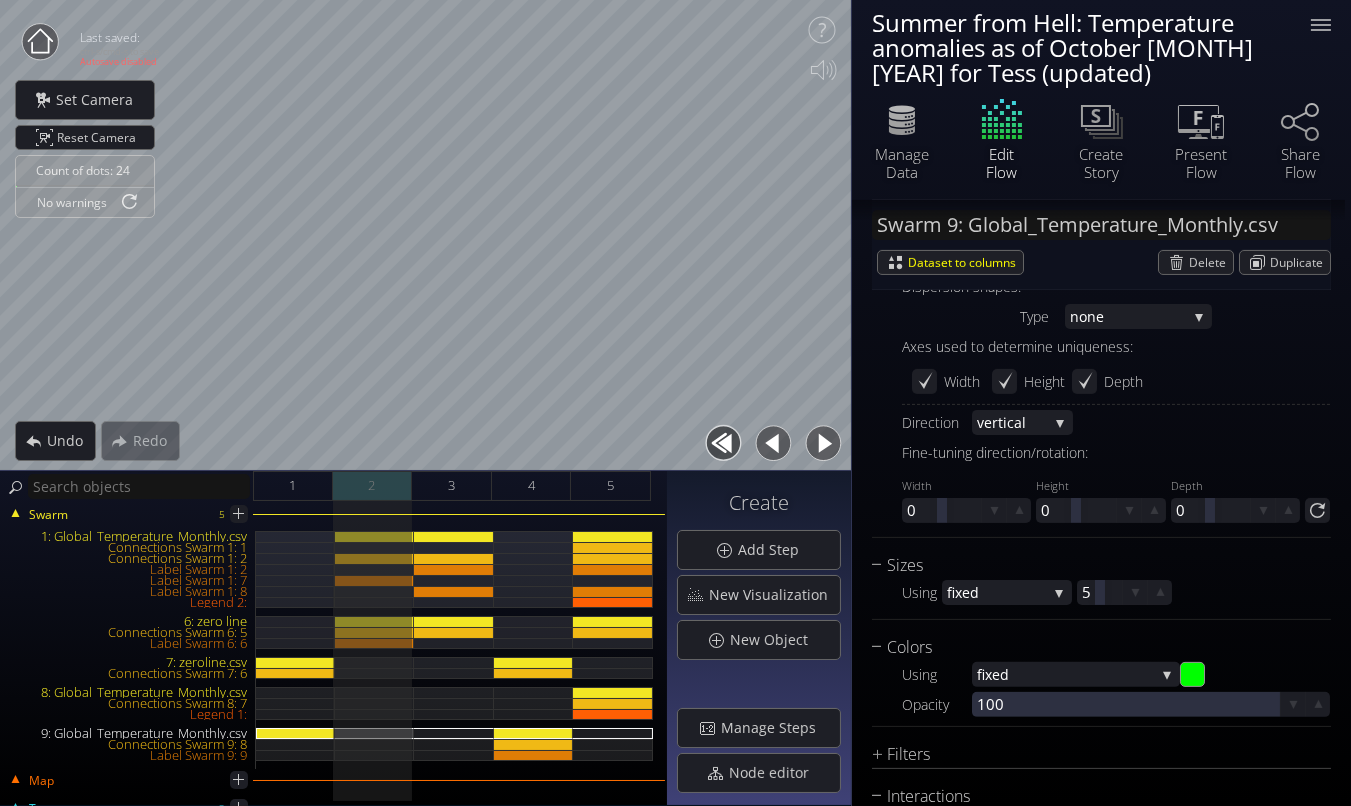 scroll, scrollTop: 708, scrollLeft: 0, axis: vertical 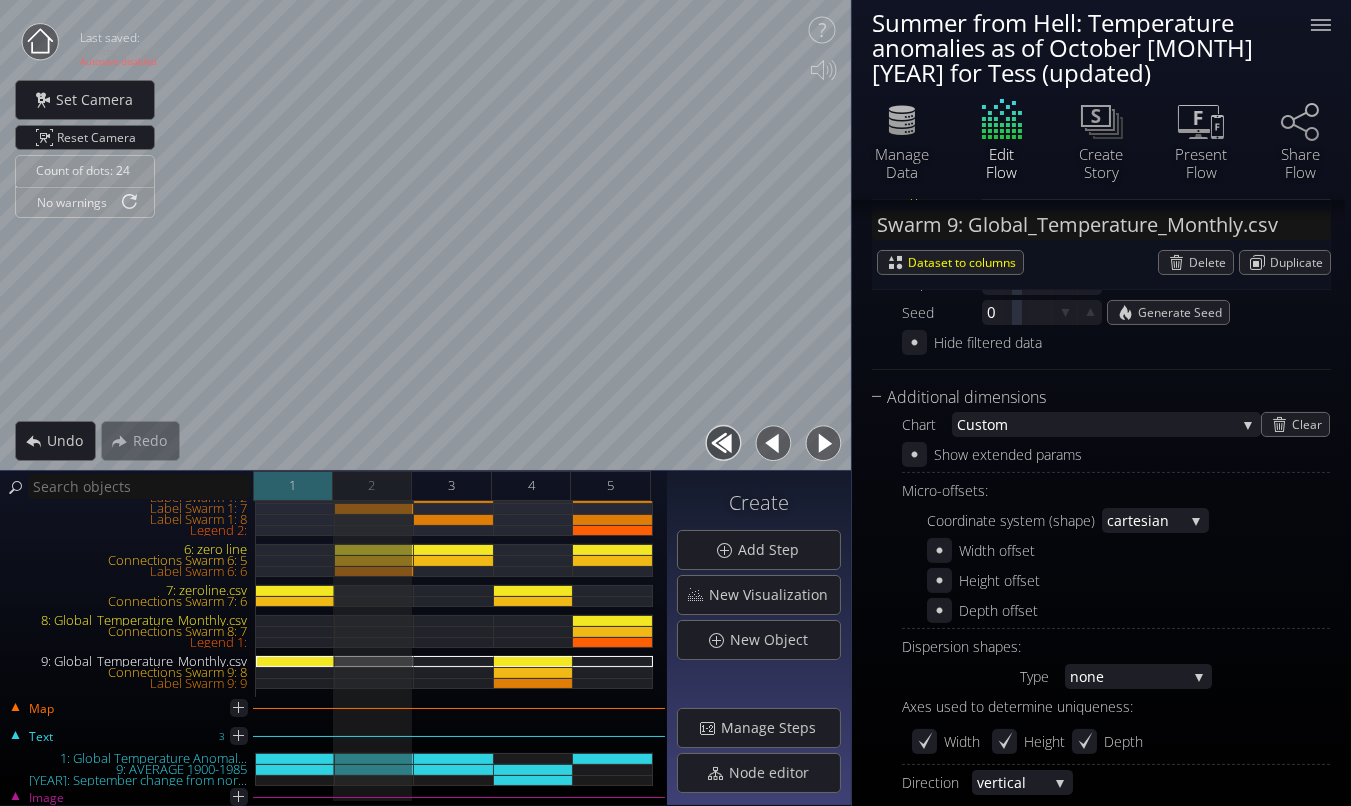 click on "[NUMBER]" at bounding box center [293, 486] 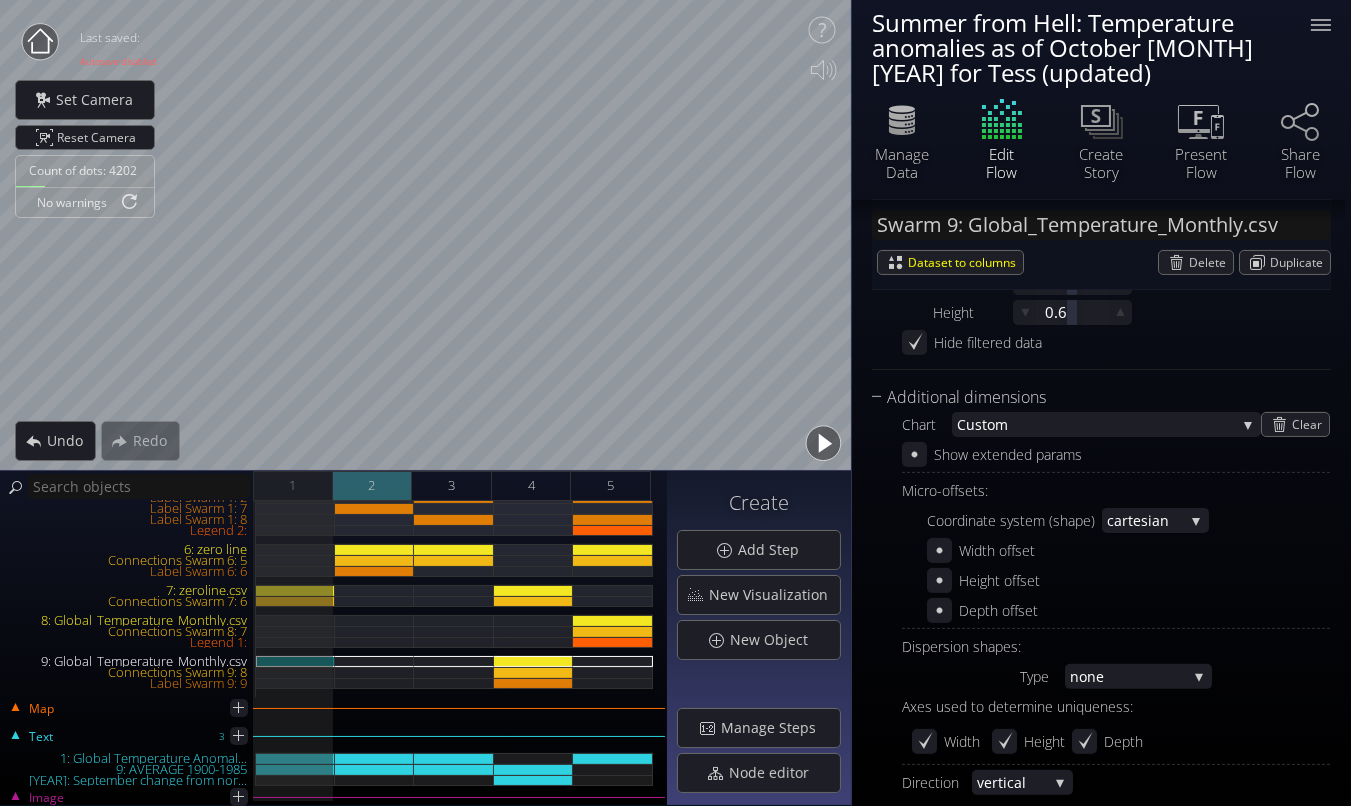 click on "[NUMBER]" at bounding box center [373, 486] 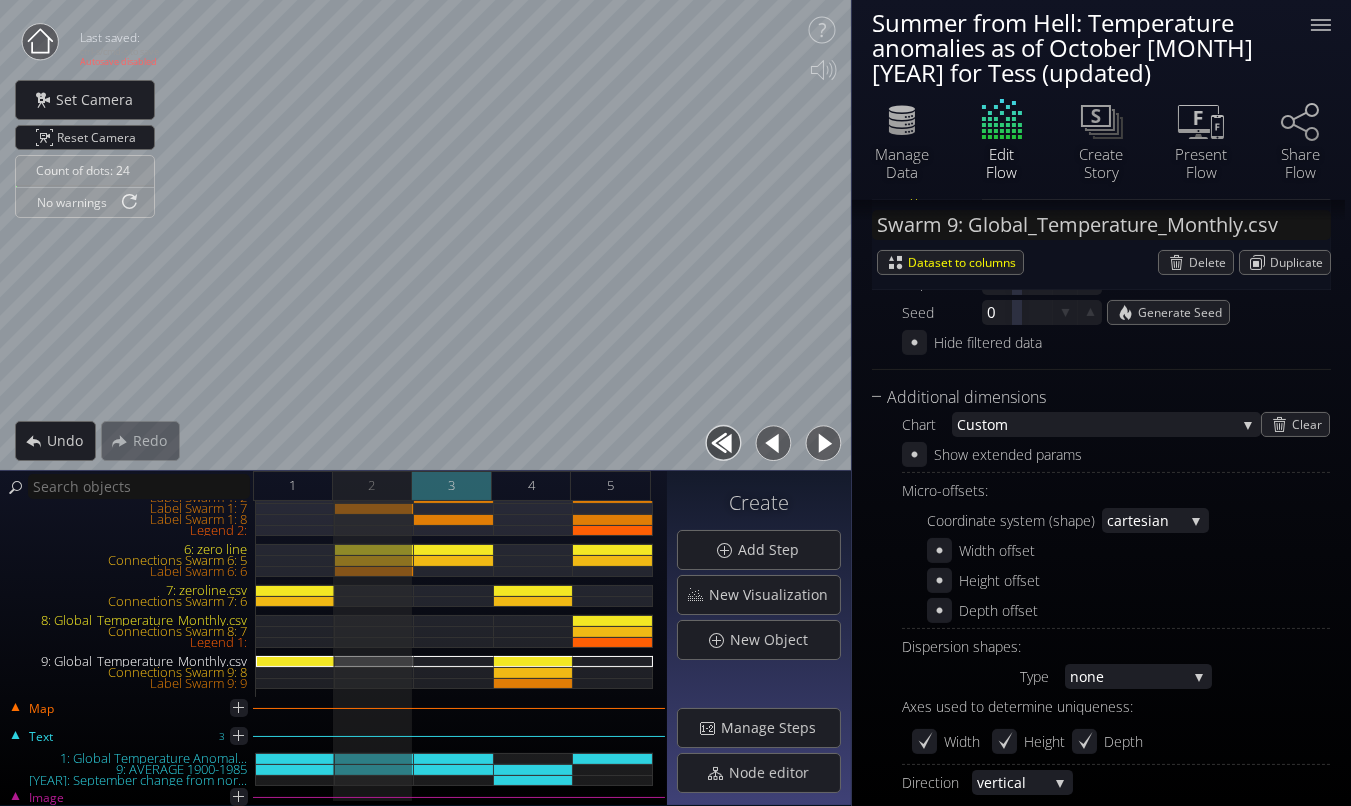click on "3" at bounding box center [452, 486] 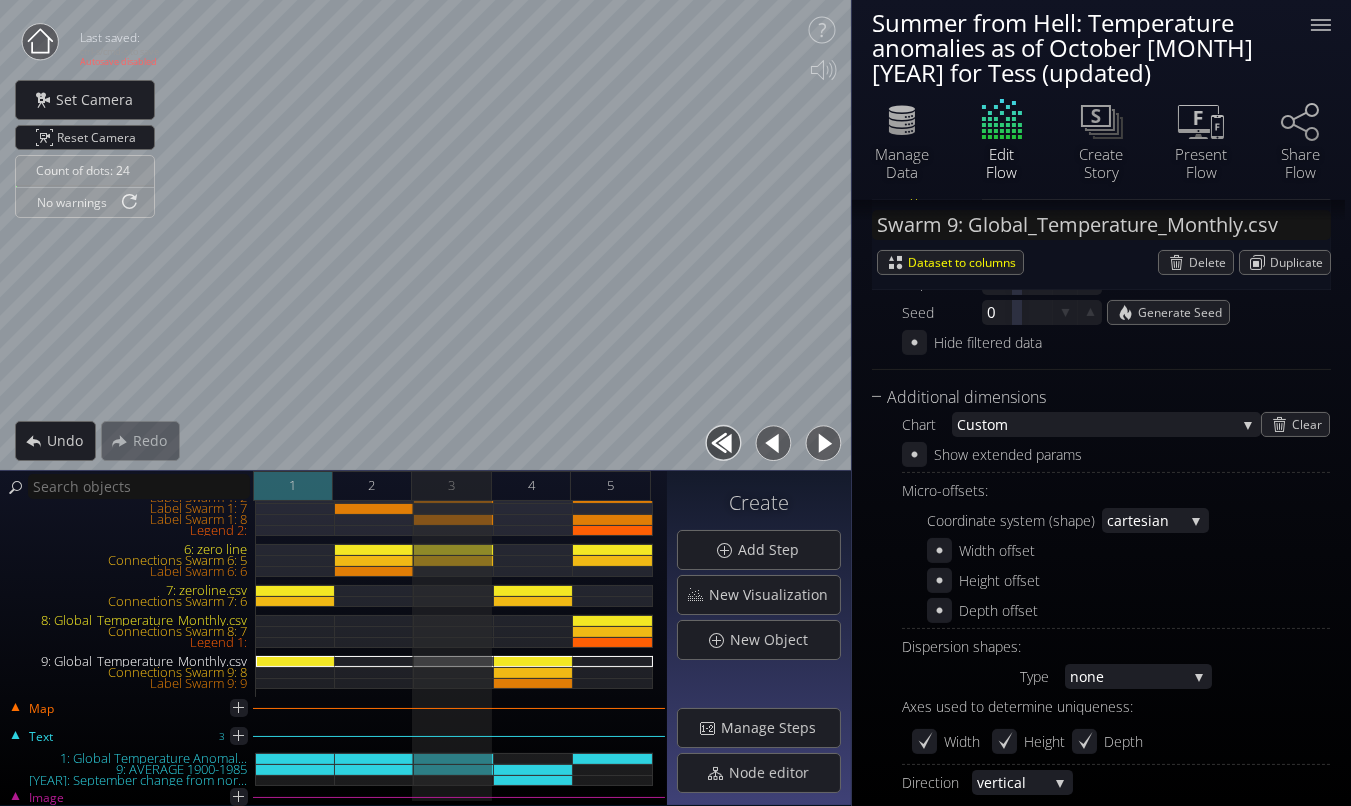 click on "[NUMBER]" at bounding box center (293, 486) 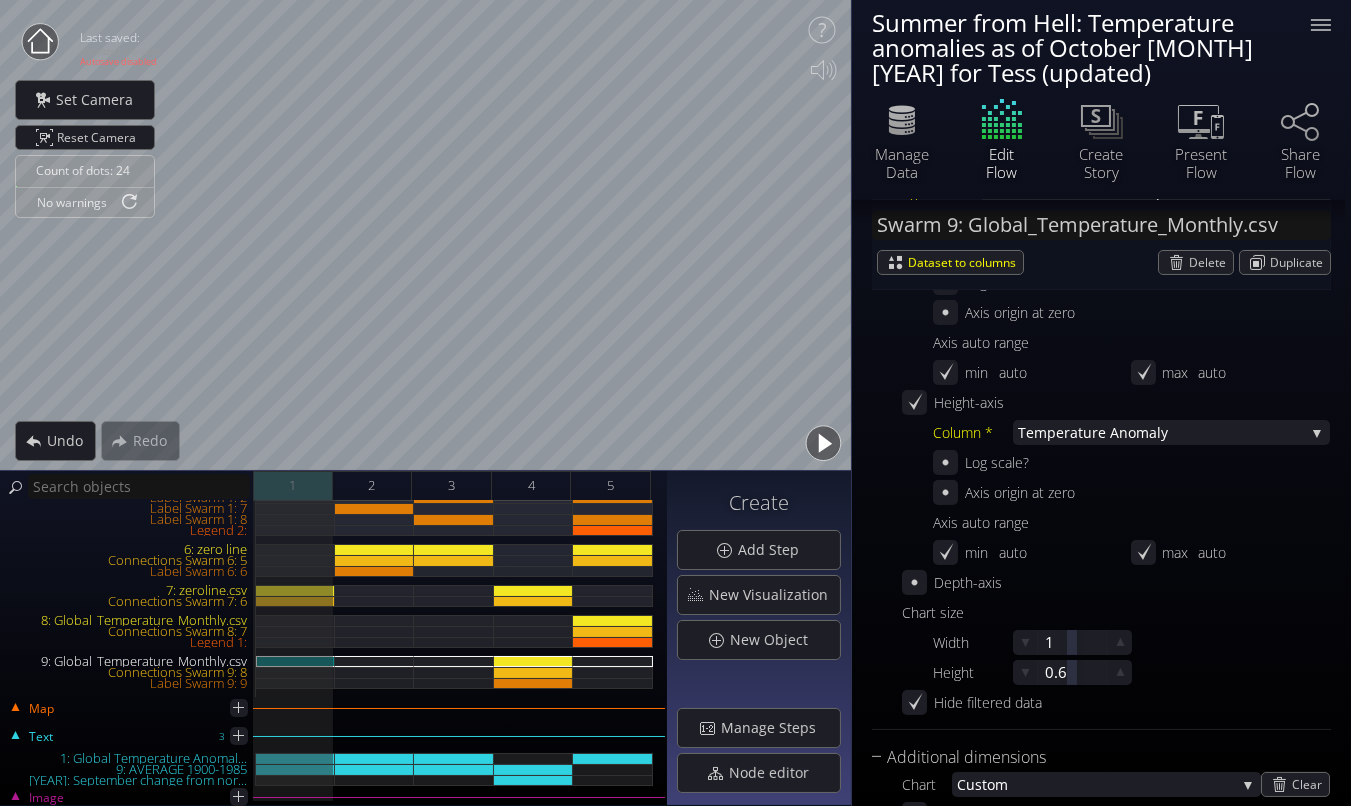scroll, scrollTop: 1068, scrollLeft: 0, axis: vertical 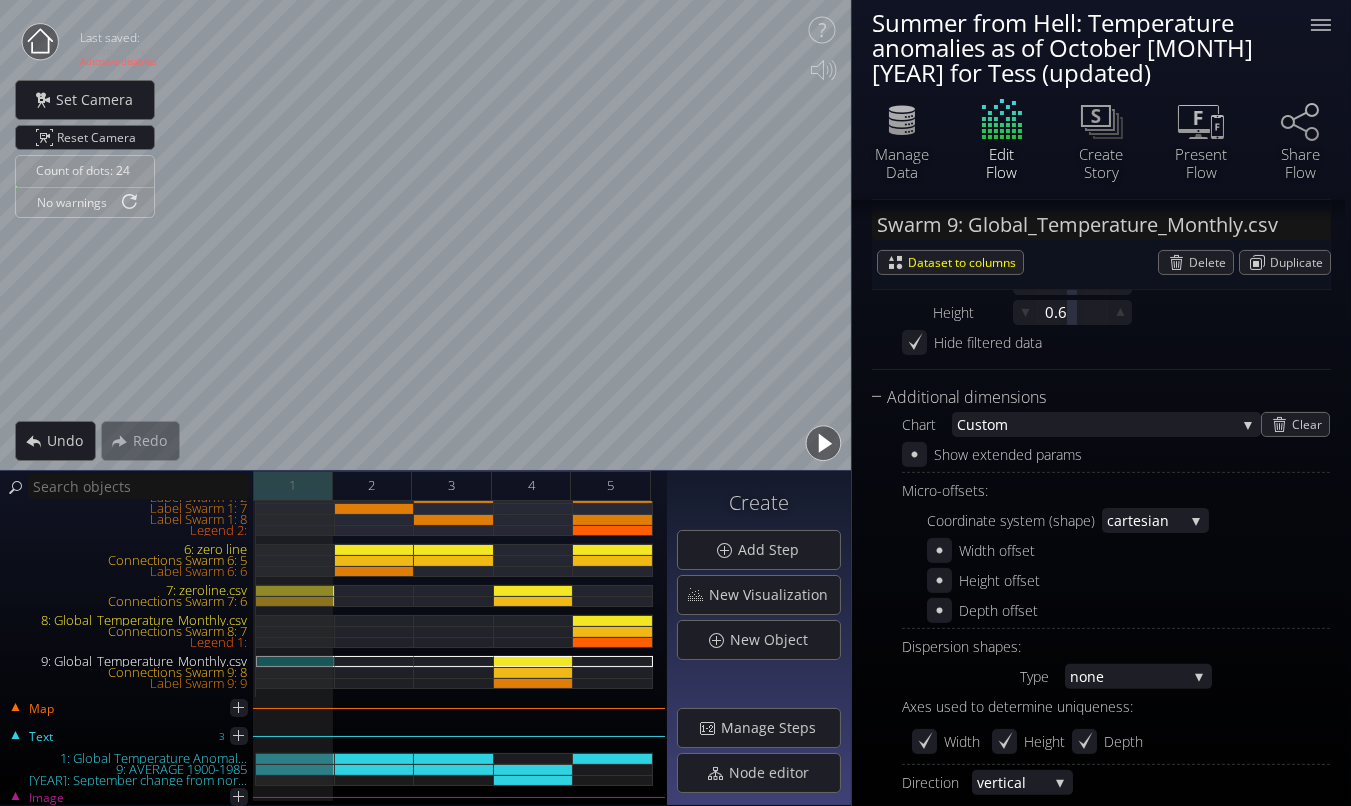 click on "[NUMBER]" at bounding box center (292, 485) 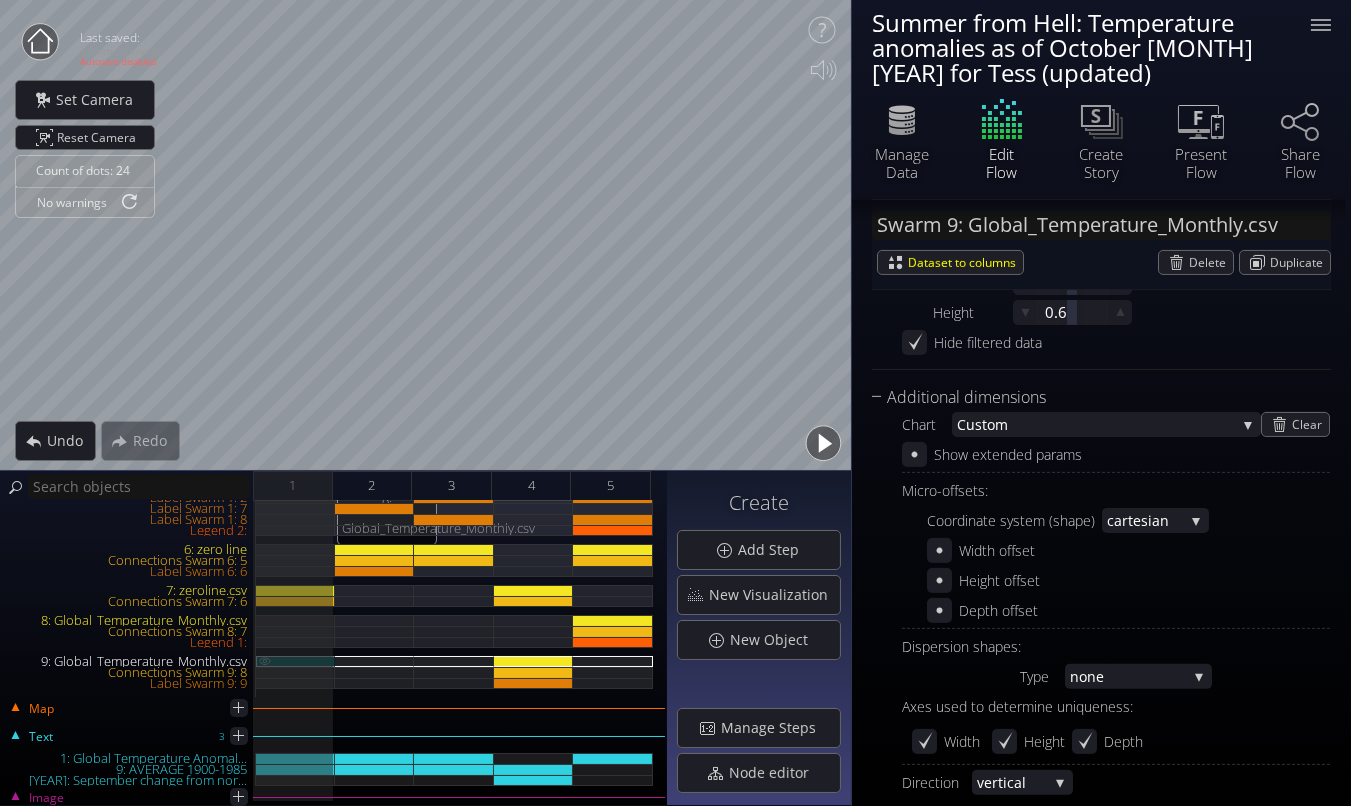 click on "9: Global_Temperature_Monthly.csv" at bounding box center (295, 661) 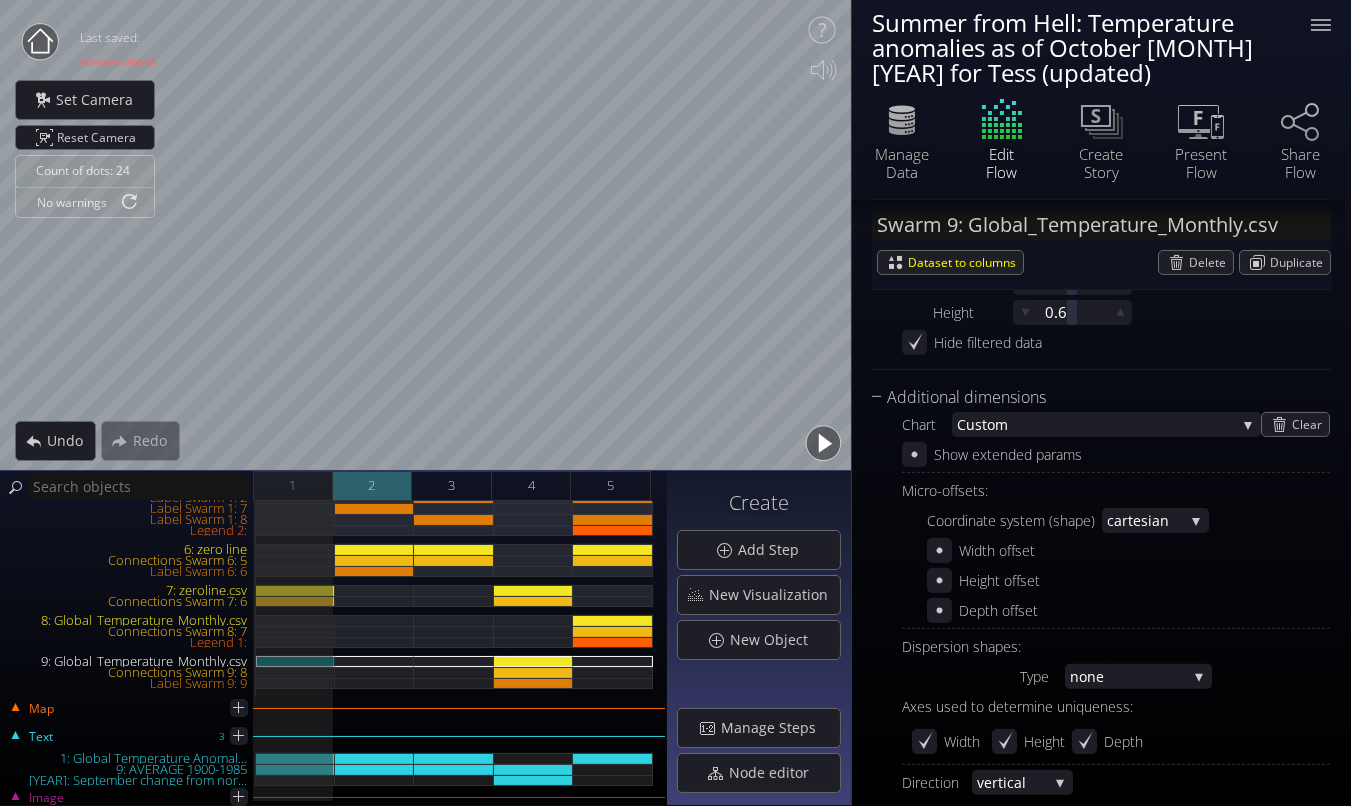 click on "[NUMBER]" at bounding box center [373, 486] 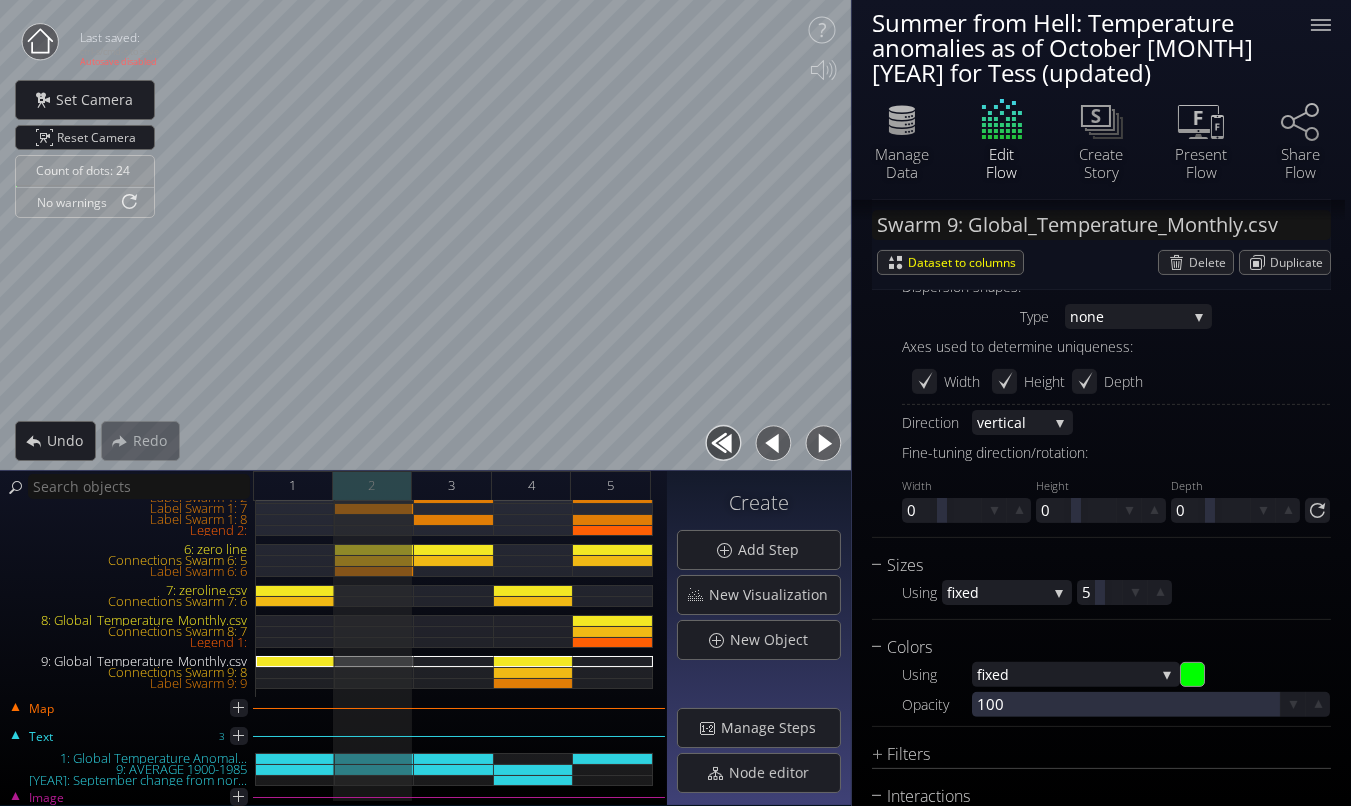 scroll, scrollTop: 708, scrollLeft: 0, axis: vertical 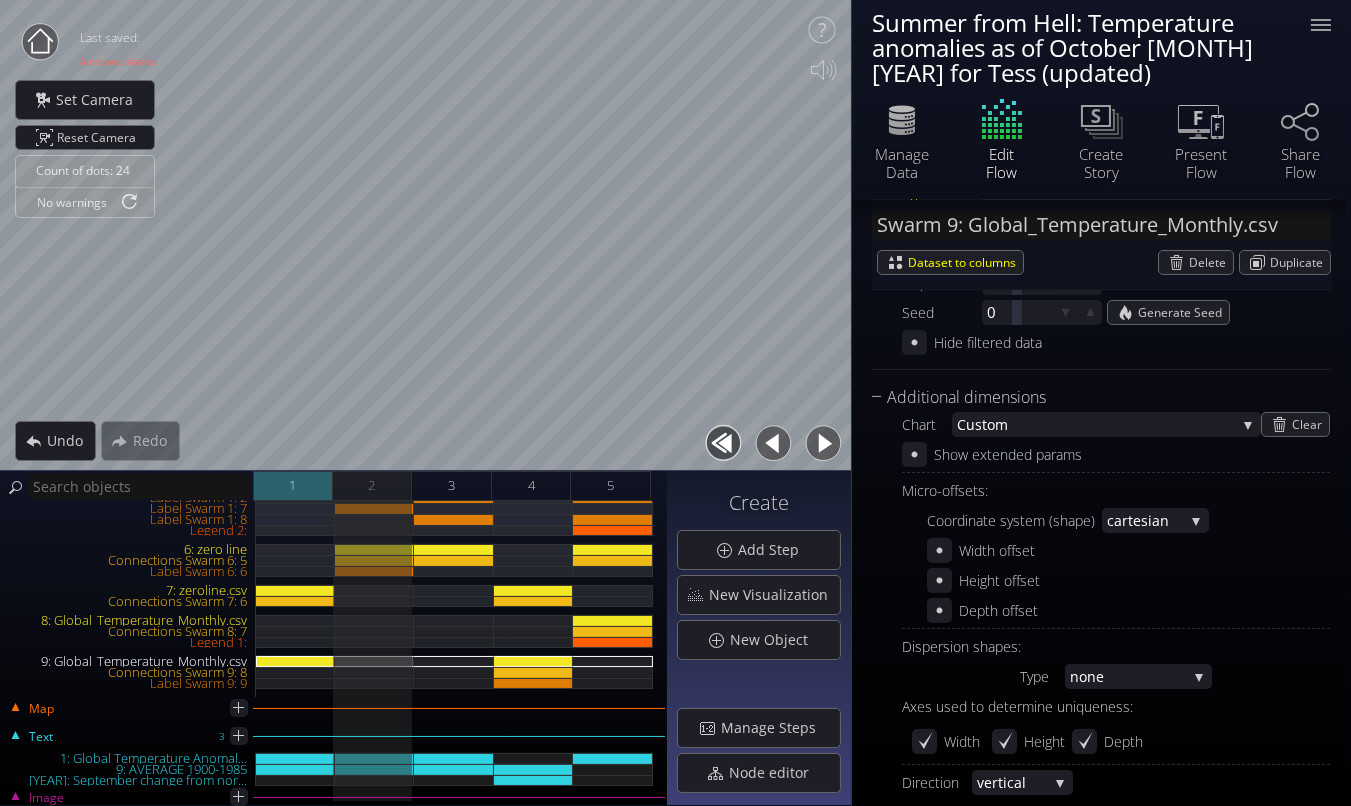 click on "[NUMBER]" at bounding box center [292, 485] 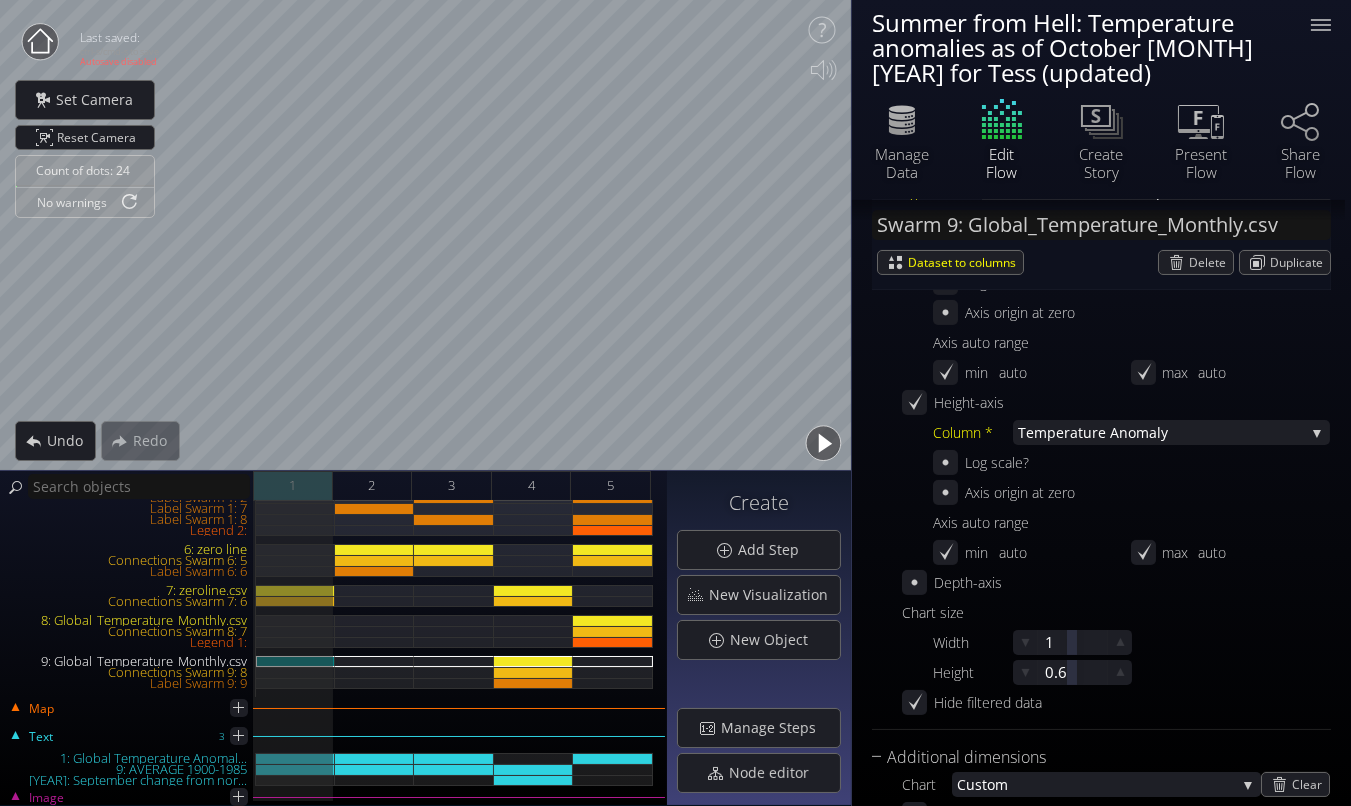 scroll, scrollTop: 1068, scrollLeft: 0, axis: vertical 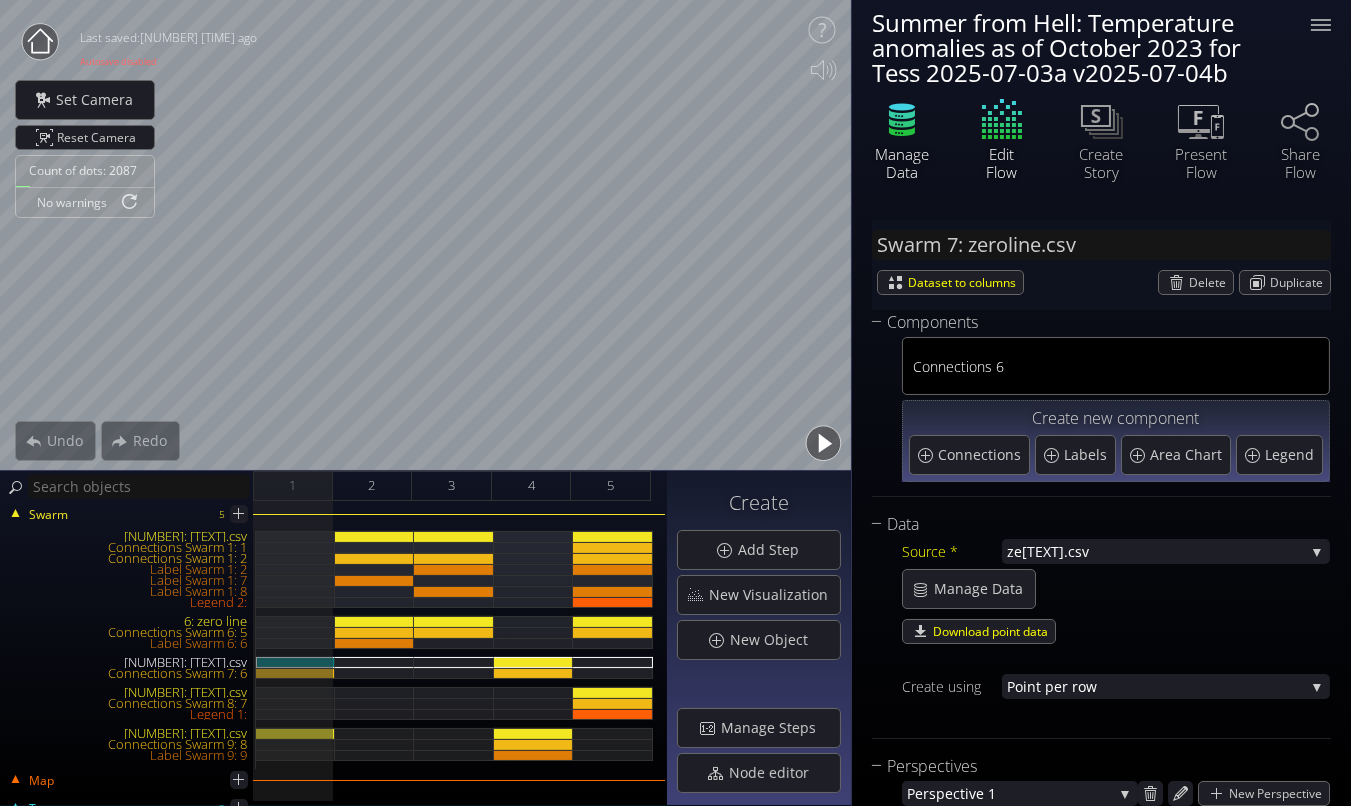 click at bounding box center (902, 130) 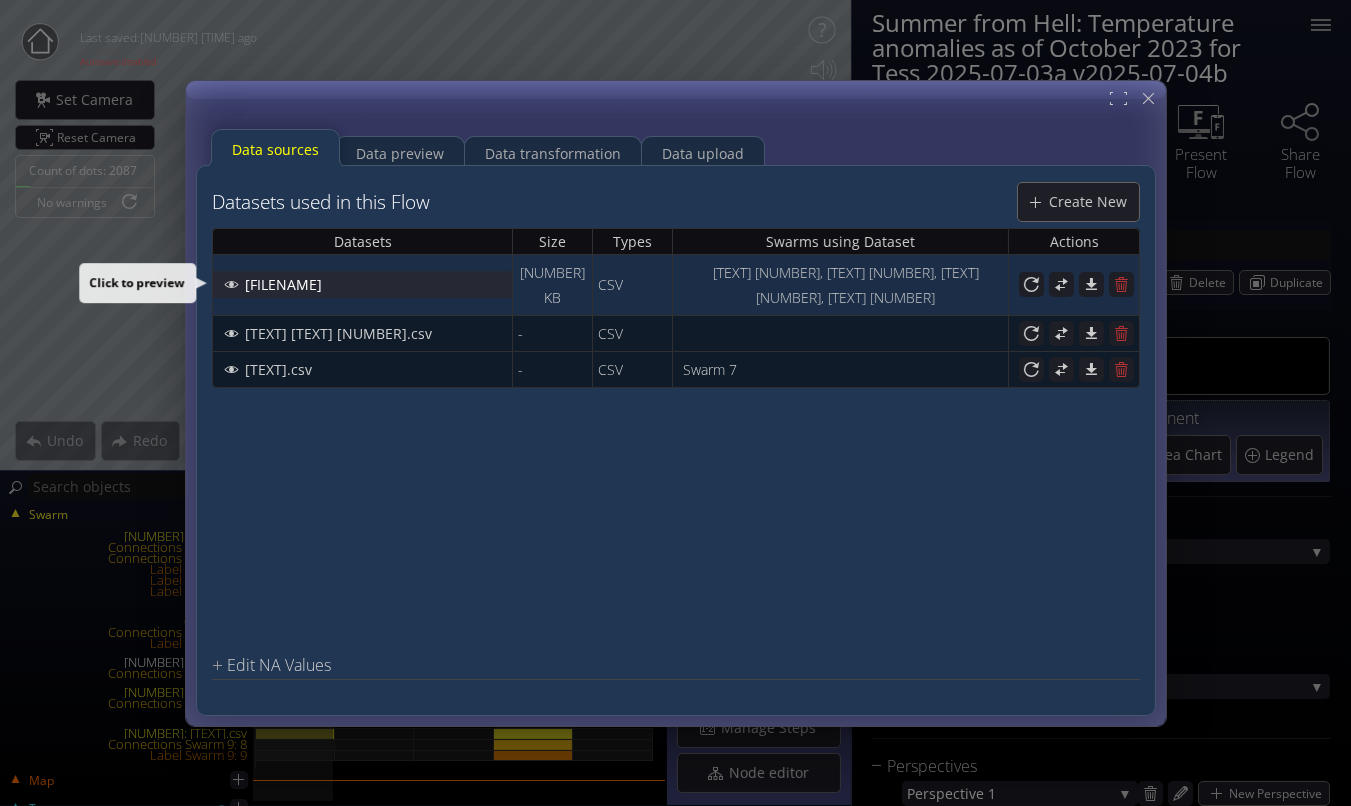 click on "[FILENAME]" at bounding box center (362, 284) 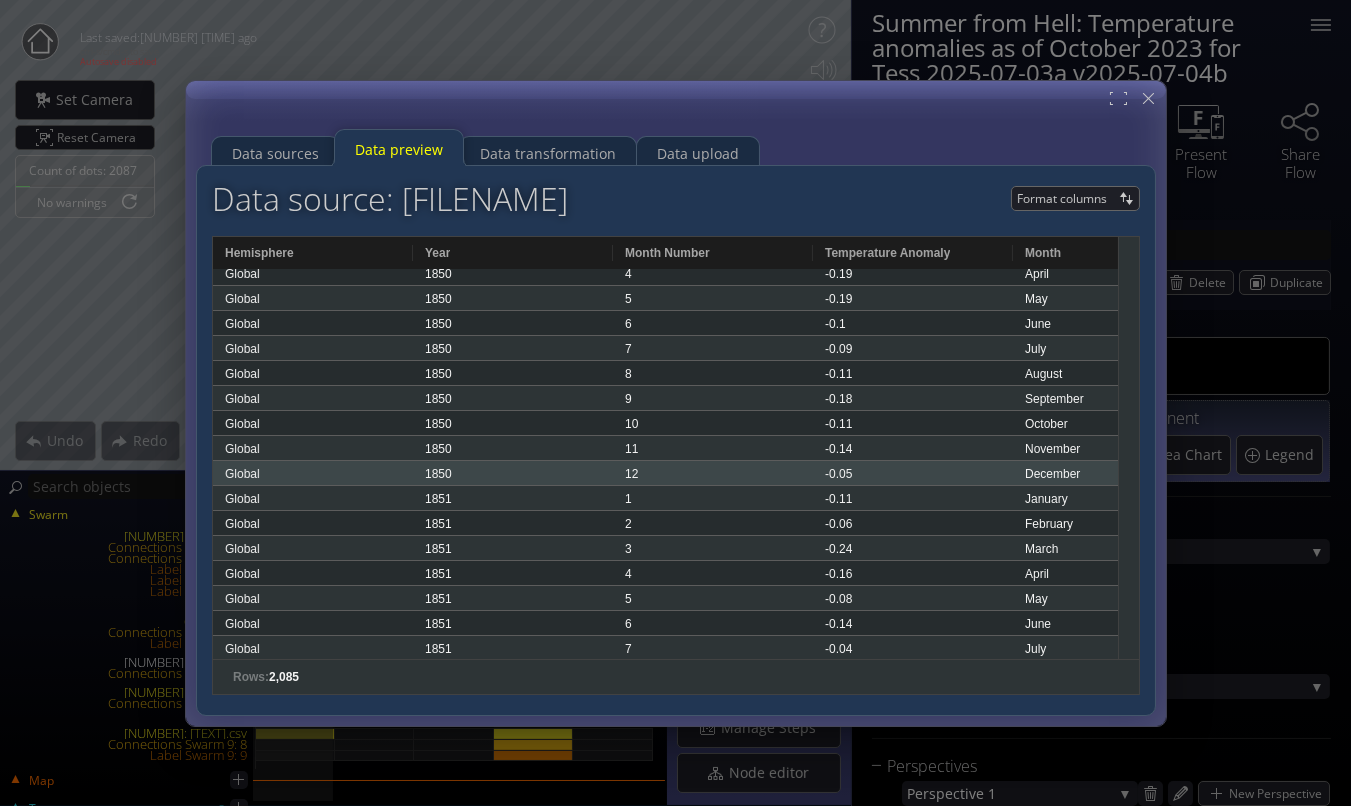 scroll, scrollTop: 86, scrollLeft: 0, axis: vertical 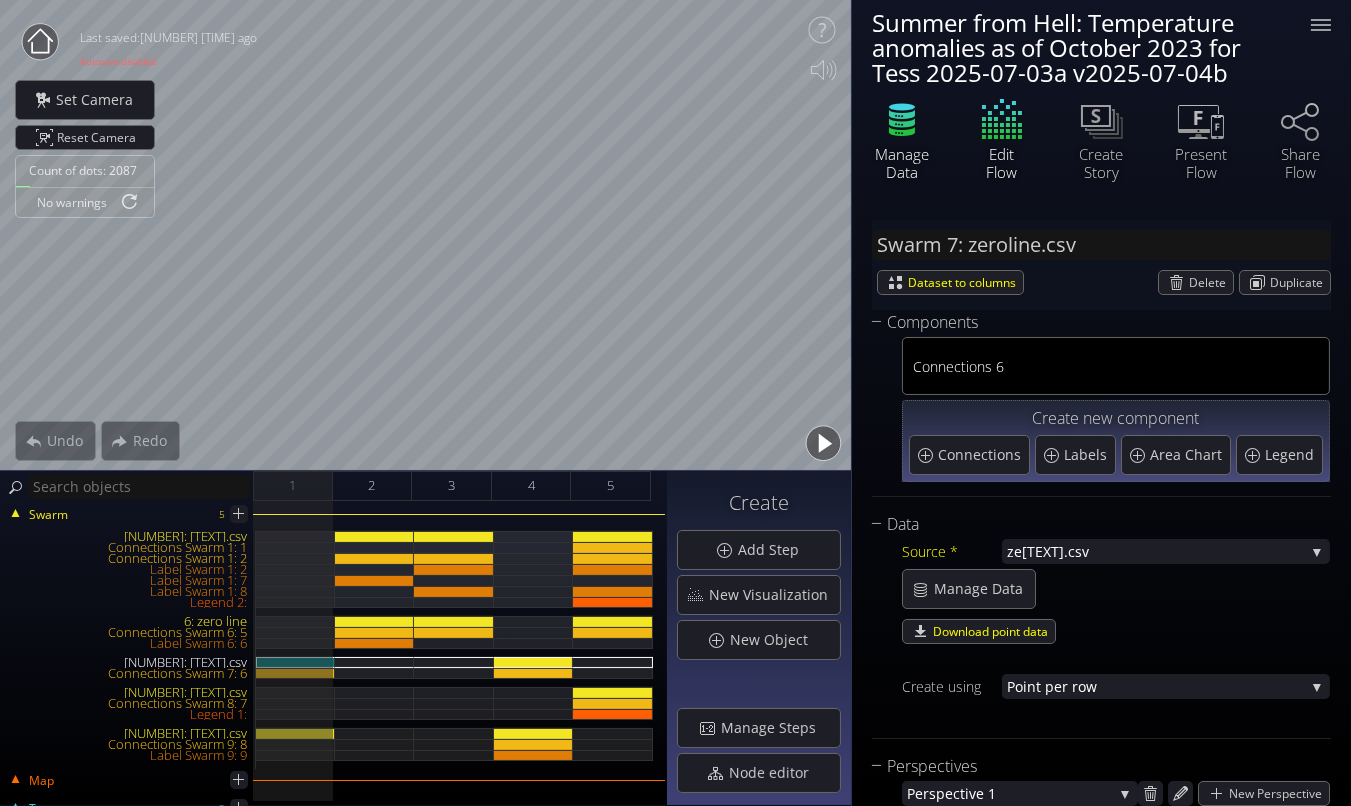 click at bounding box center [902, 120] 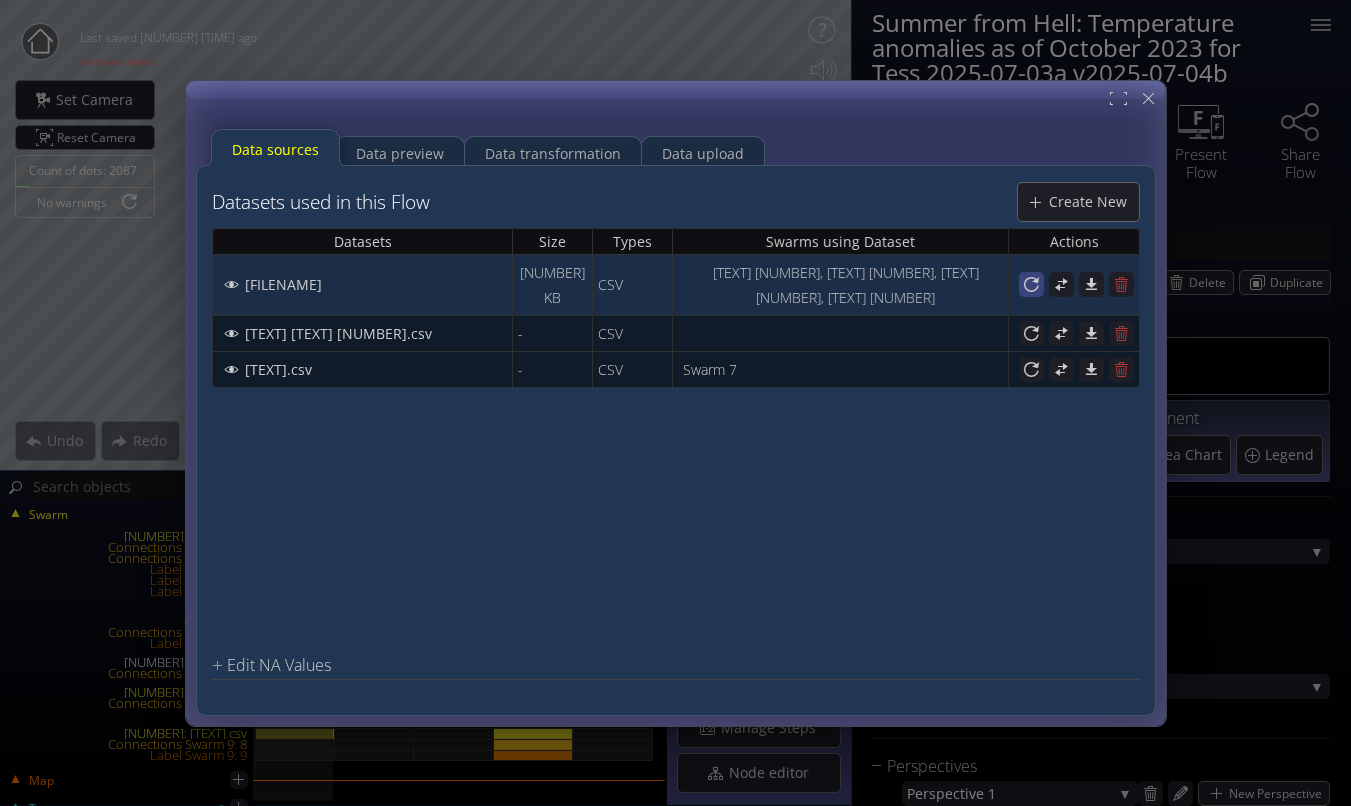 click at bounding box center (1031, 284) 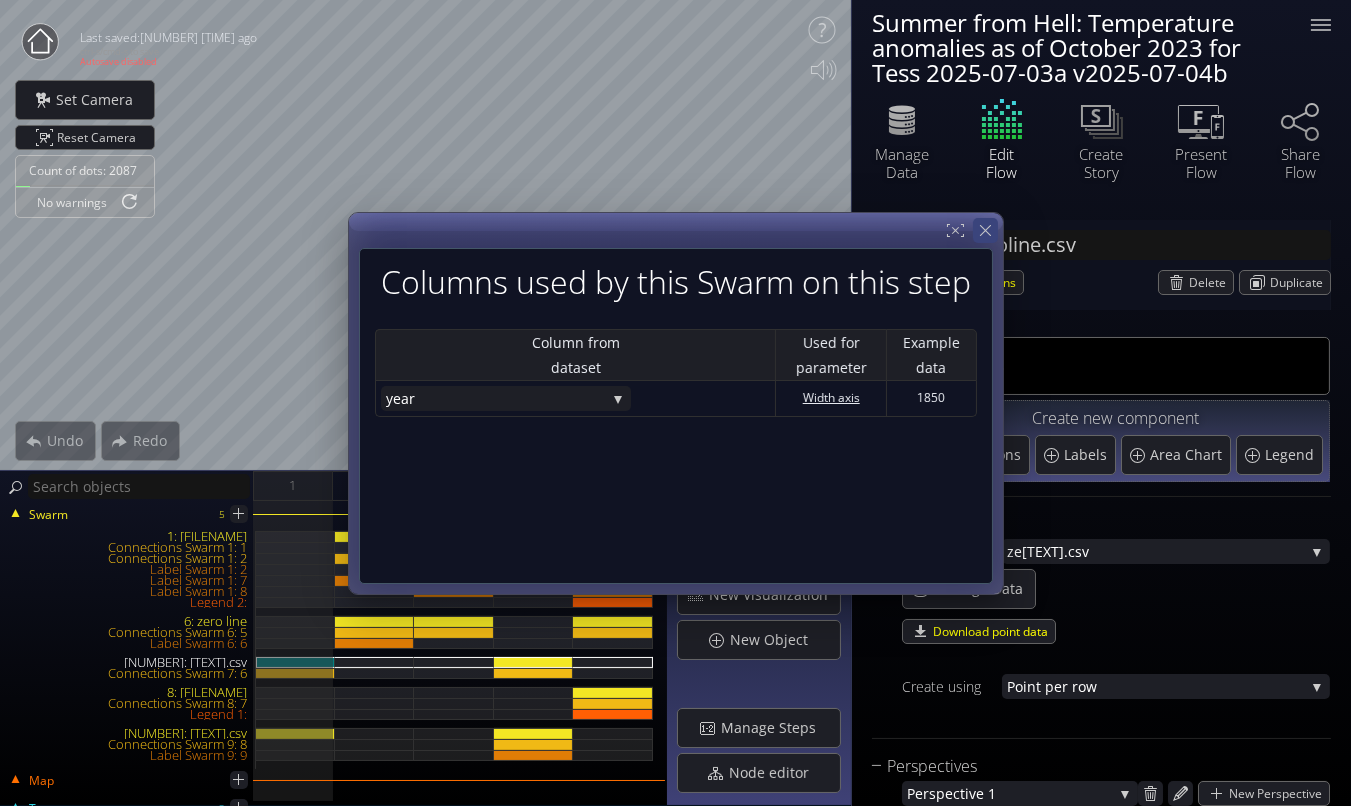 click at bounding box center (984, 230) 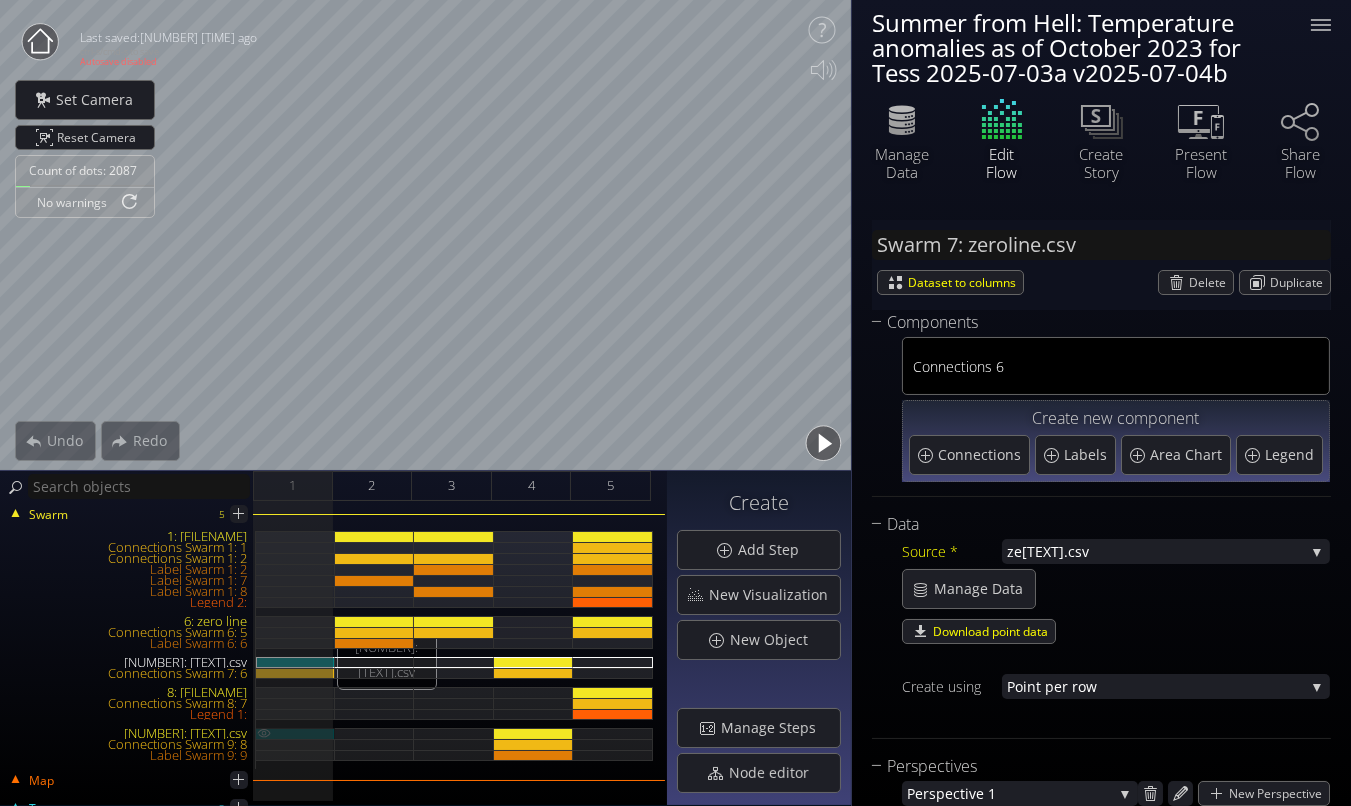click on "9: Global_Temperature_Monthly.csv" at bounding box center [295, 733] 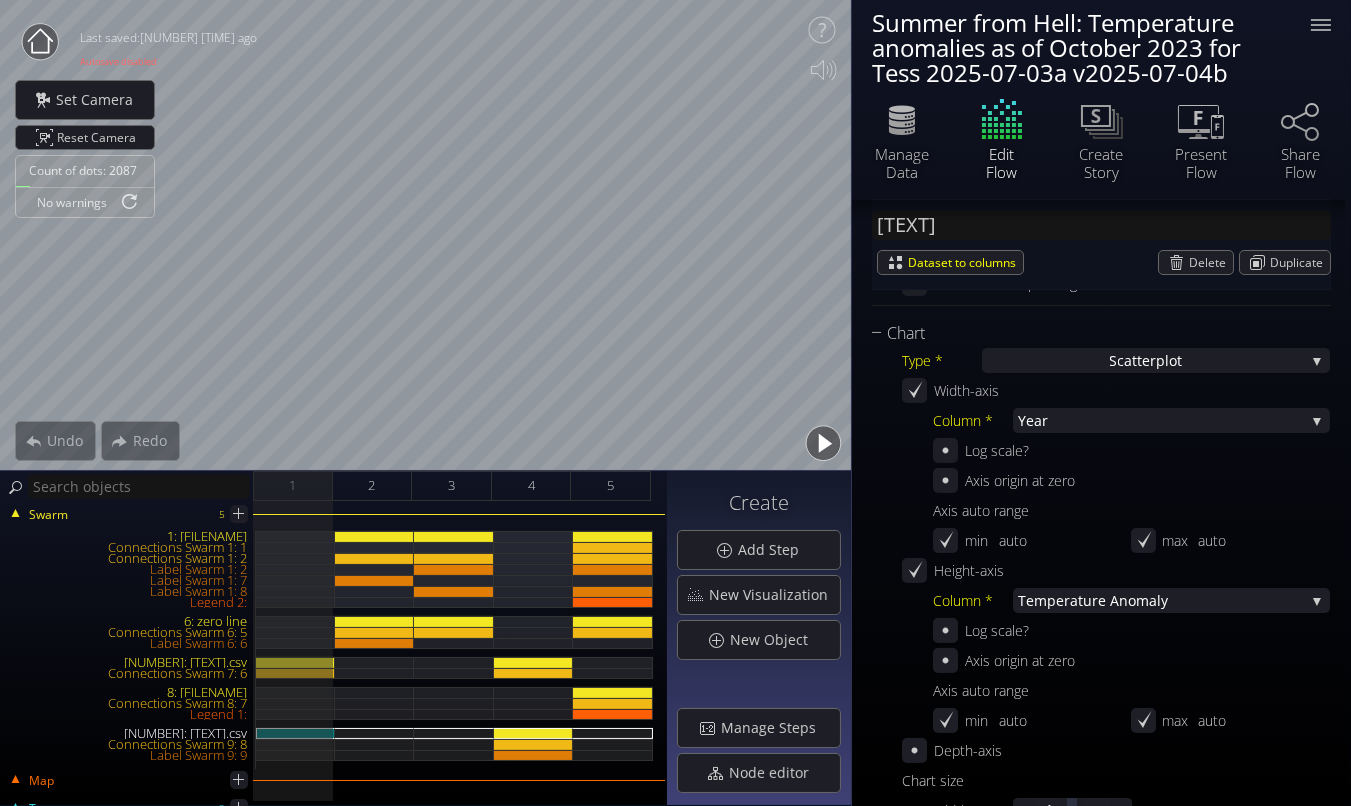 scroll, scrollTop: 557, scrollLeft: 0, axis: vertical 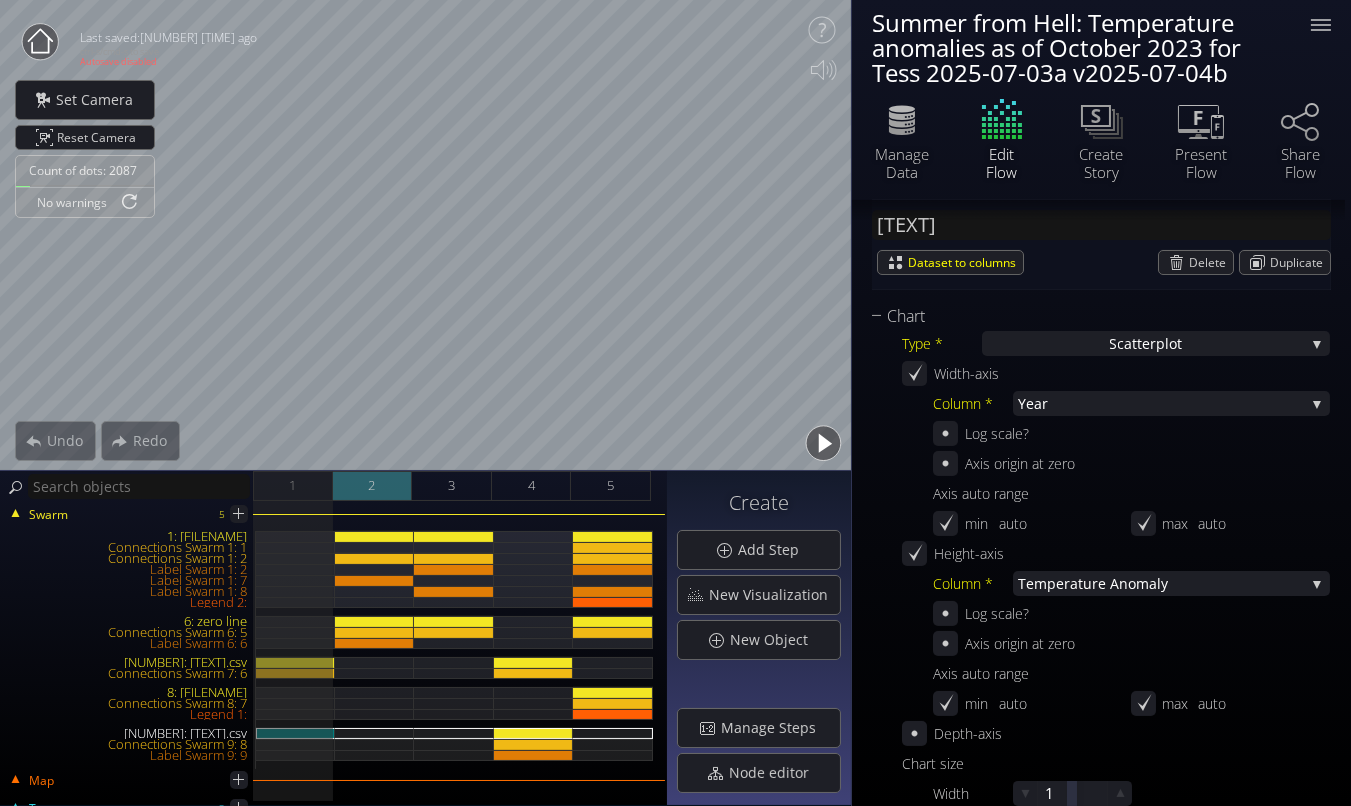 click on "[NUMBER]" at bounding box center (373, 486) 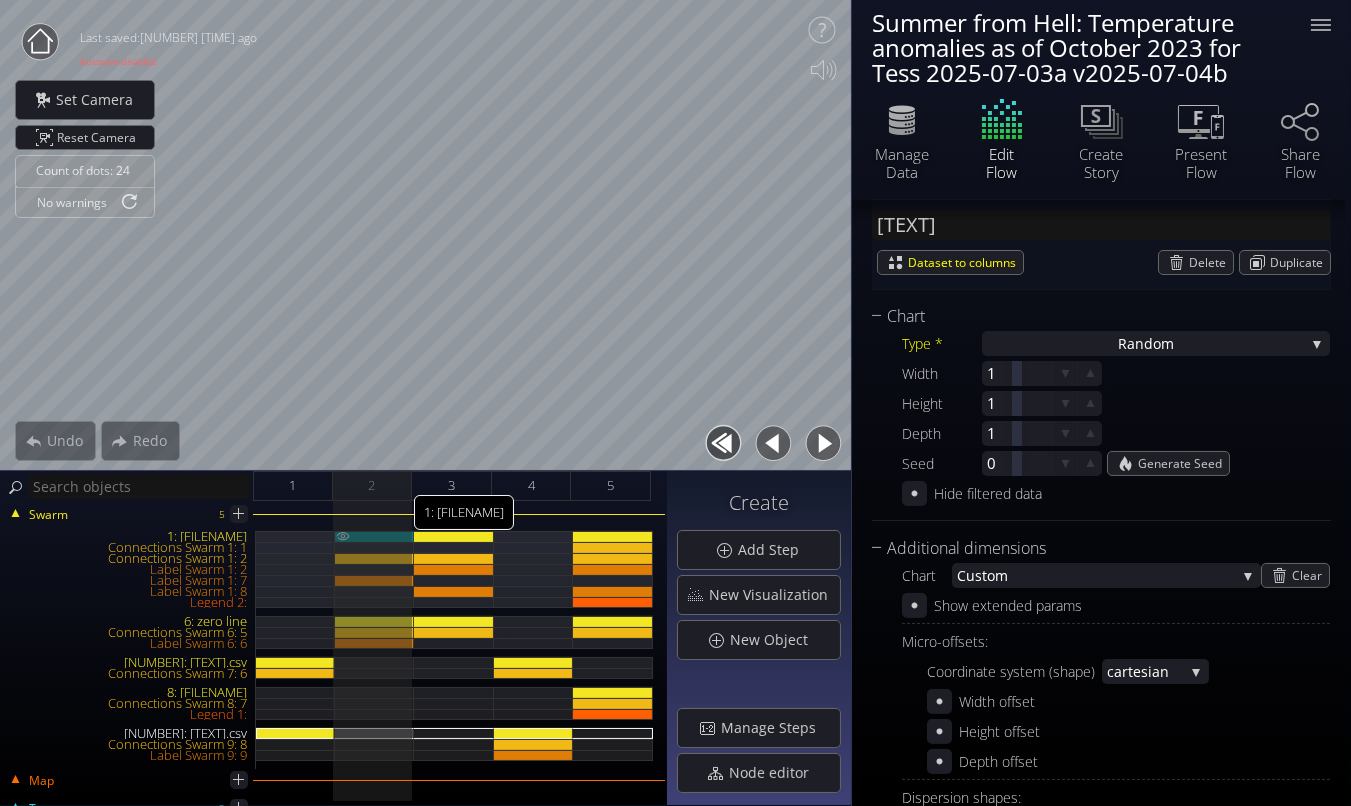 click on "1: Global_Temperature_Monthly.csv" at bounding box center (375, 536) 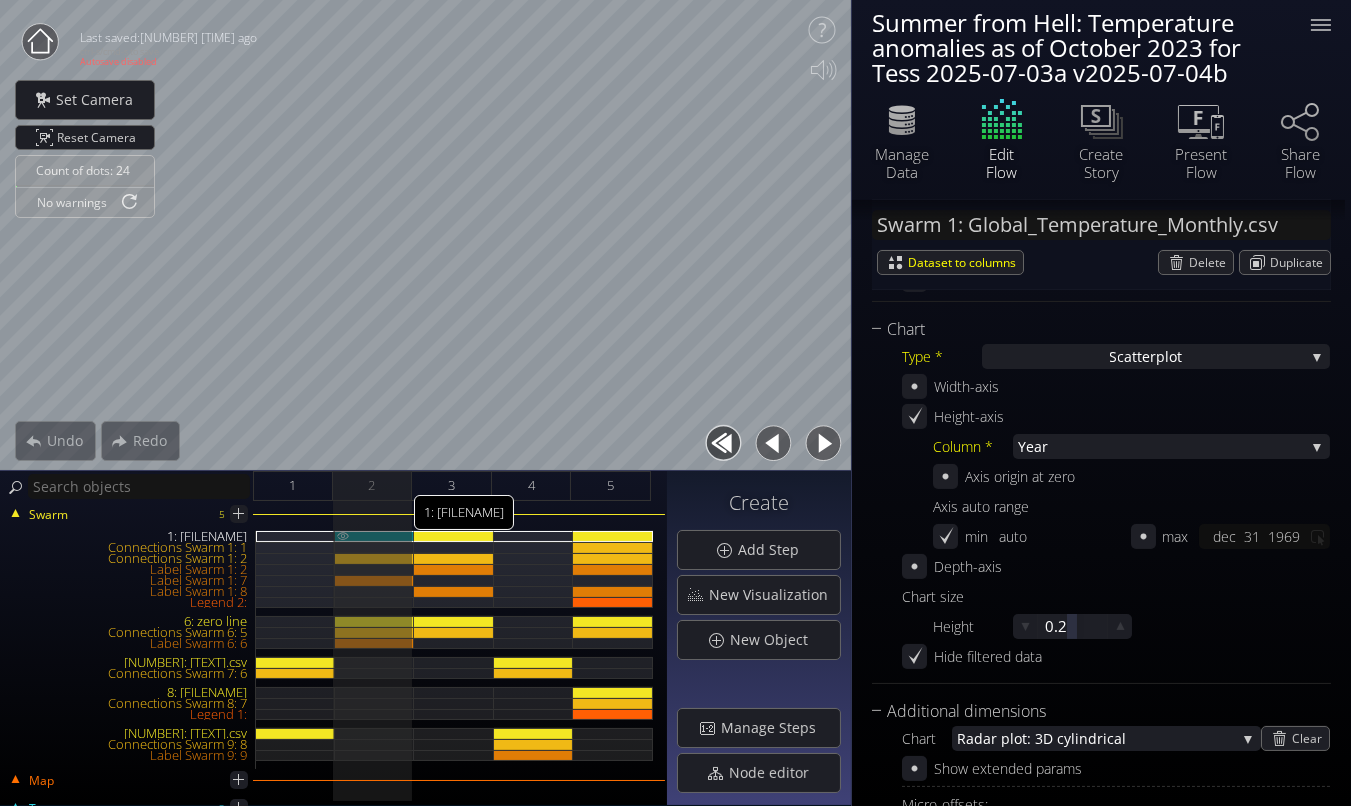 scroll, scrollTop: 641, scrollLeft: 0, axis: vertical 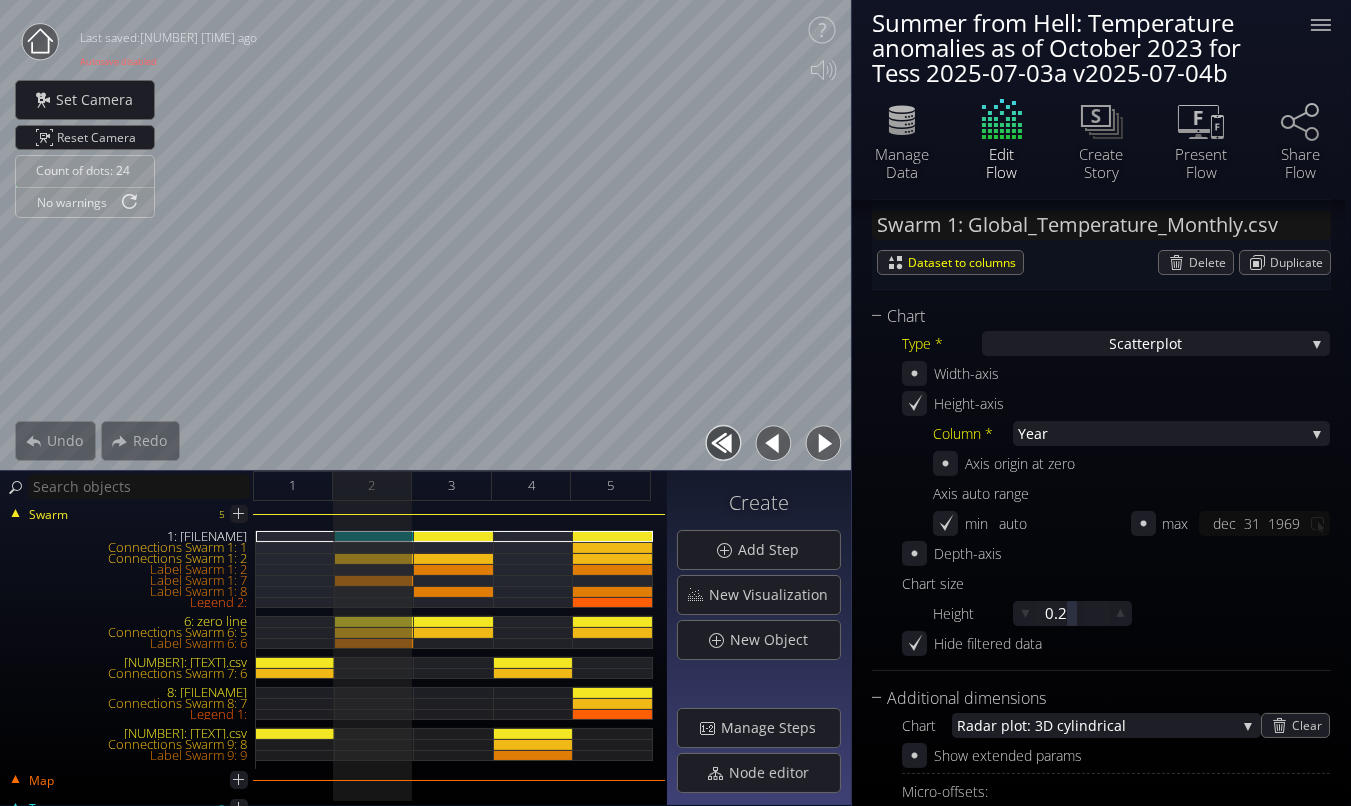 click at bounding box center [773, 443] 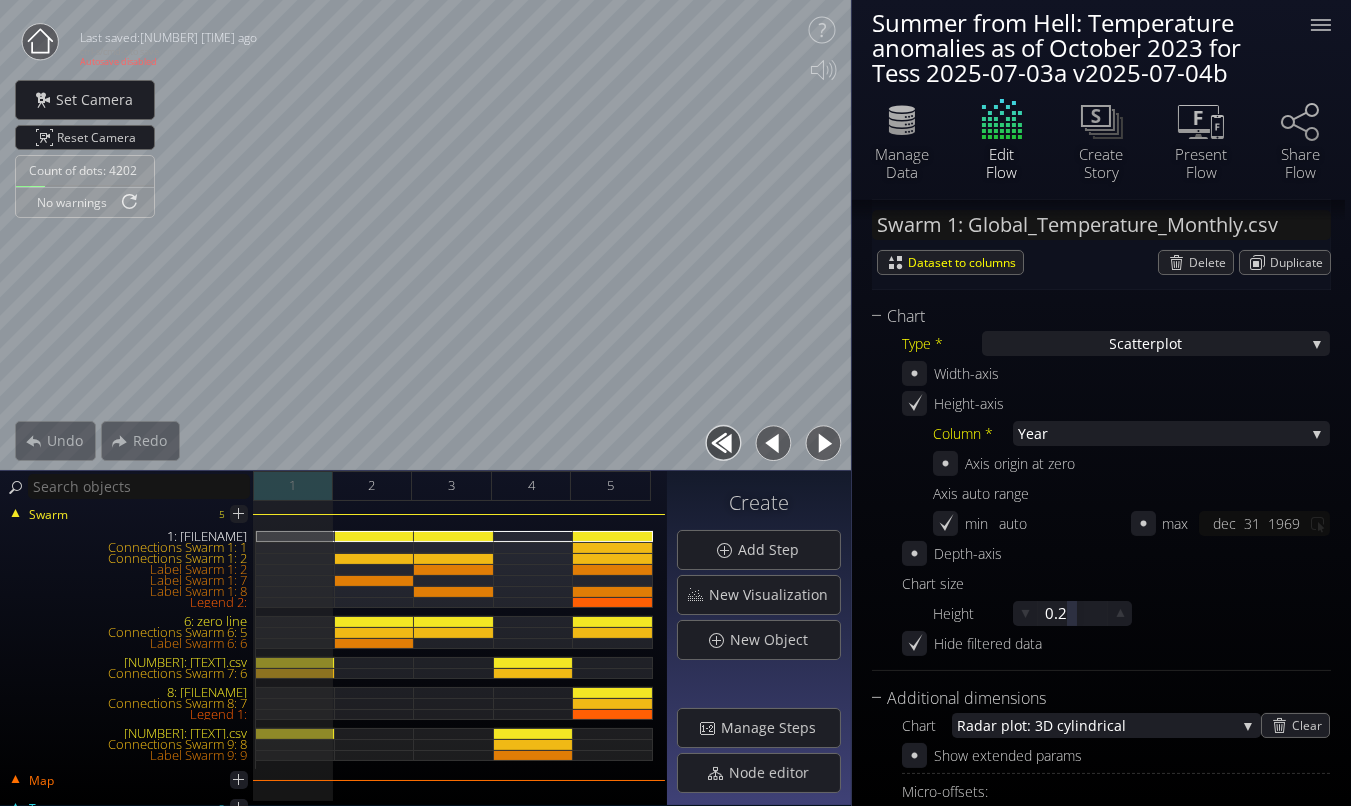 click on "[NUMBER]" at bounding box center (293, 486) 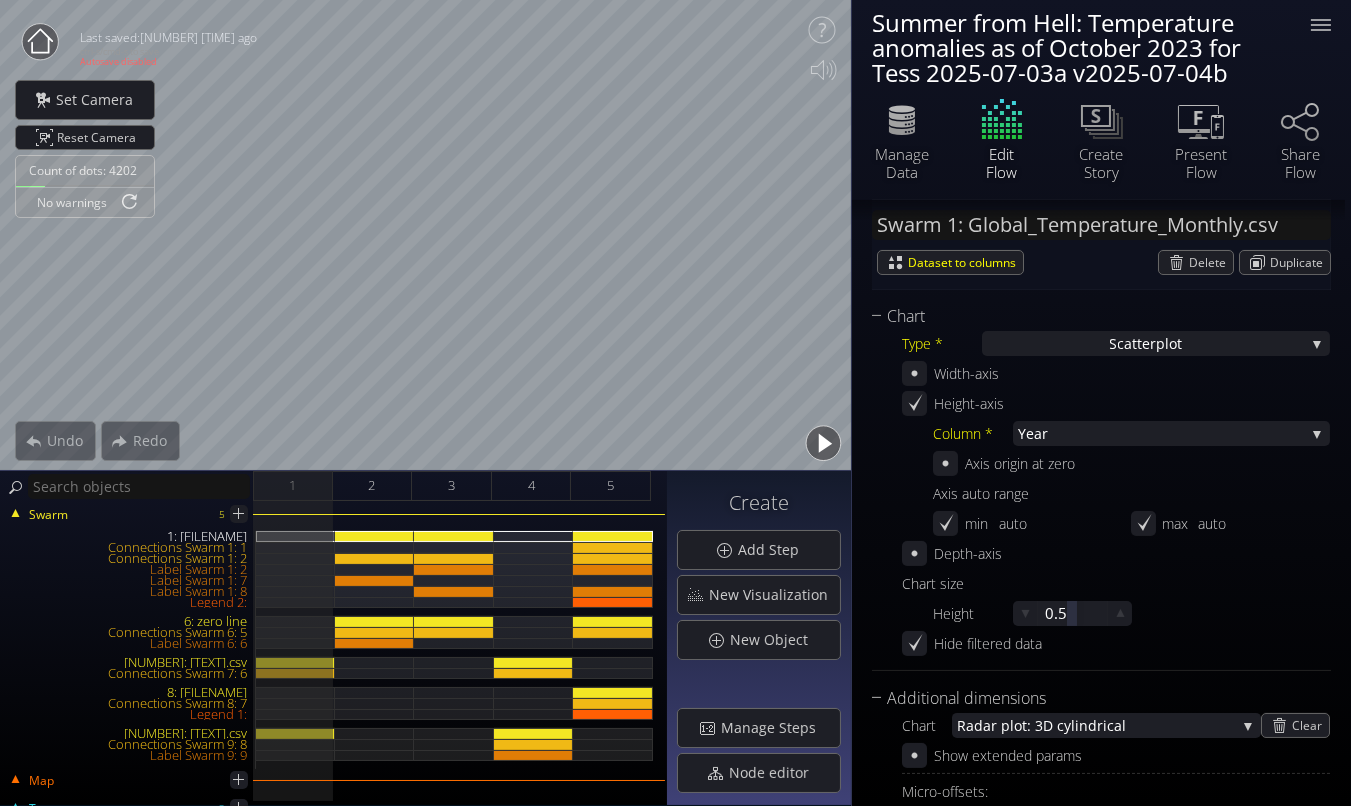 click at bounding box center (823, 443) 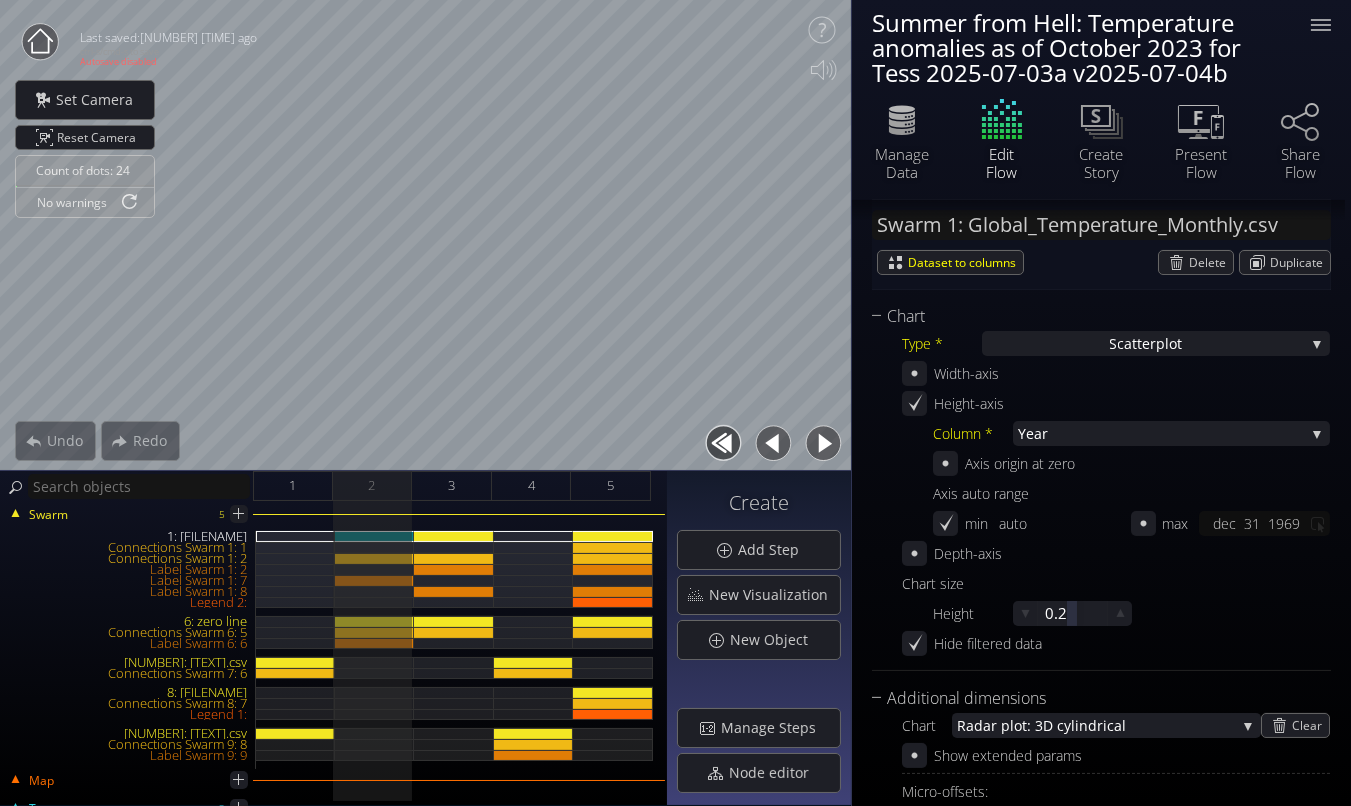 click at bounding box center [823, 443] 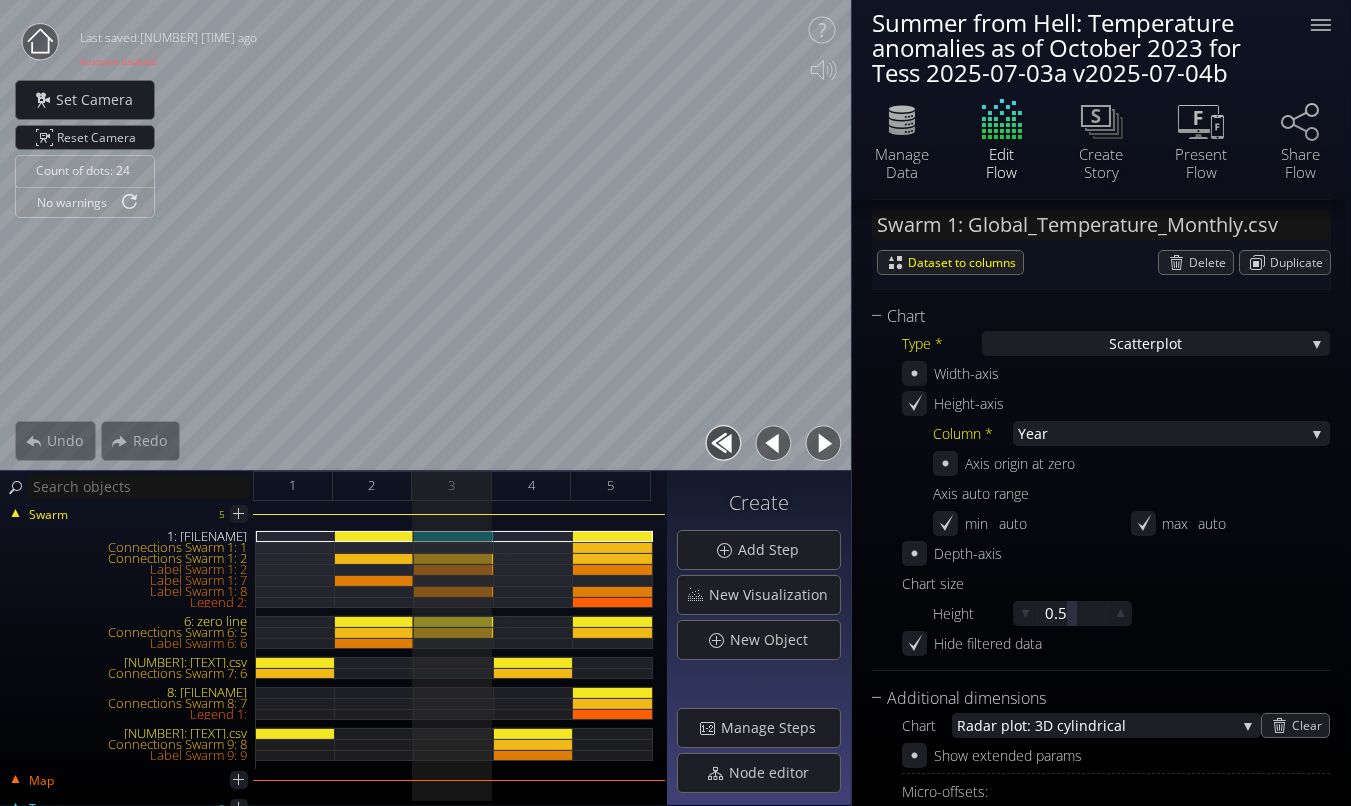 click at bounding box center [823, 443] 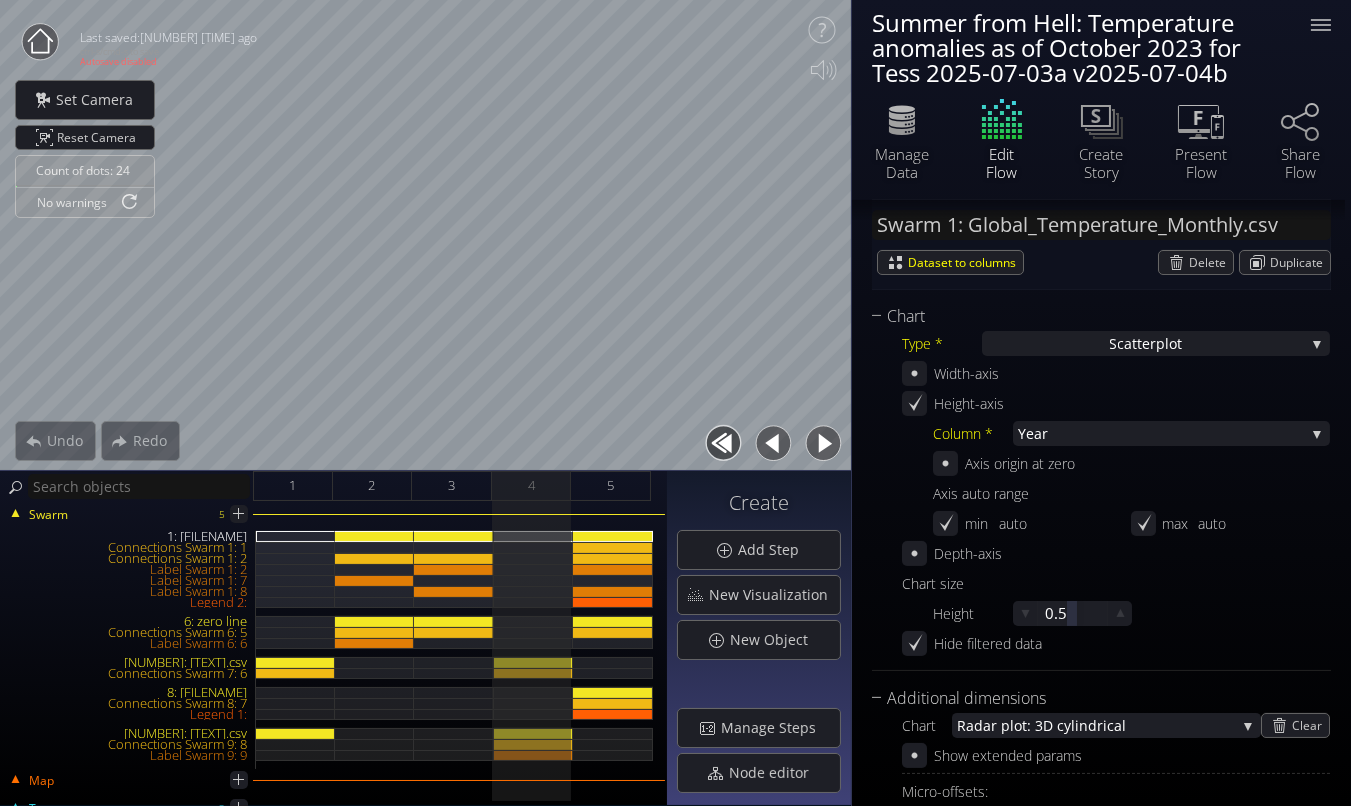 click at bounding box center [823, 443] 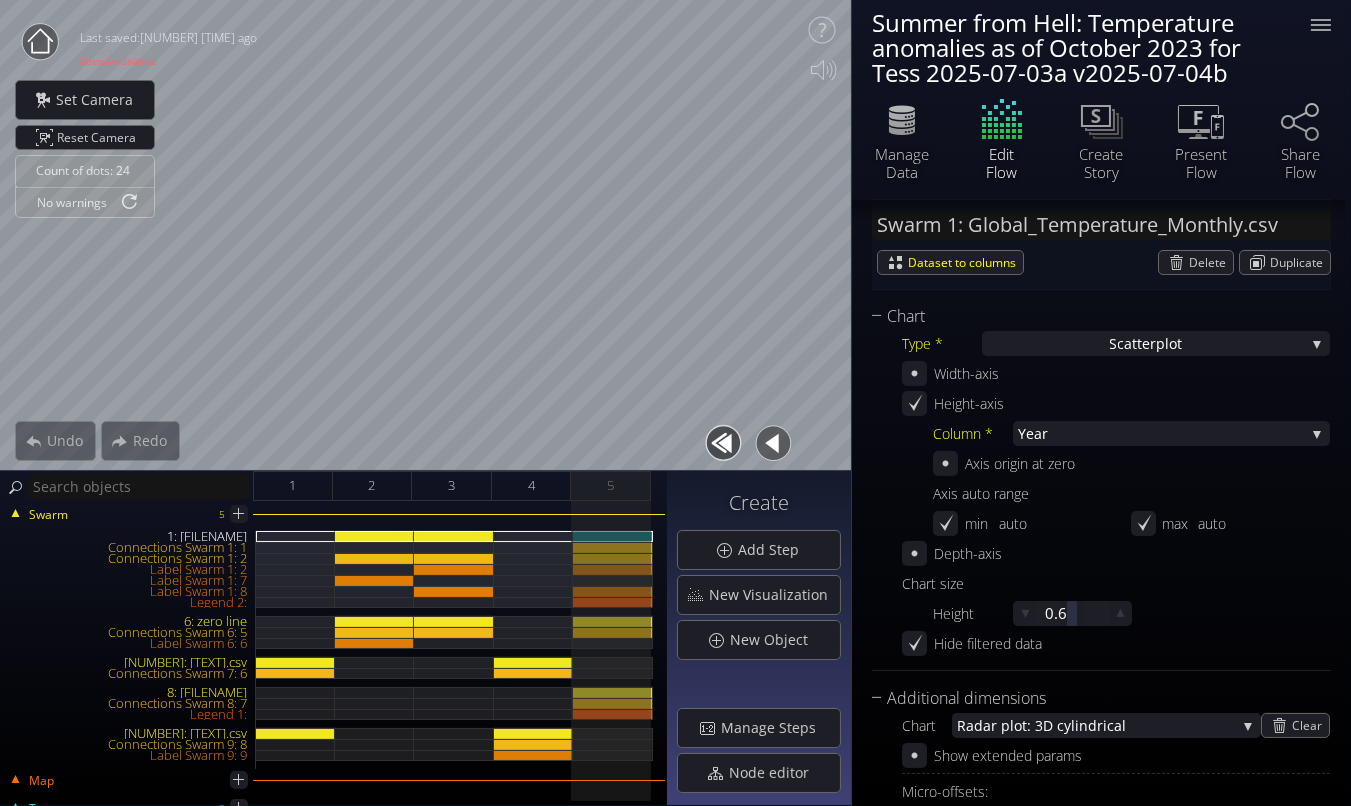 click at bounding box center [723, 443] 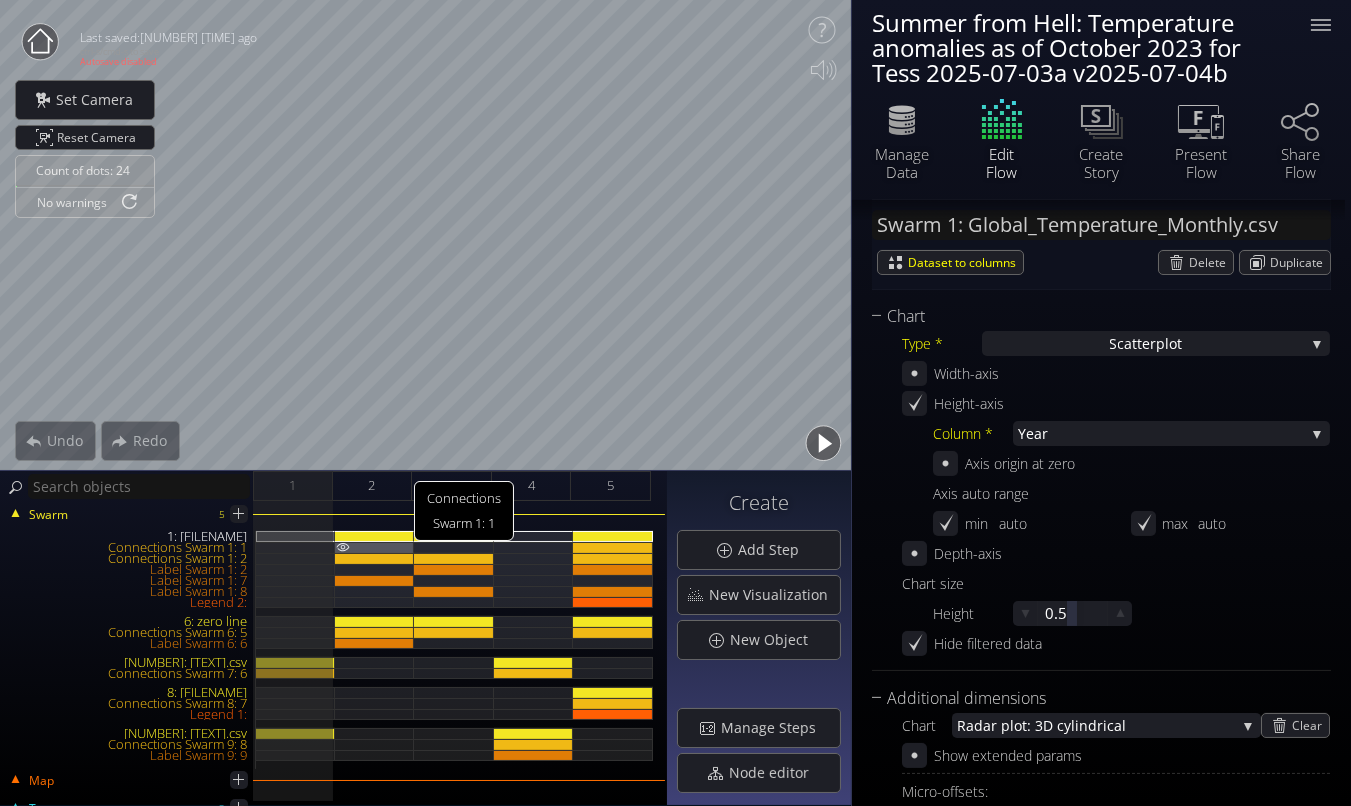 click on "Connections Swarm 1:  1" at bounding box center (375, 547) 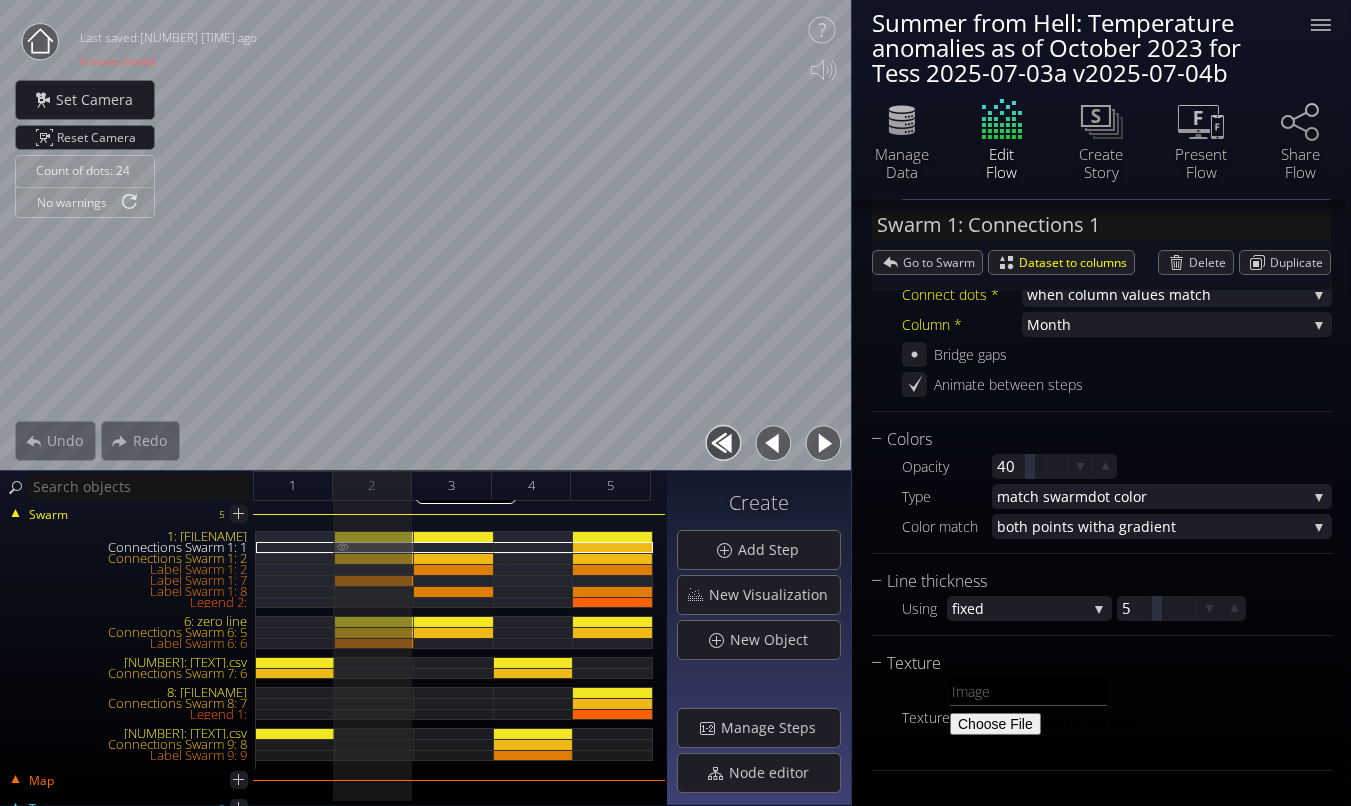 scroll, scrollTop: 339, scrollLeft: 0, axis: vertical 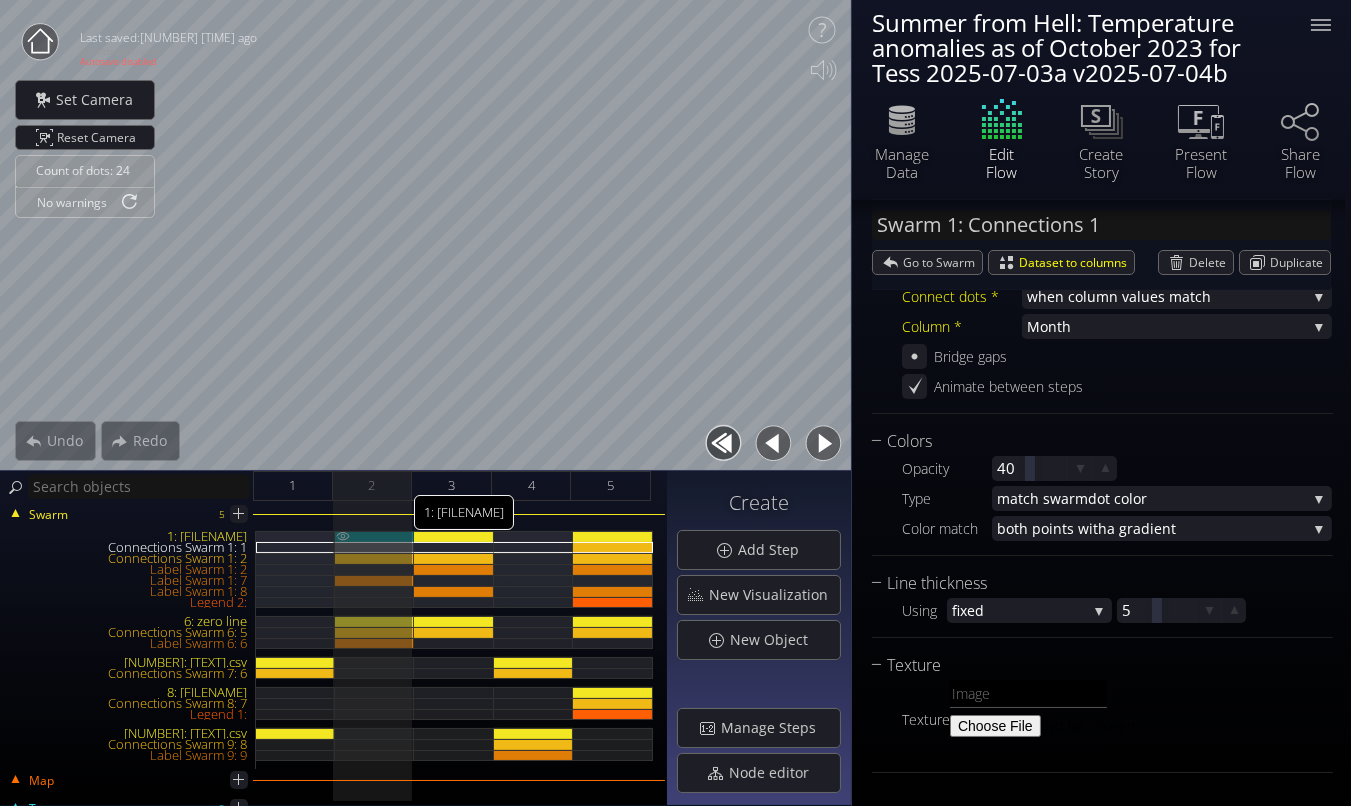 click on "1: Global_Temperature_Monthly.csv" at bounding box center [375, 536] 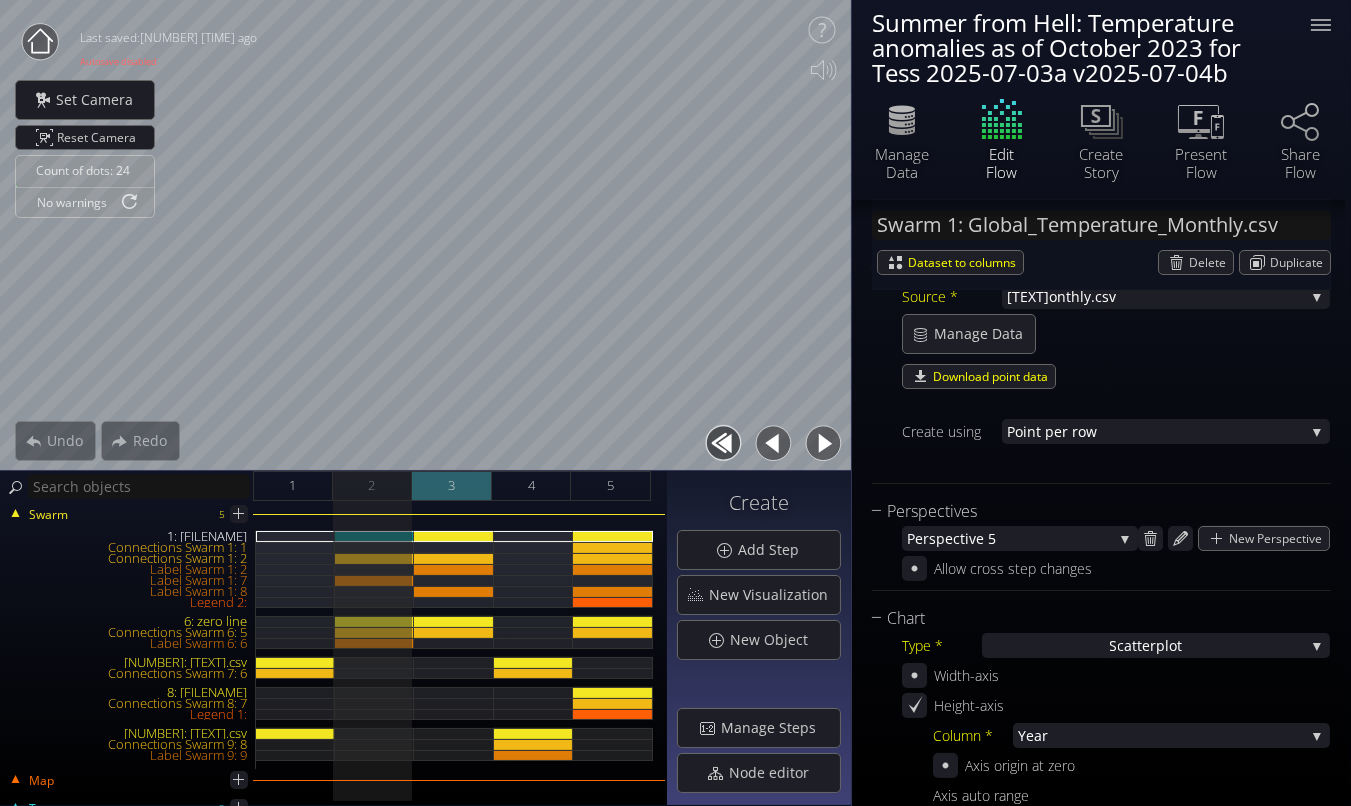 click on "3" at bounding box center [452, 486] 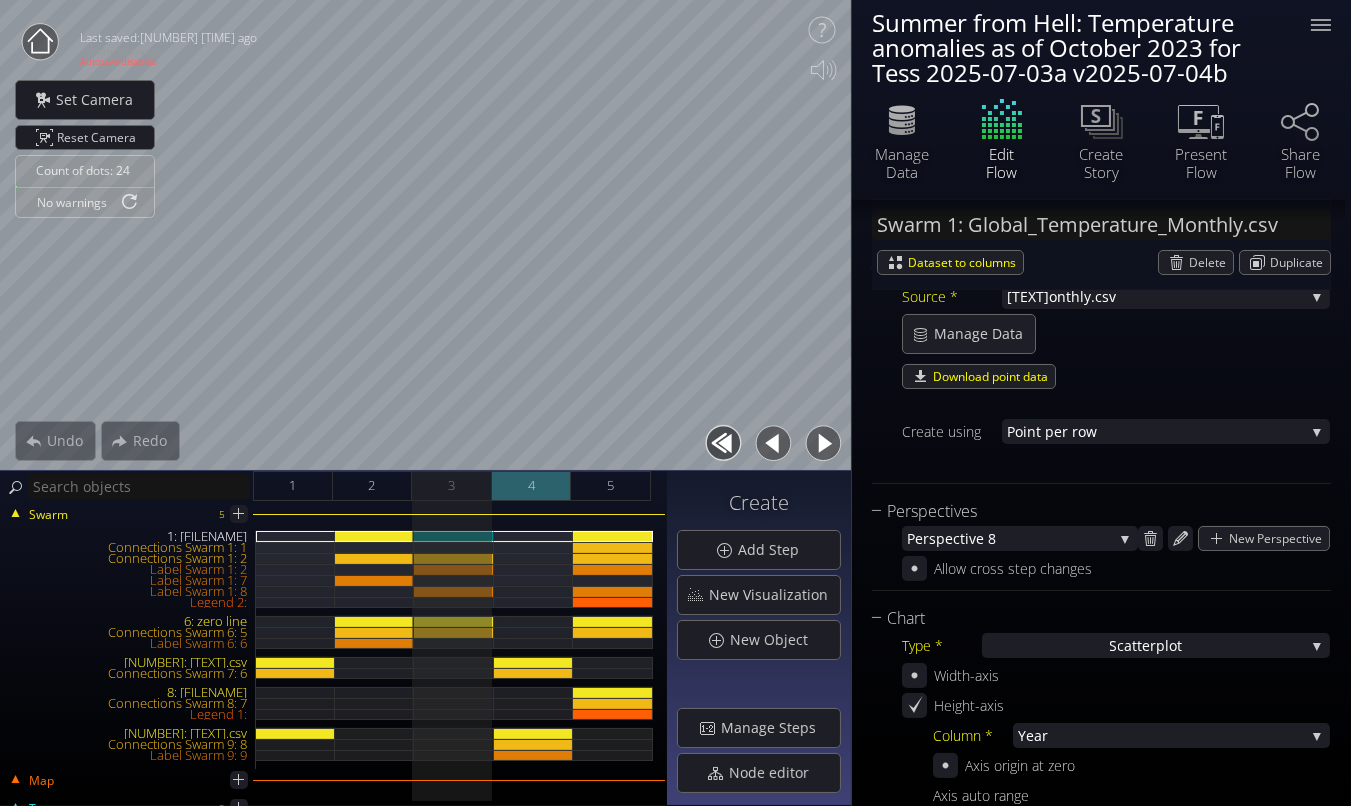click on "4" at bounding box center (532, 486) 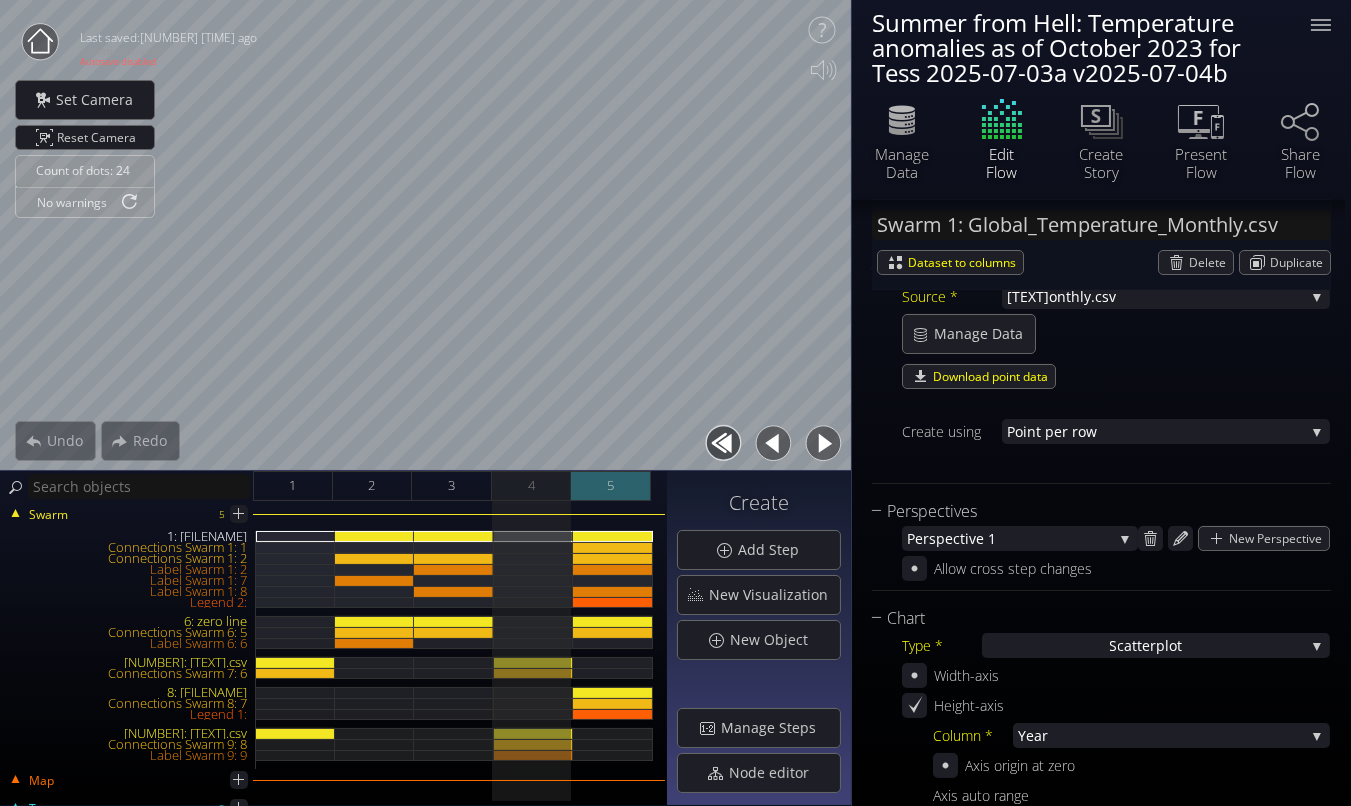 click on "5" at bounding box center [611, 486] 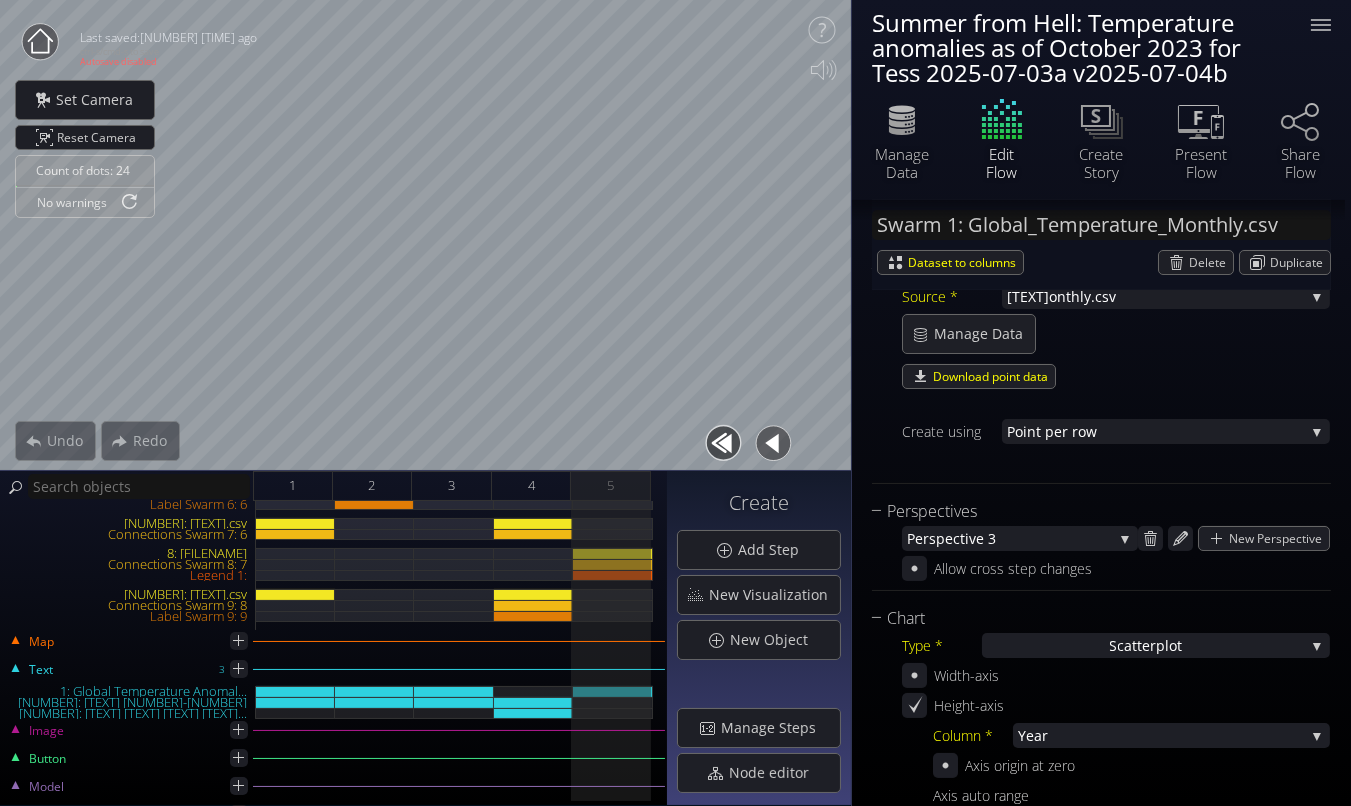 scroll, scrollTop: 0, scrollLeft: 0, axis: both 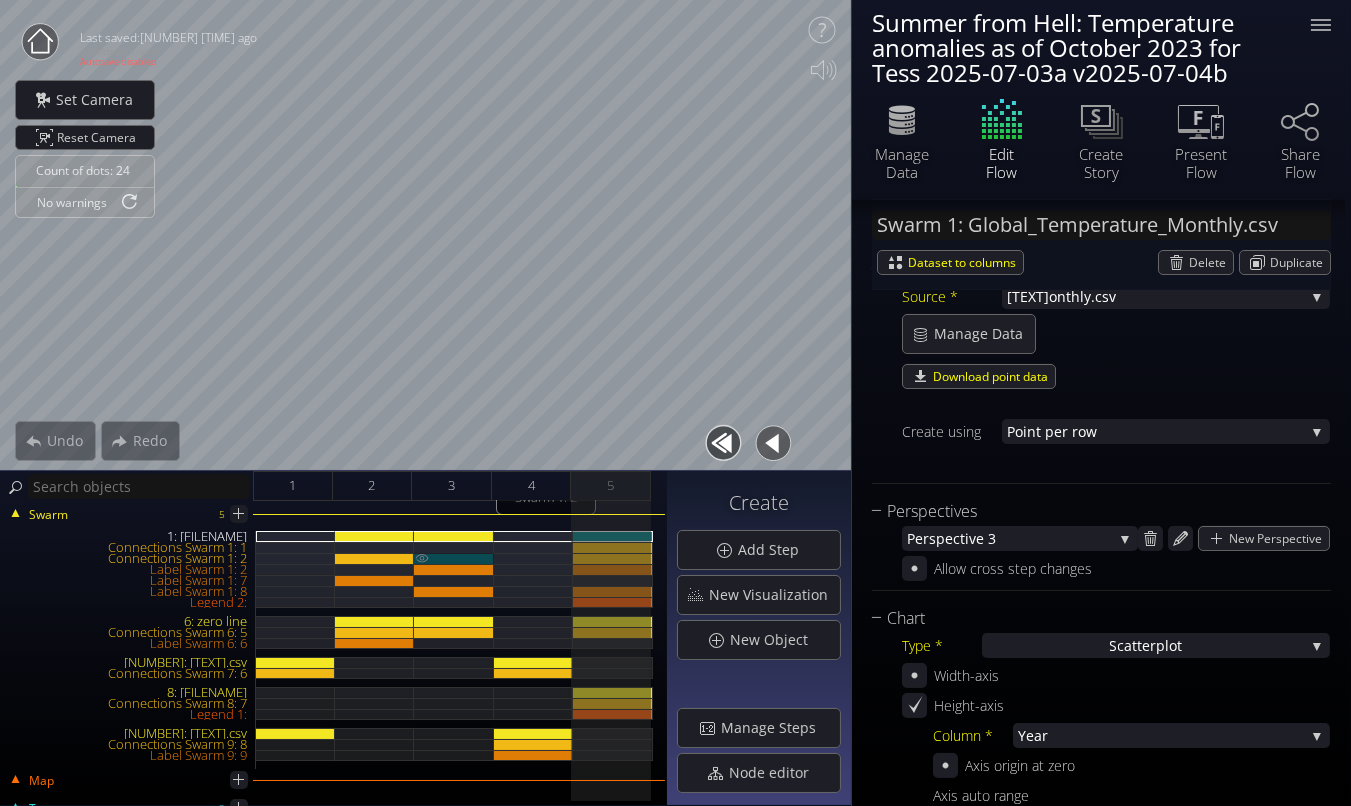click on "Connections Swarm 1:  2" at bounding box center [454, 558] 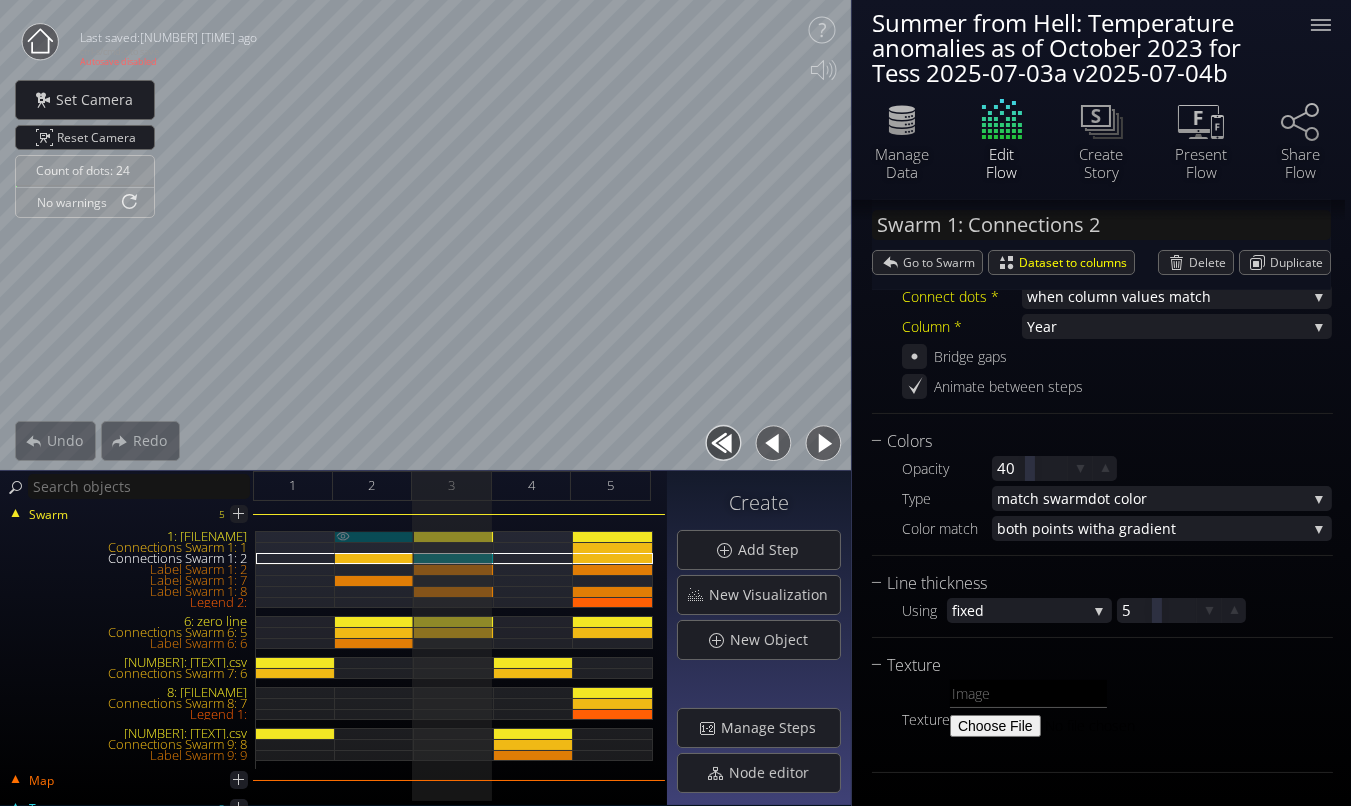 click on "1: Global_Temperature_Monthly.csv" at bounding box center (375, 536) 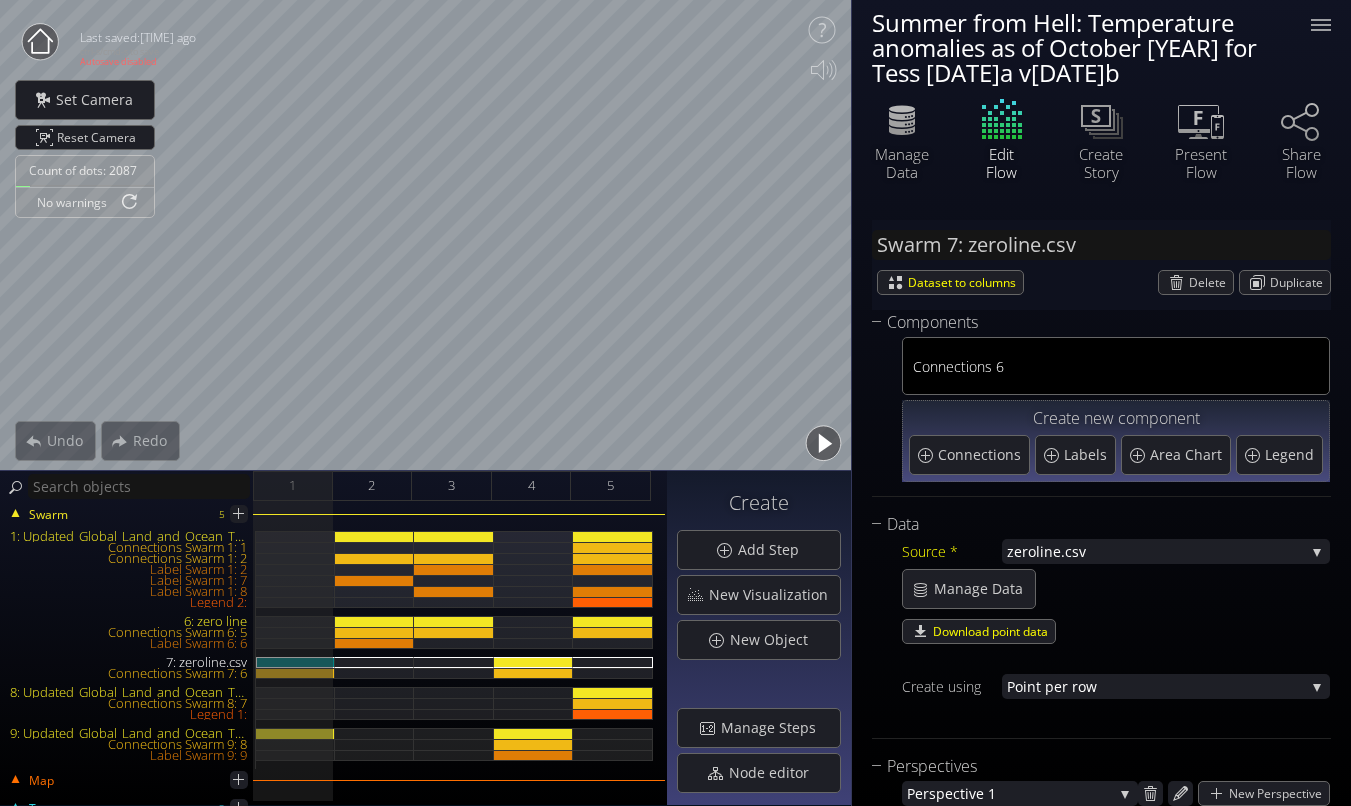 scroll, scrollTop: 0, scrollLeft: 0, axis: both 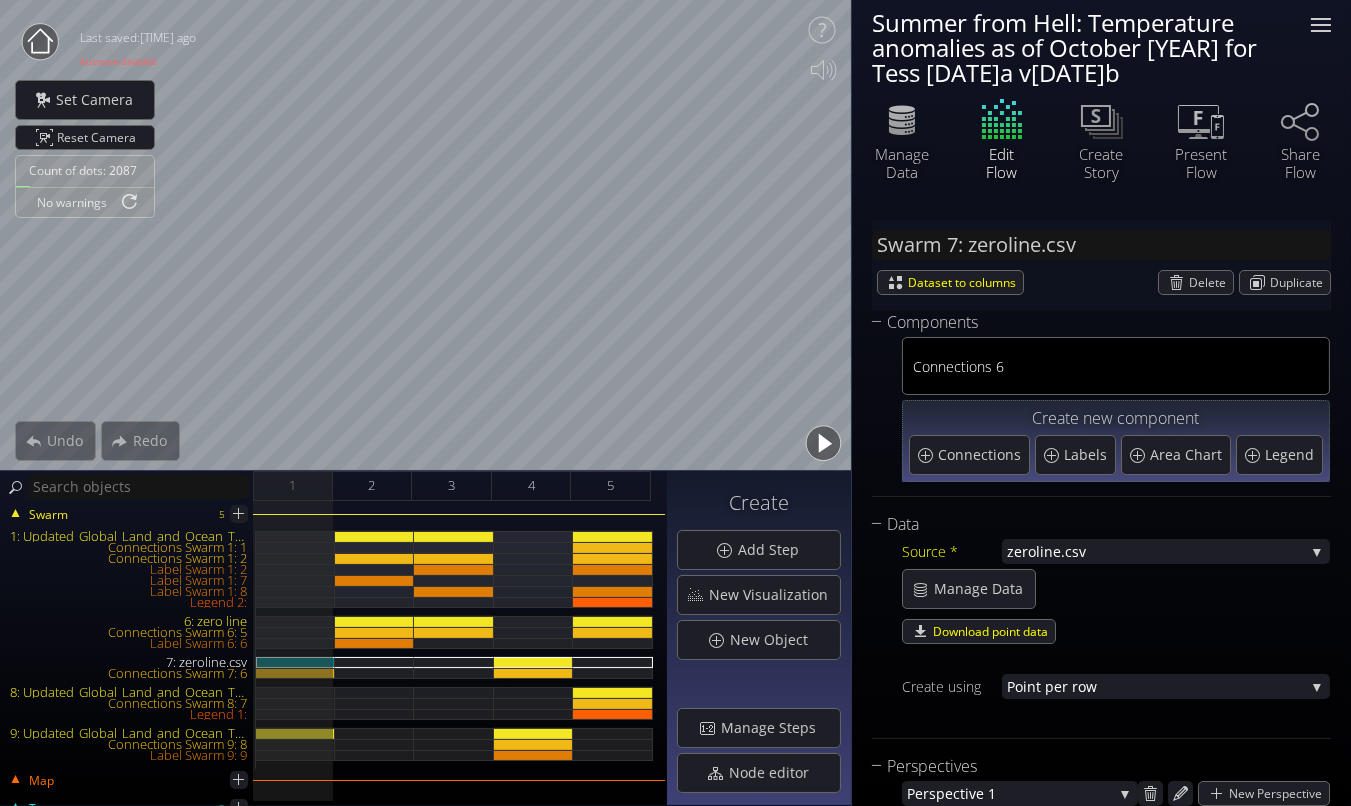 click at bounding box center (1321, 25) 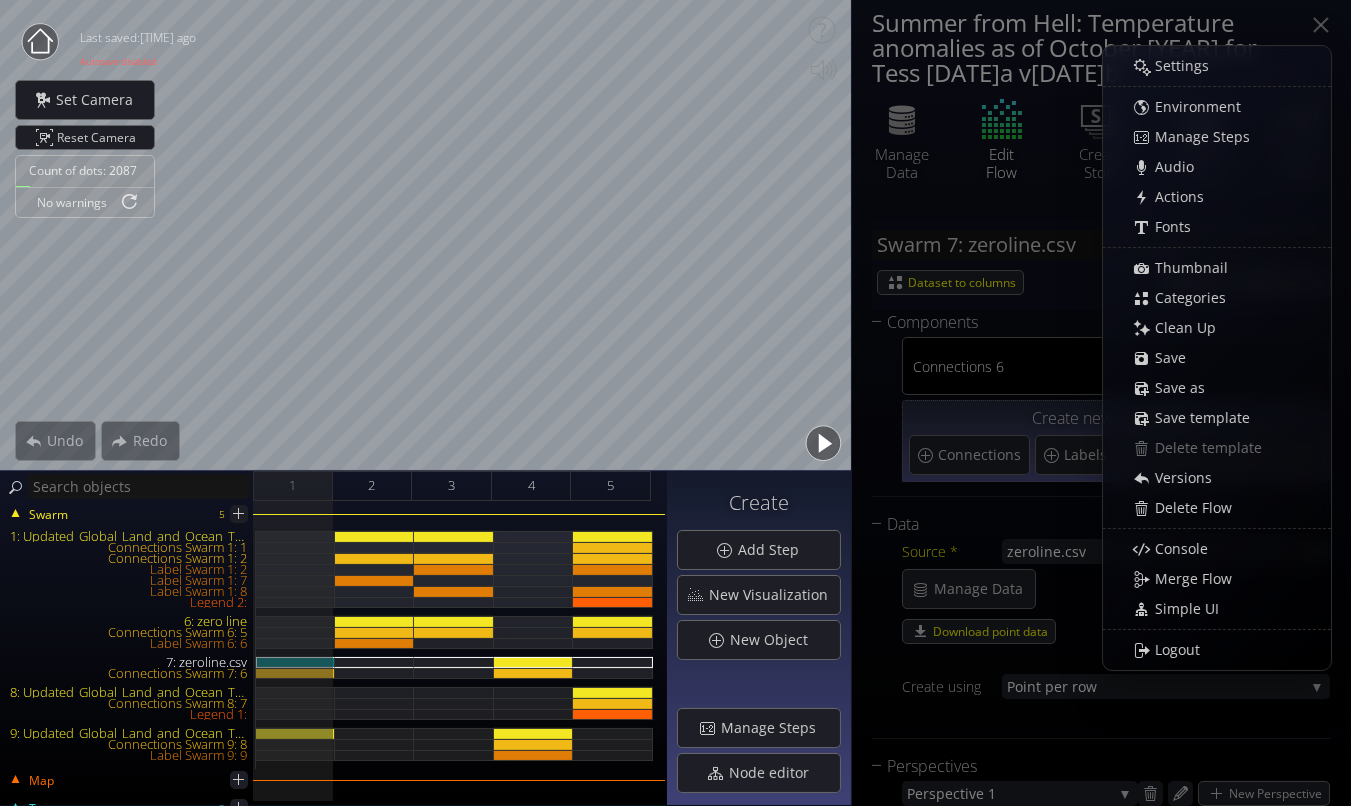 click on "Summer from Hell: Temperature anomalies as of October [YEAR] for Tess [DATE]a v[DATE]b" at bounding box center (1079, 47) 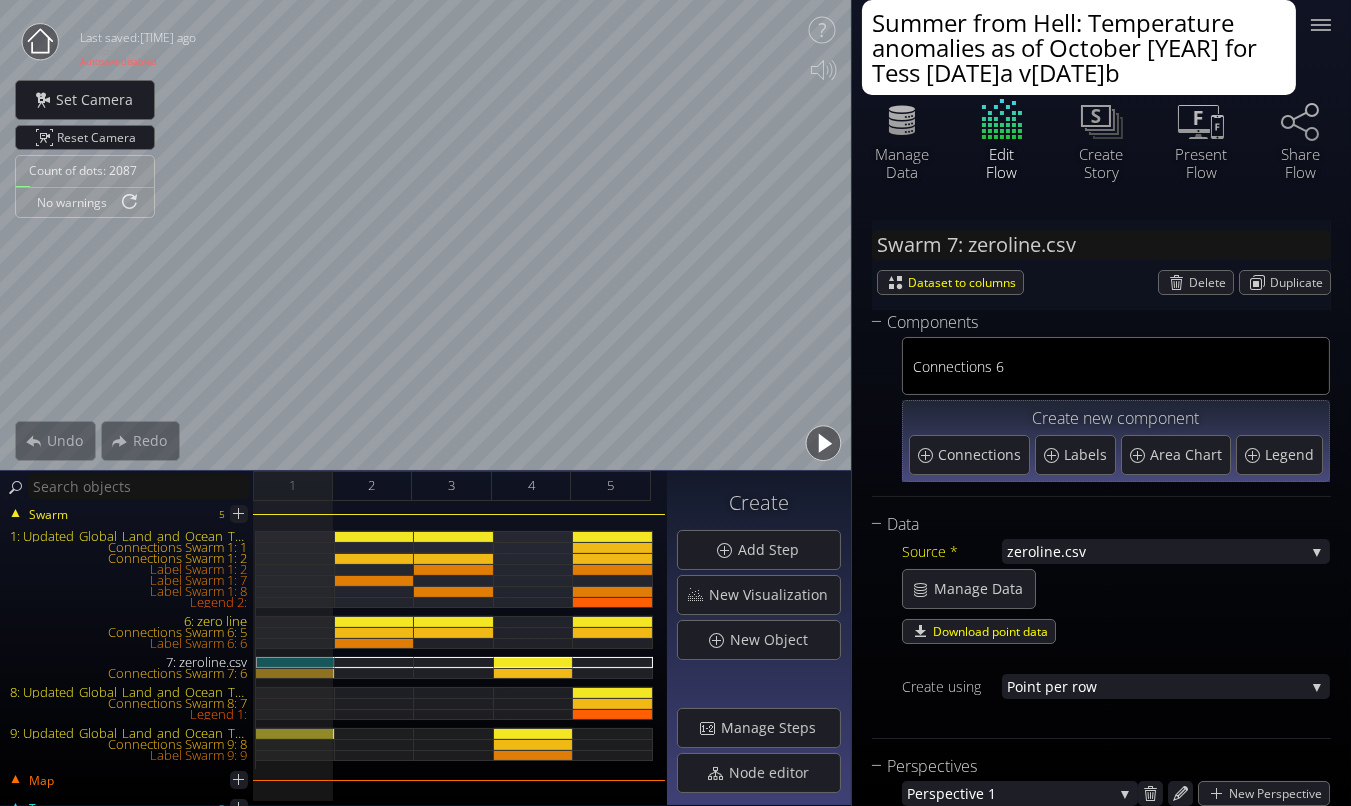 click on "Summer from Hell: Temperature anomalies as of October 2023 for Tess 2025-07-03a v2025-07-04b" at bounding box center [1079, 47] 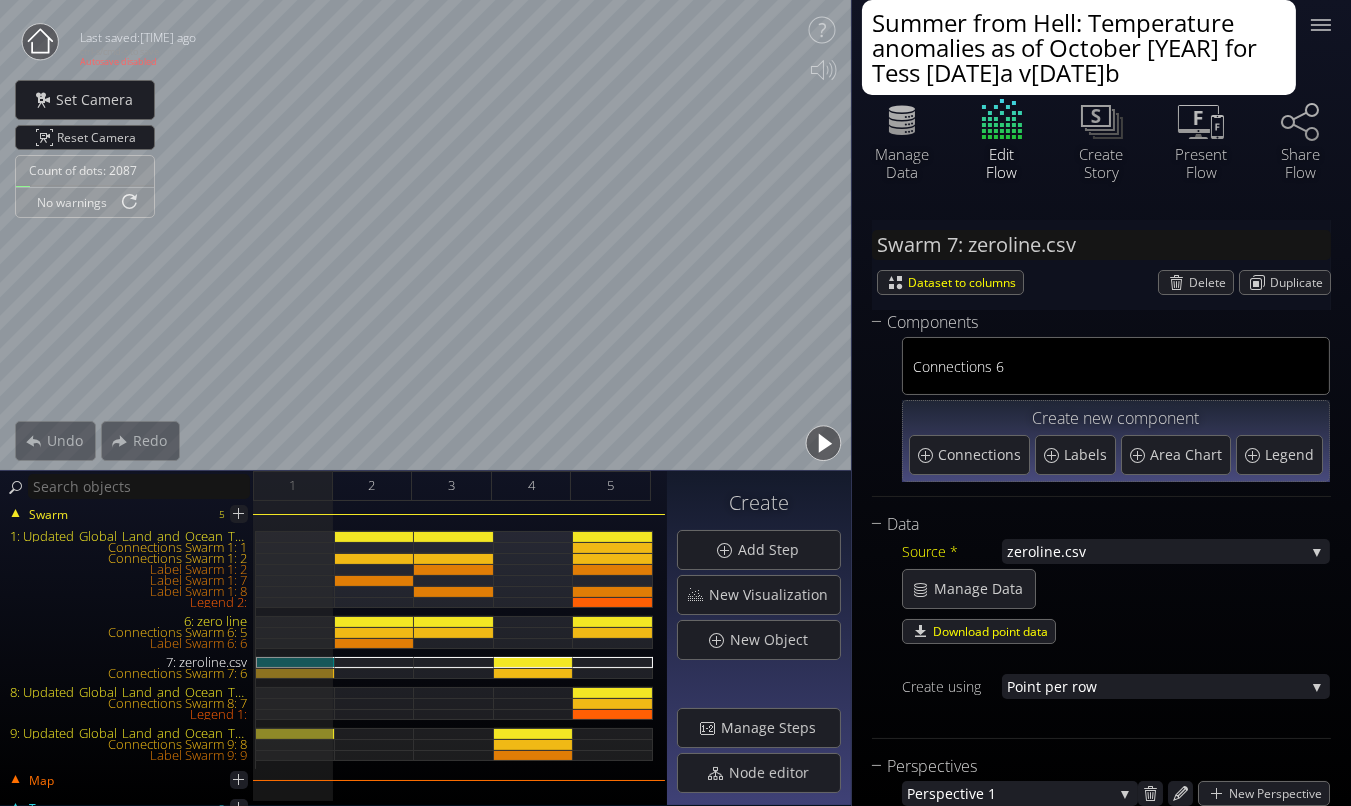 drag, startPoint x: 1232, startPoint y: 81, endPoint x: 933, endPoint y: 72, distance: 299.1354 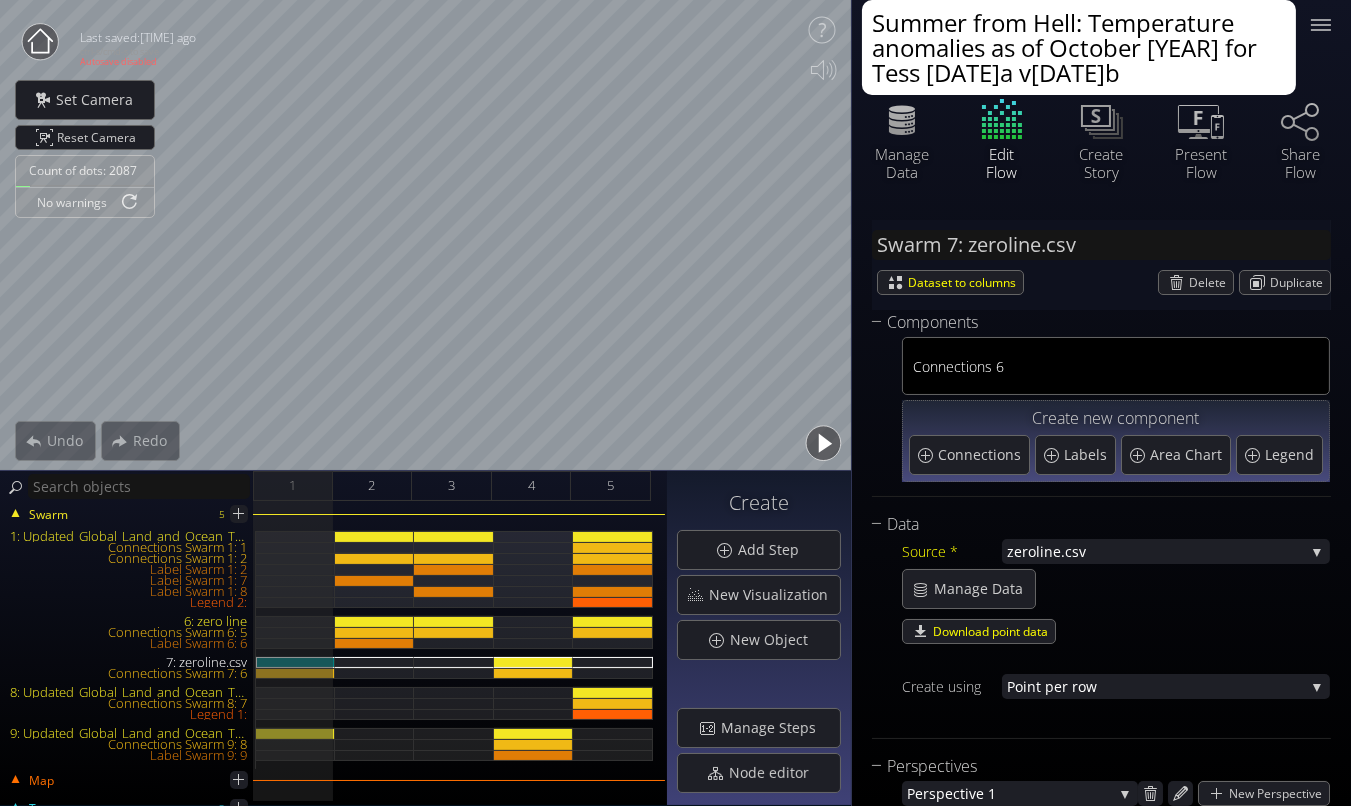 click on "Summer from Hell: Temperature anomalies as of October 2023 for Tess 2025-07-03a v2025-07-04b" at bounding box center (1079, 47) 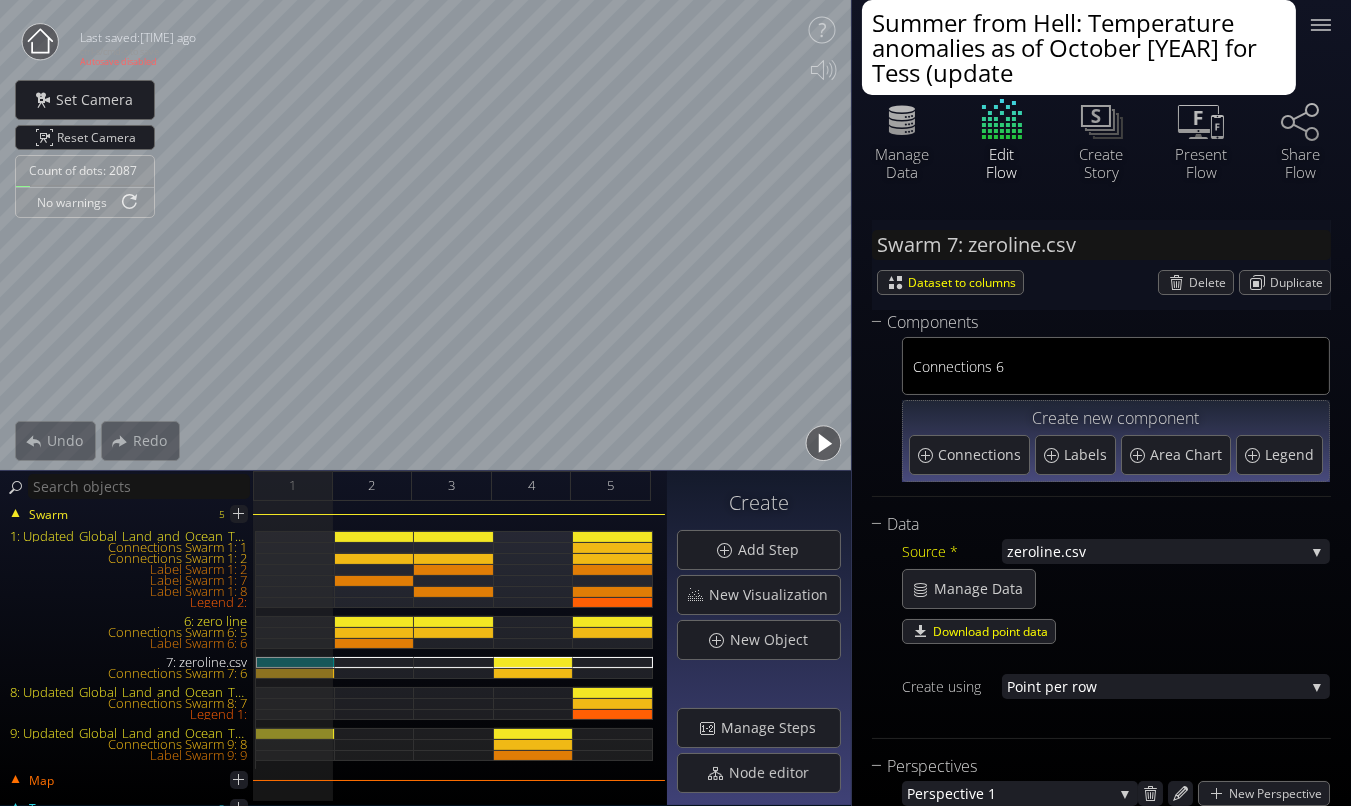 type on "Summer from Hell: Temperature anomalies as of October 2023 for Tess (updated" 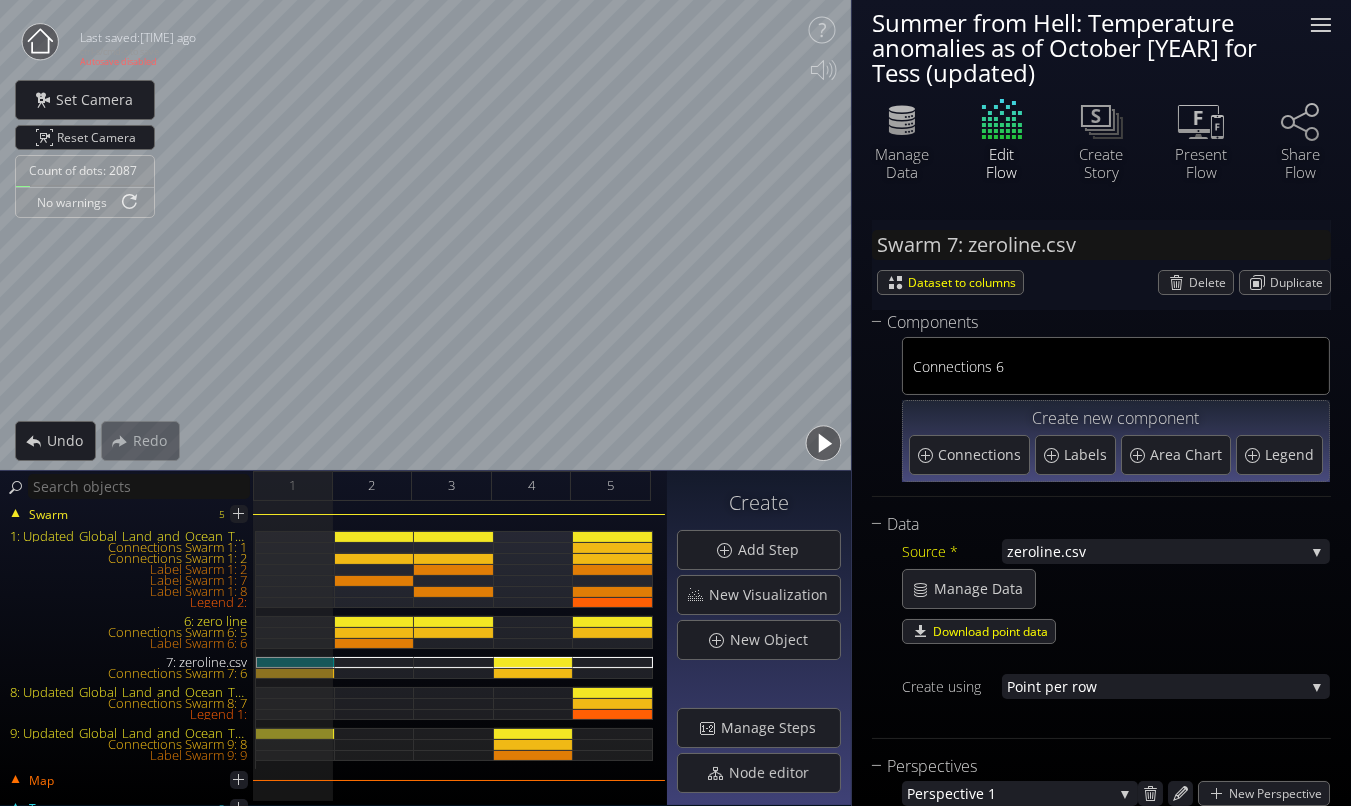 click at bounding box center [1321, 25] 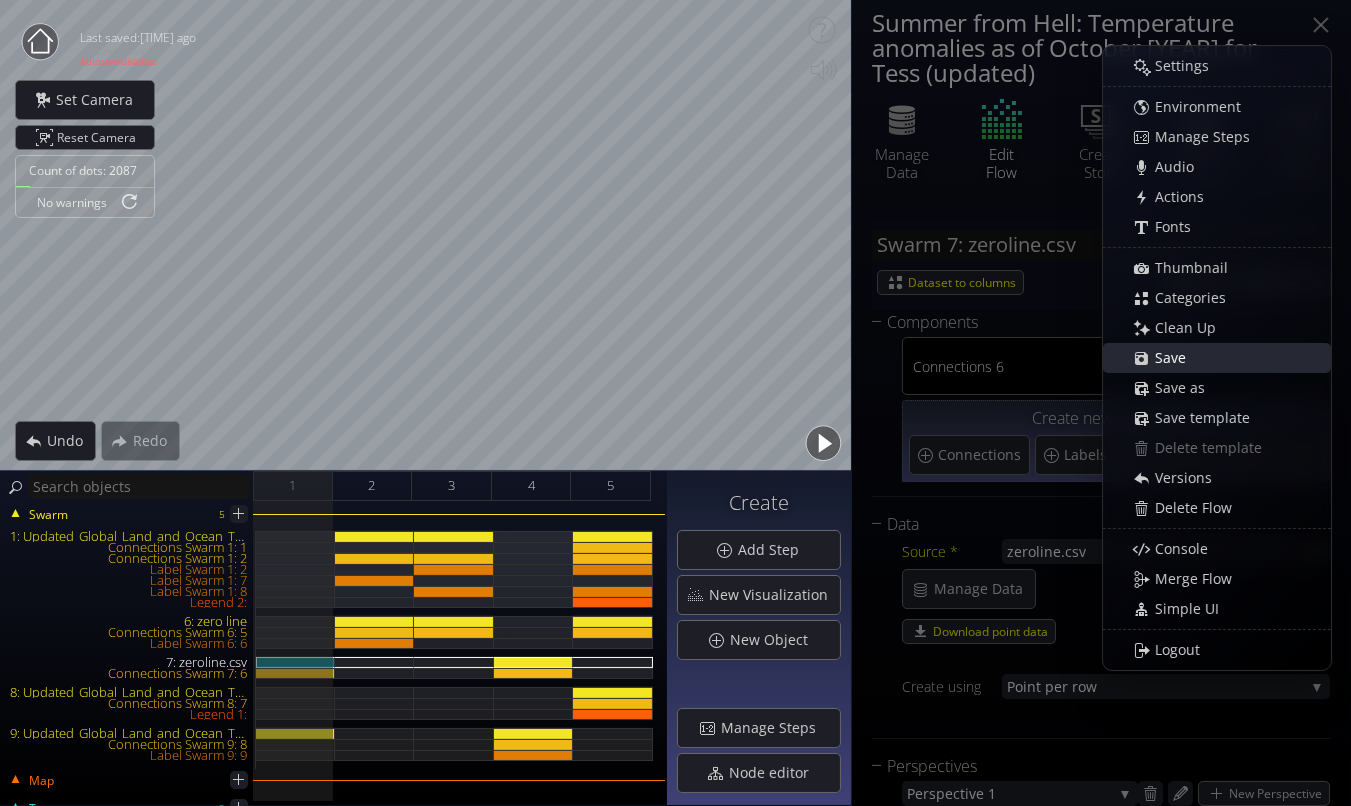 click on "Save" at bounding box center (1227, 358) 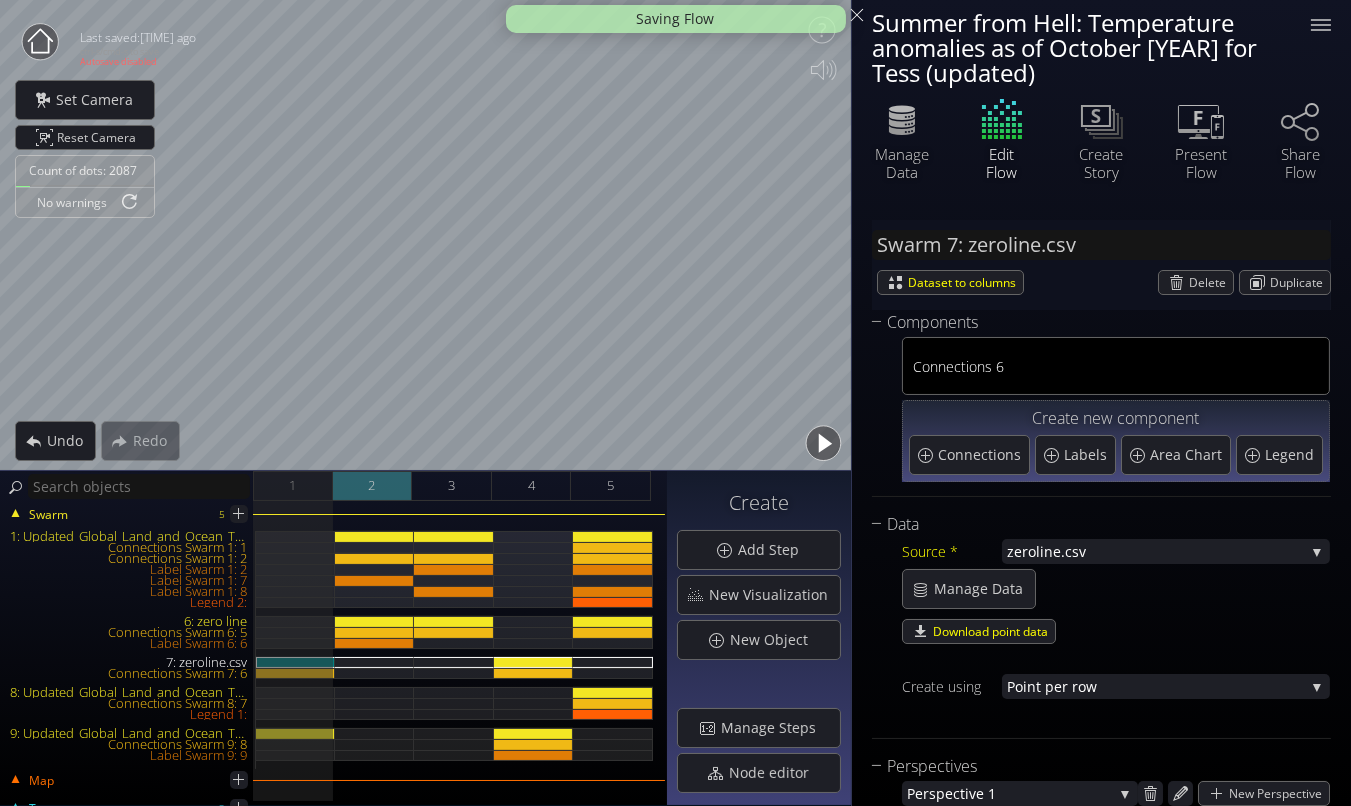 click on "[NUMBER]" at bounding box center [371, 485] 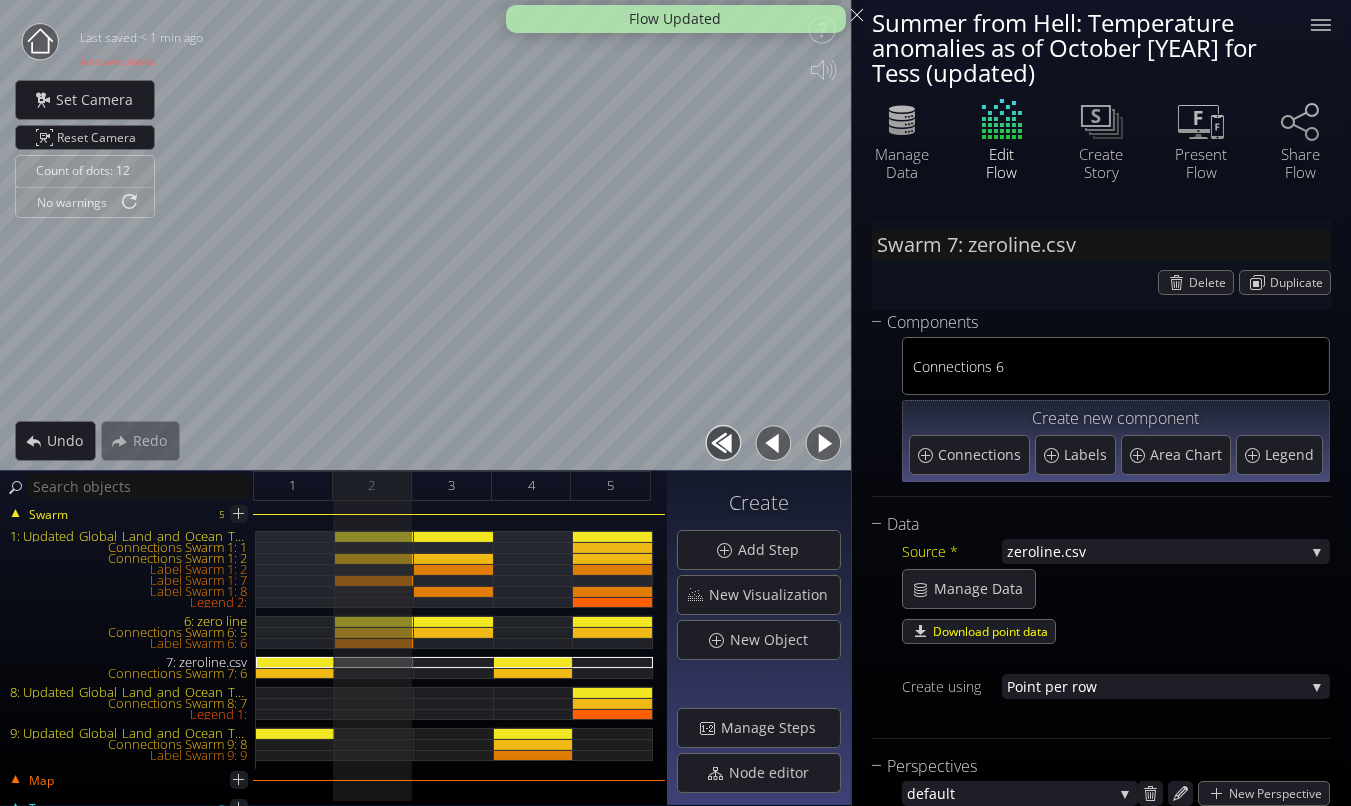 click at bounding box center [773, 443] 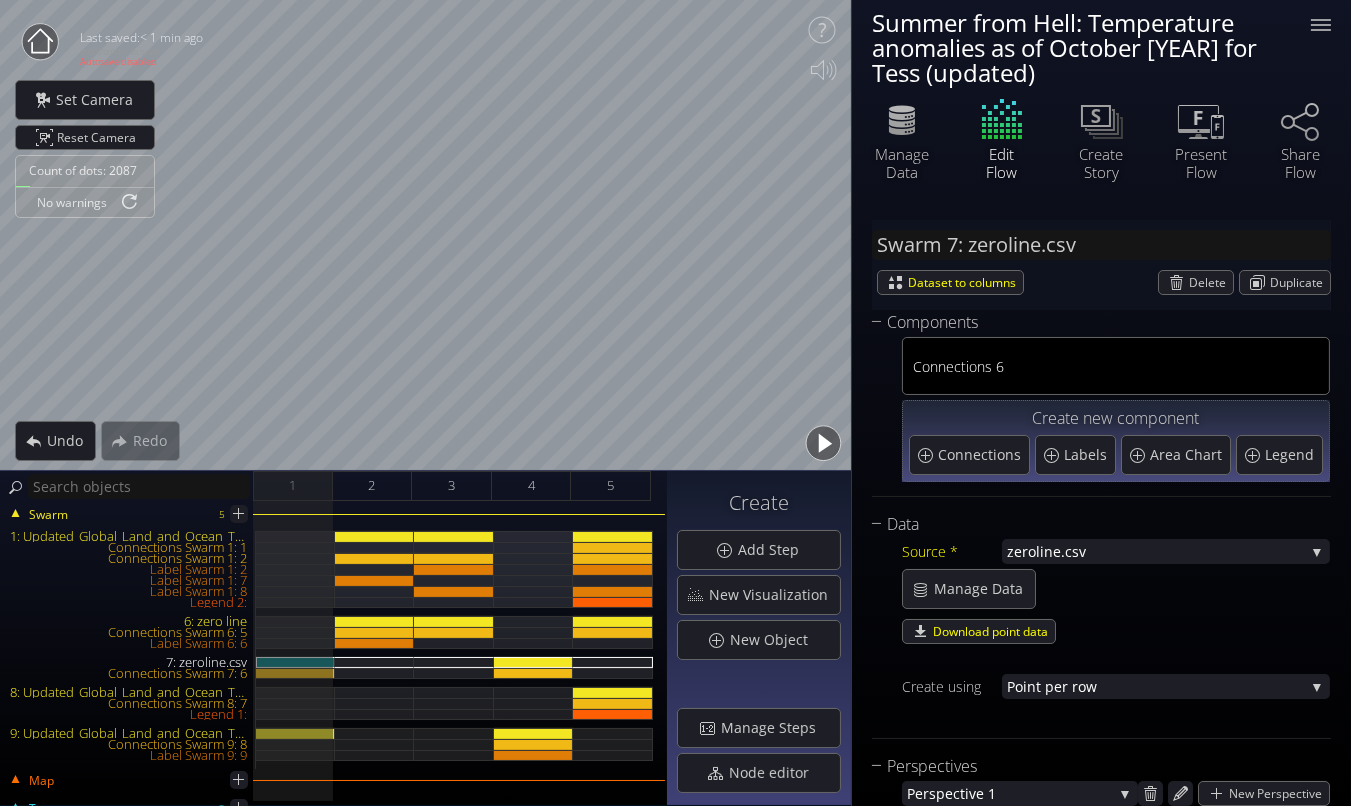 click at bounding box center (823, 443) 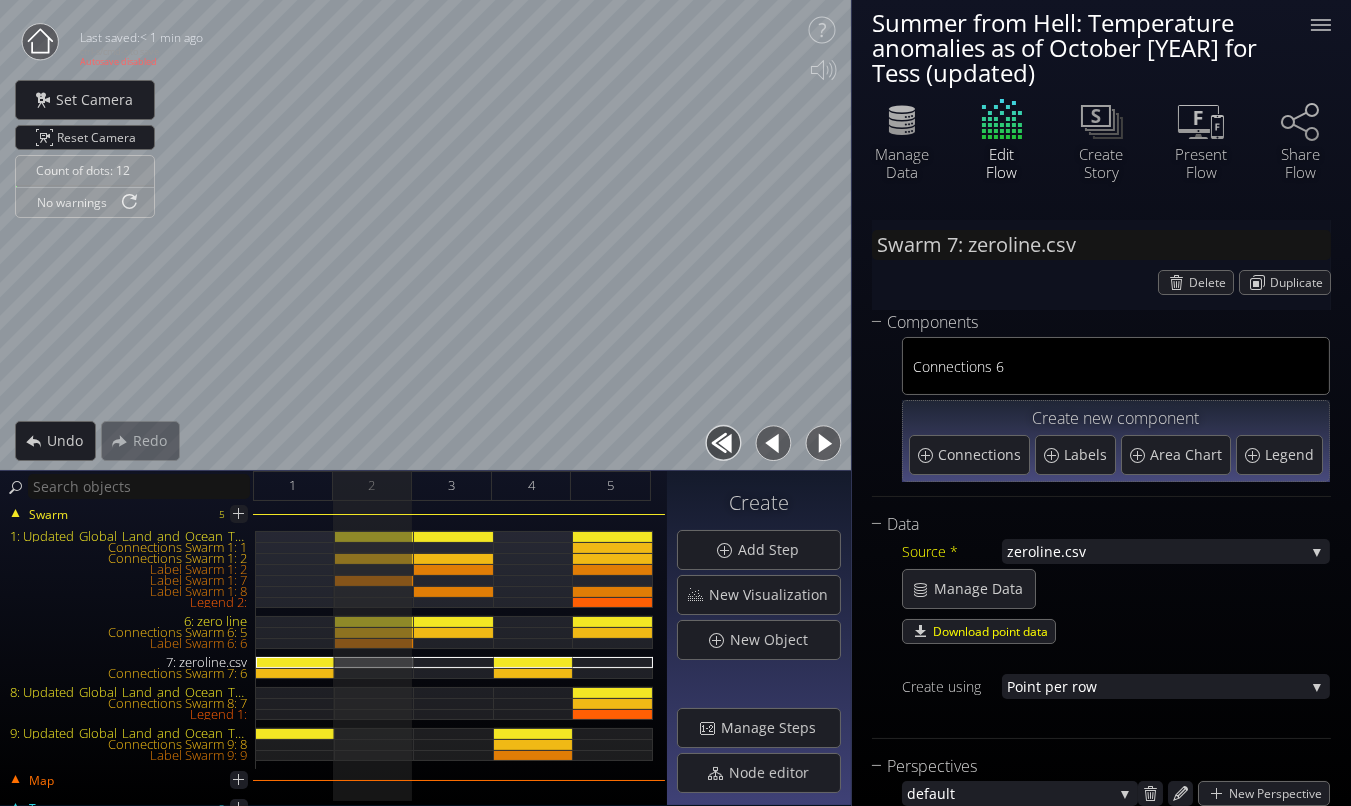 click at bounding box center [823, 443] 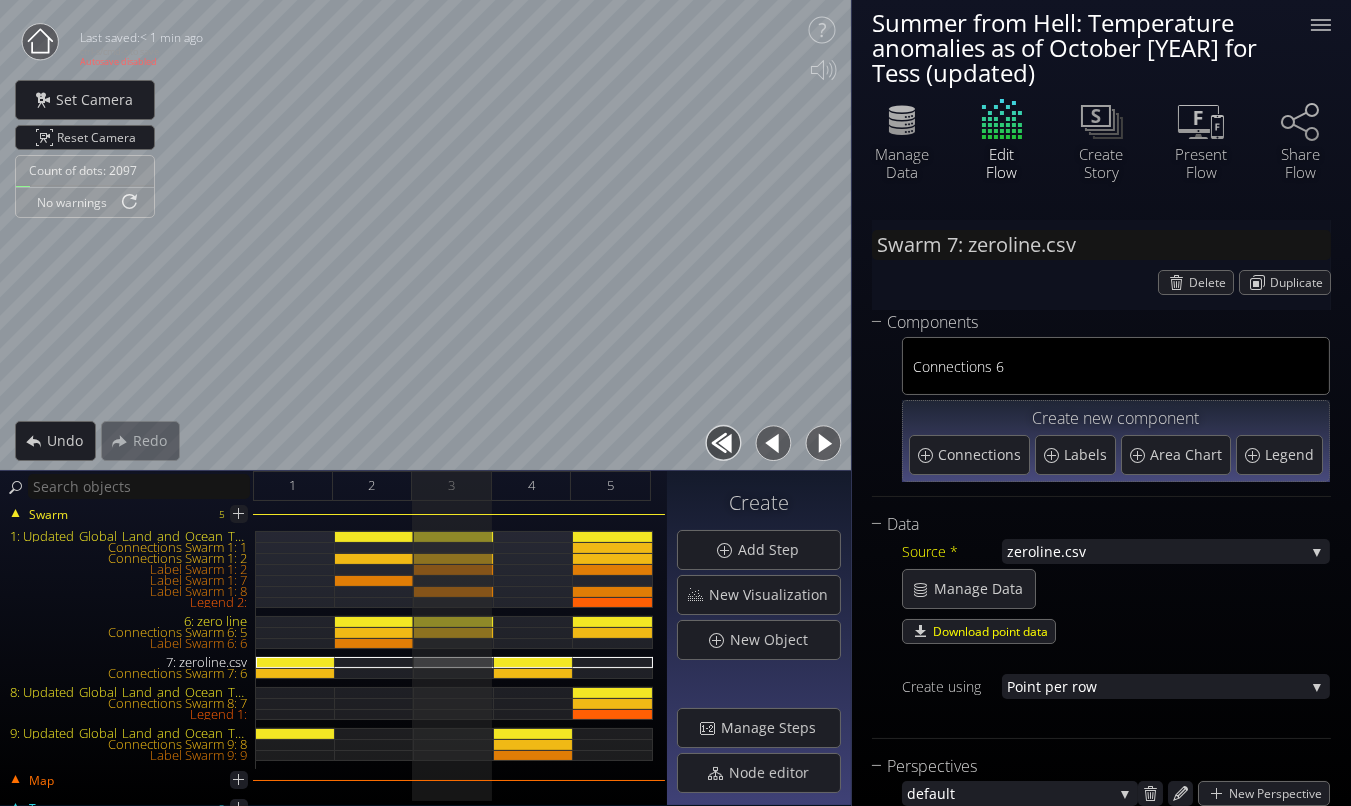 click at bounding box center [823, 443] 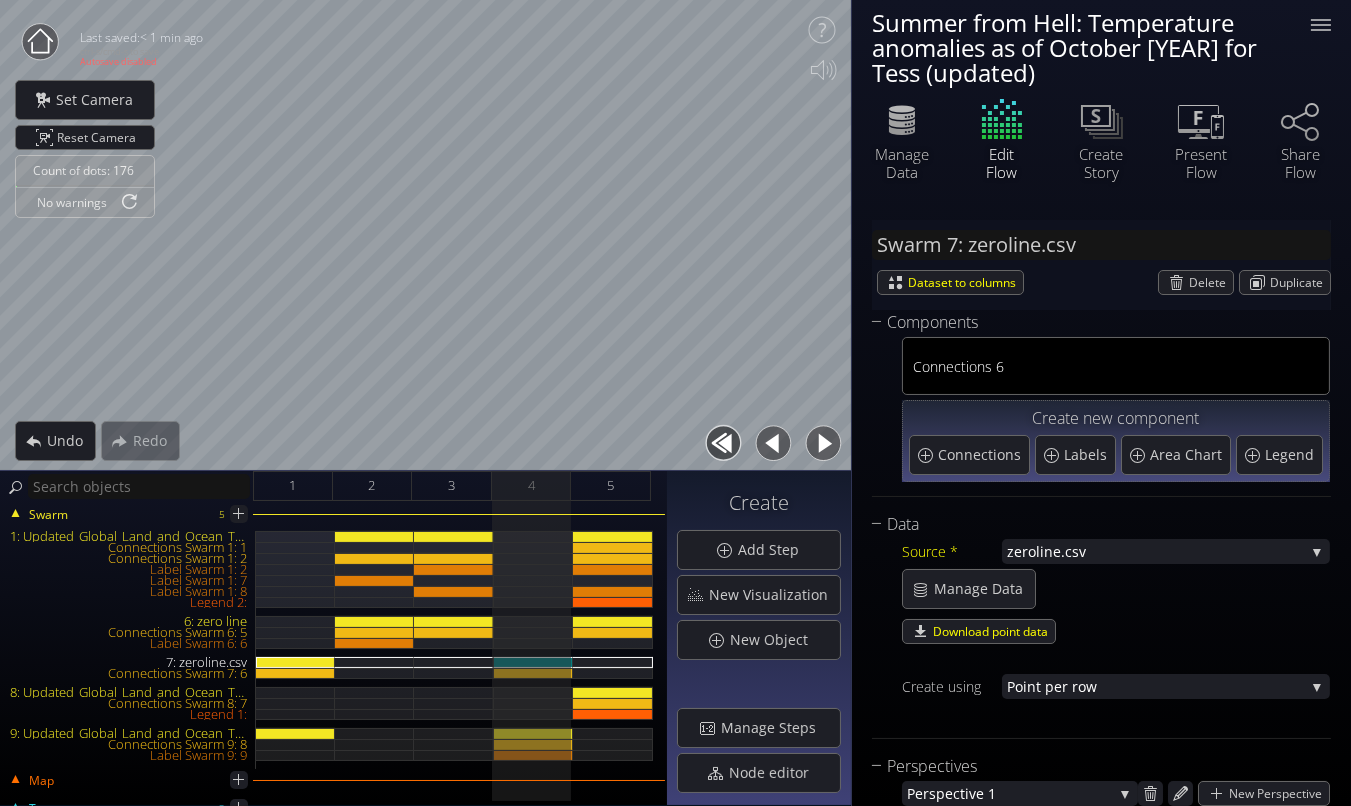 click at bounding box center [823, 443] 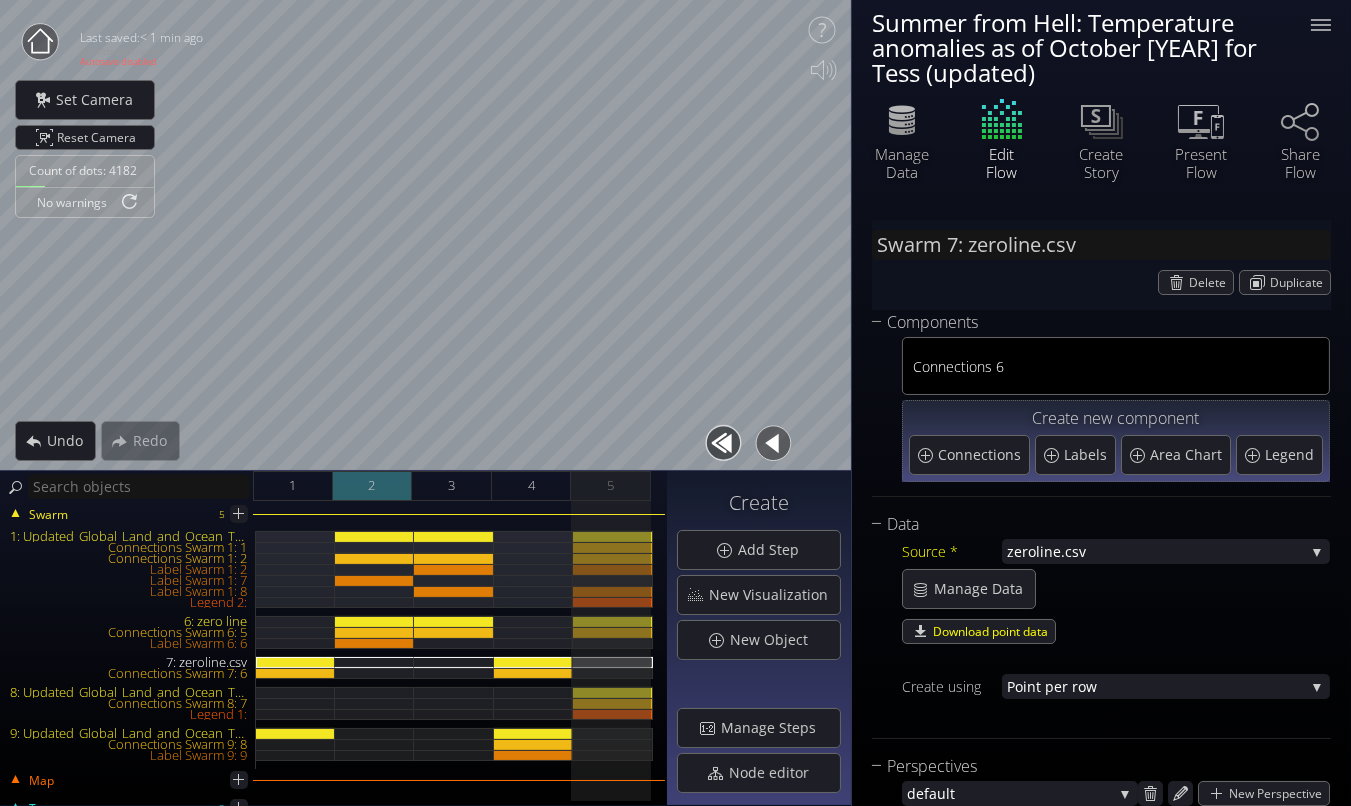 click on "[NUMBER]" at bounding box center (371, 485) 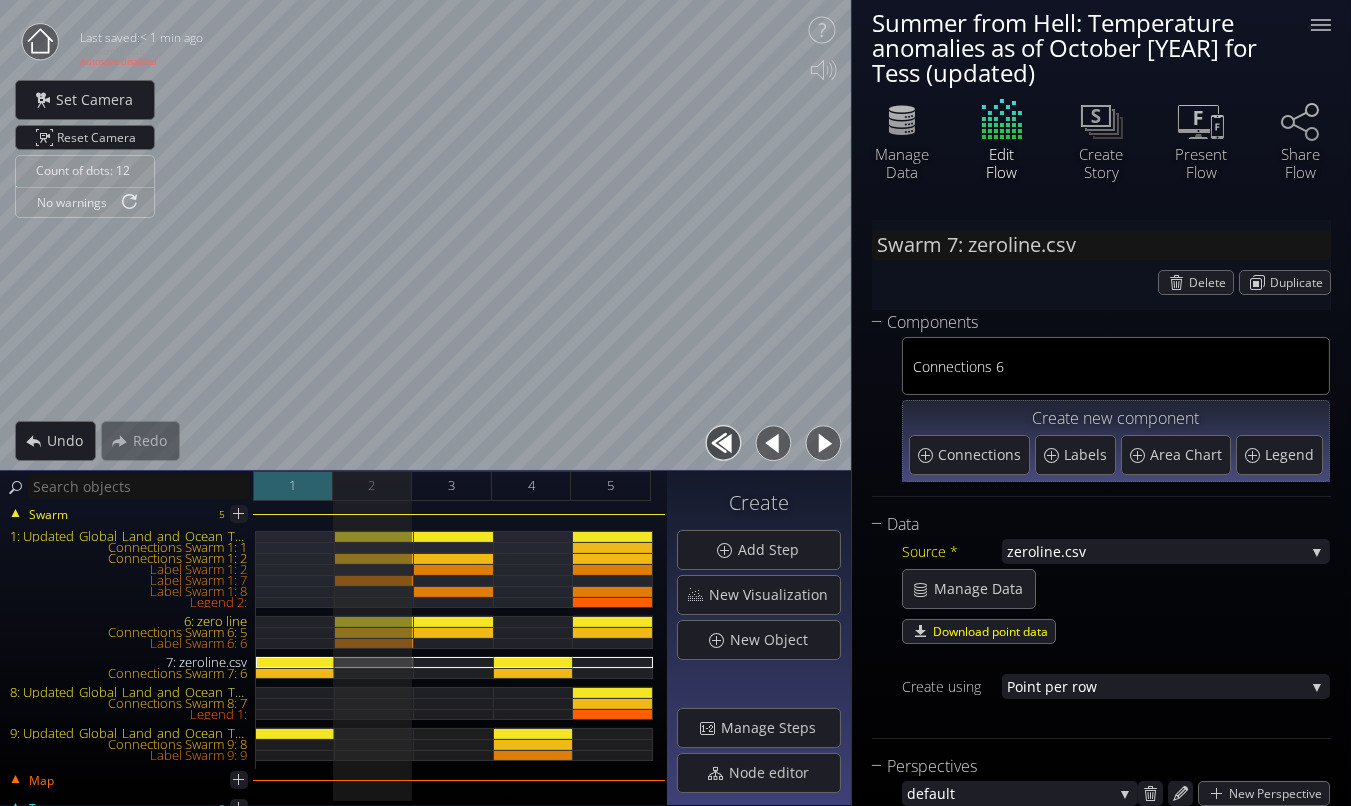 click on "[NUMBER]" at bounding box center [293, 486] 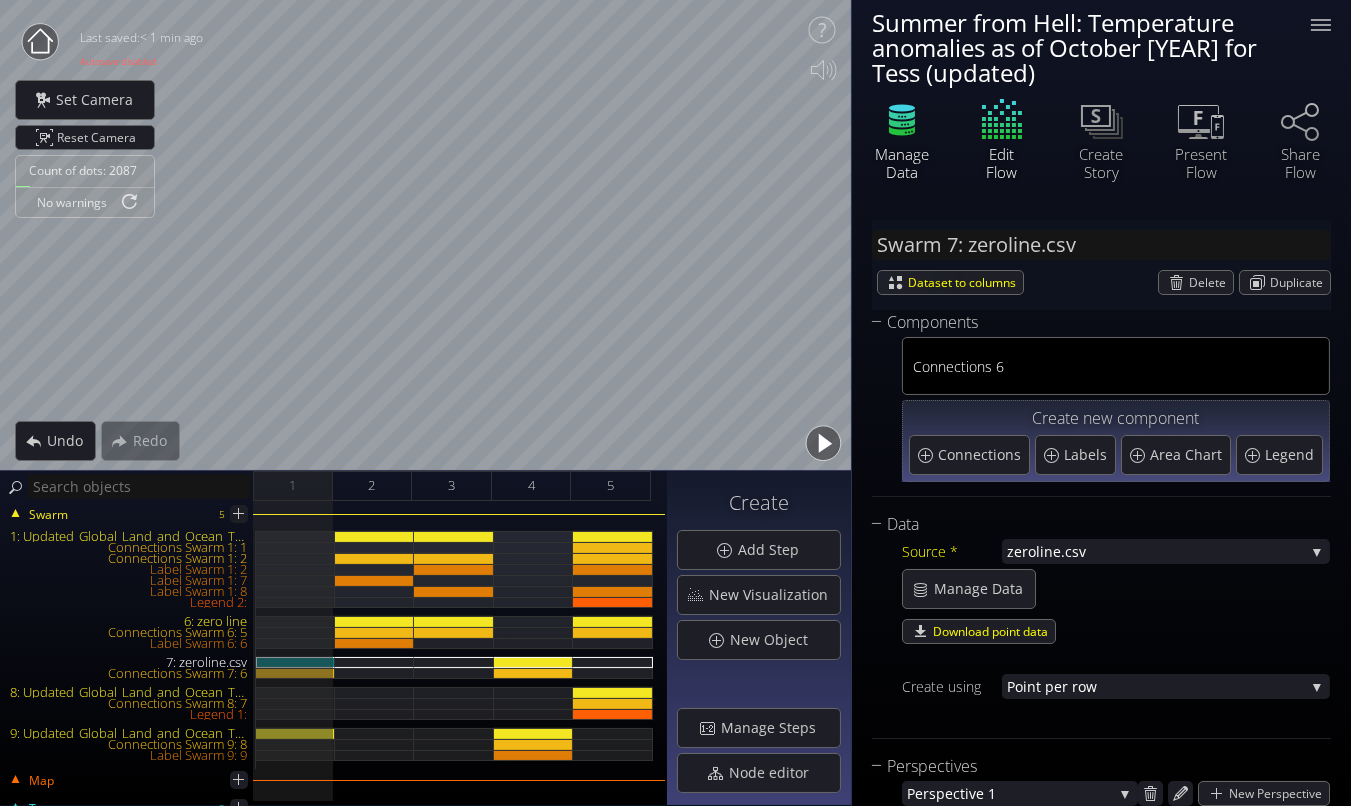 click at bounding box center [902, 120] 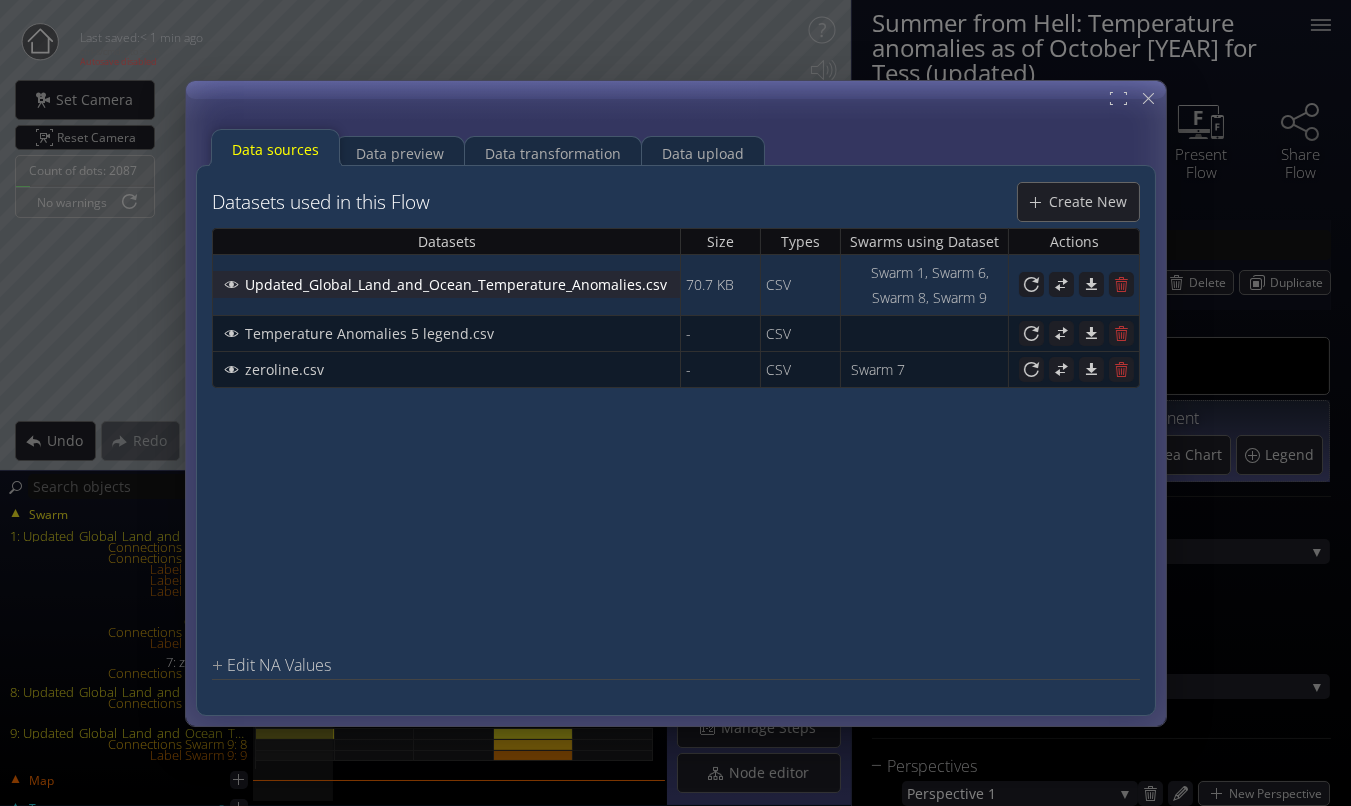 click on "Updated_Global_Land_and_Ocean_Temperature_Anomalies.csv" at bounding box center (461, 284) 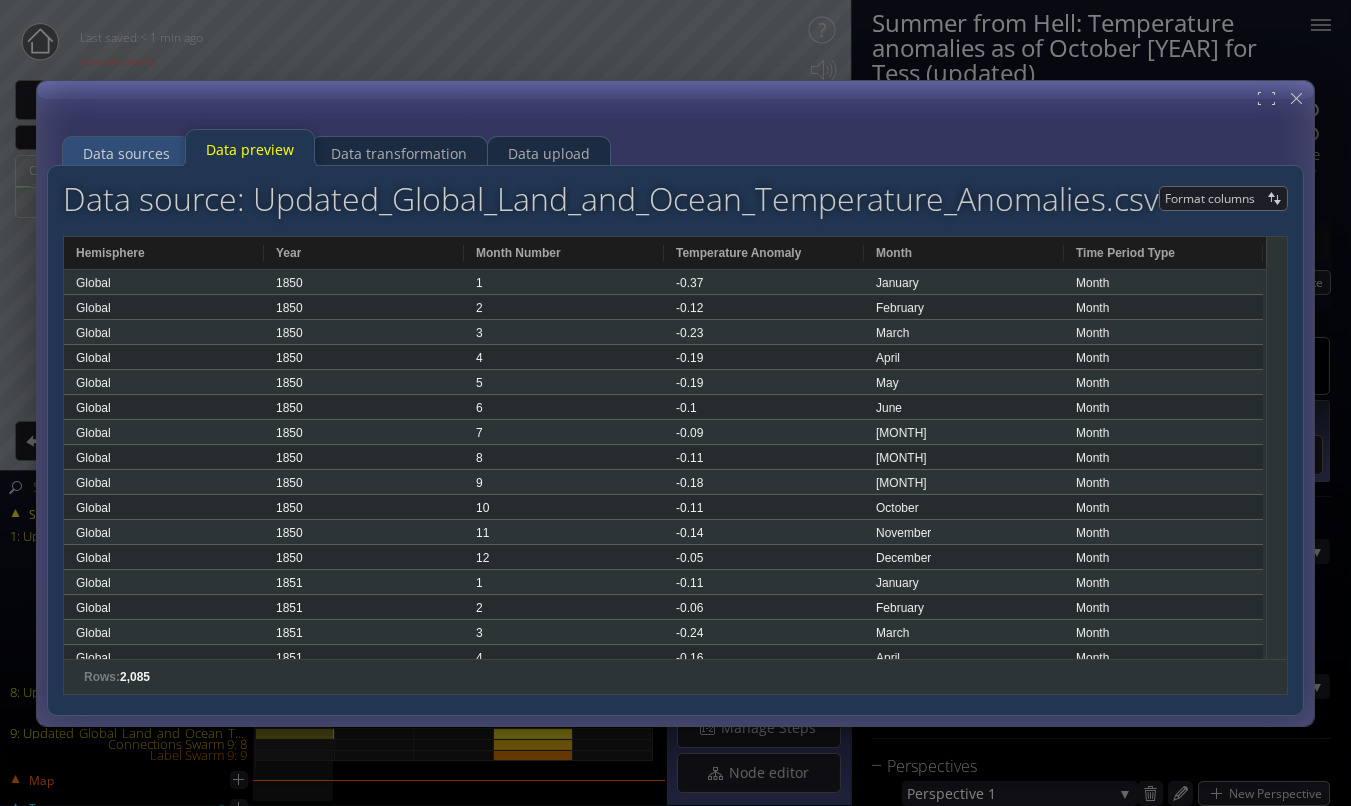 click on "Data sources" at bounding box center (126, 153) 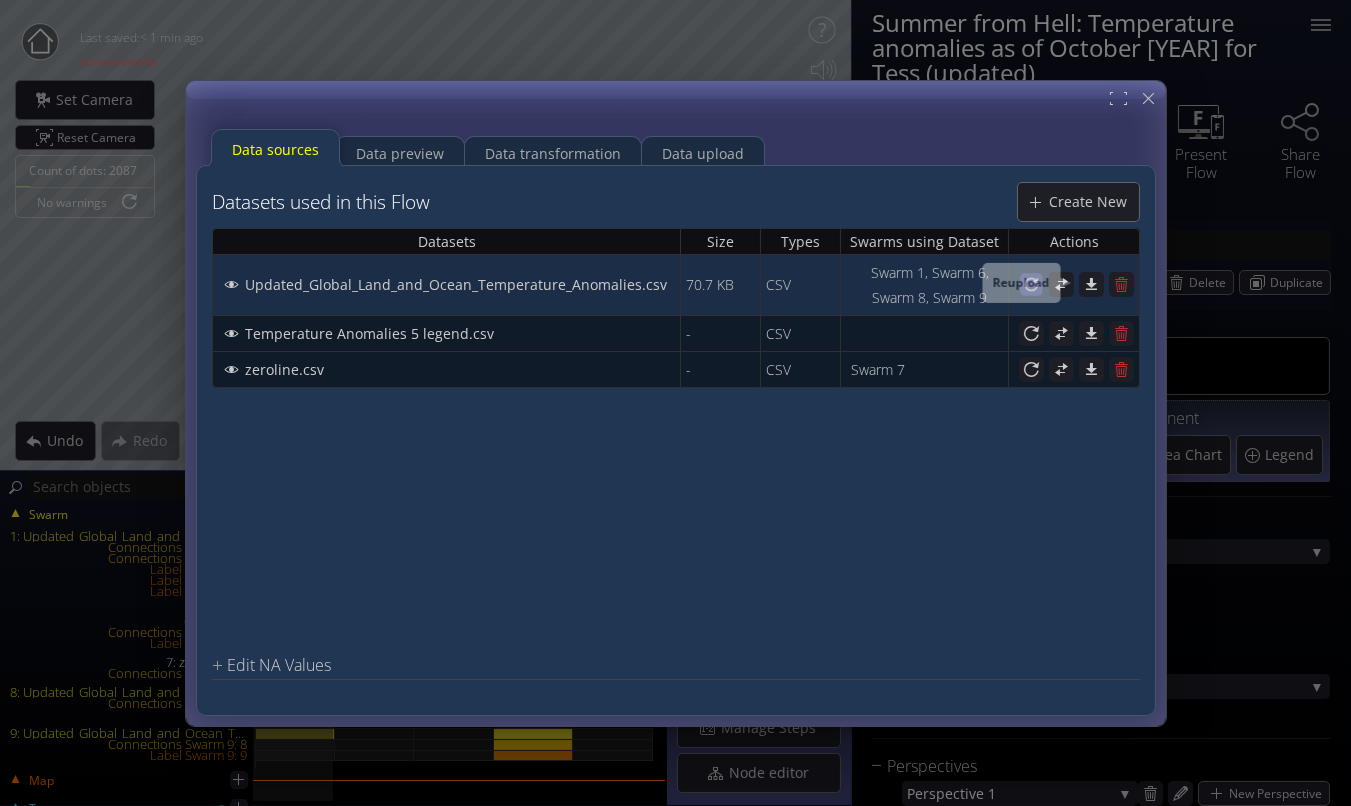 click at bounding box center [1030, 284] 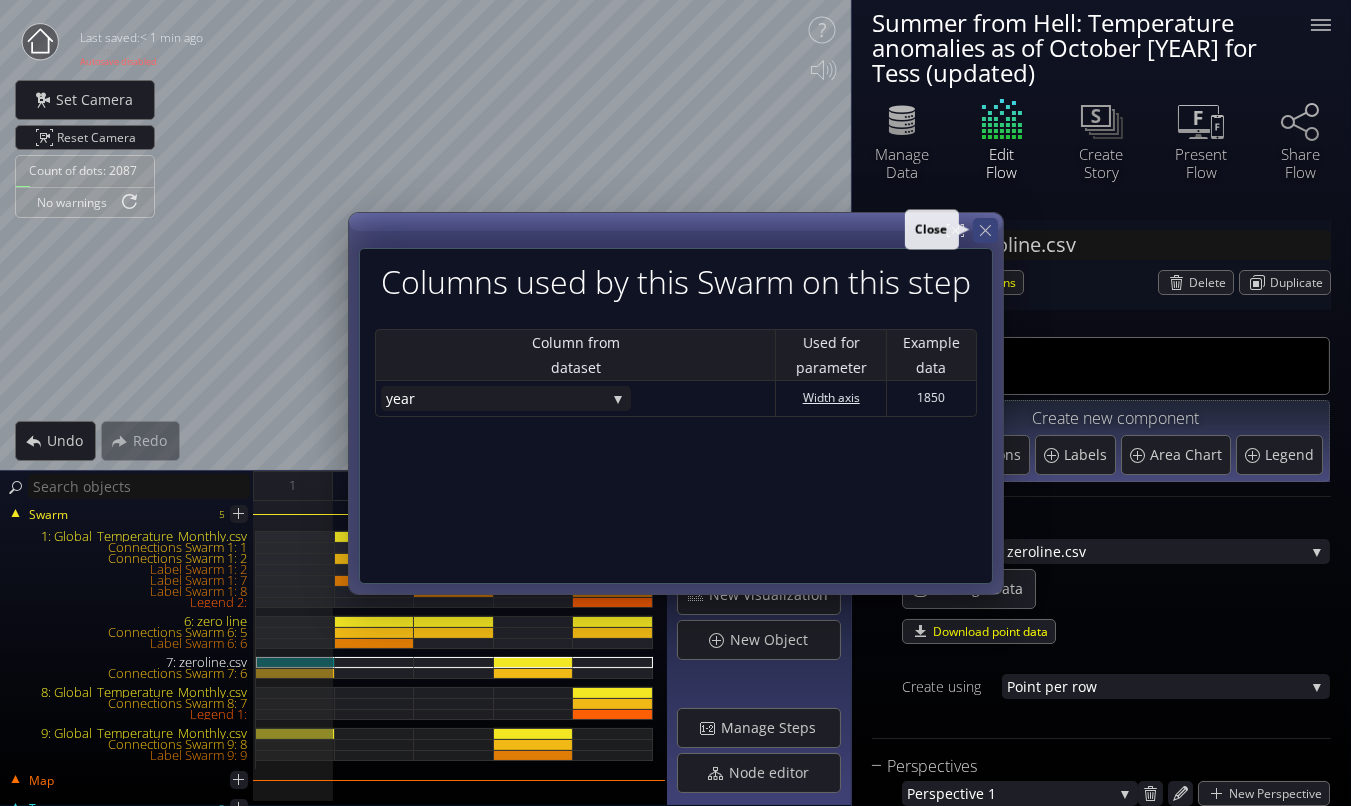 click at bounding box center [984, 230] 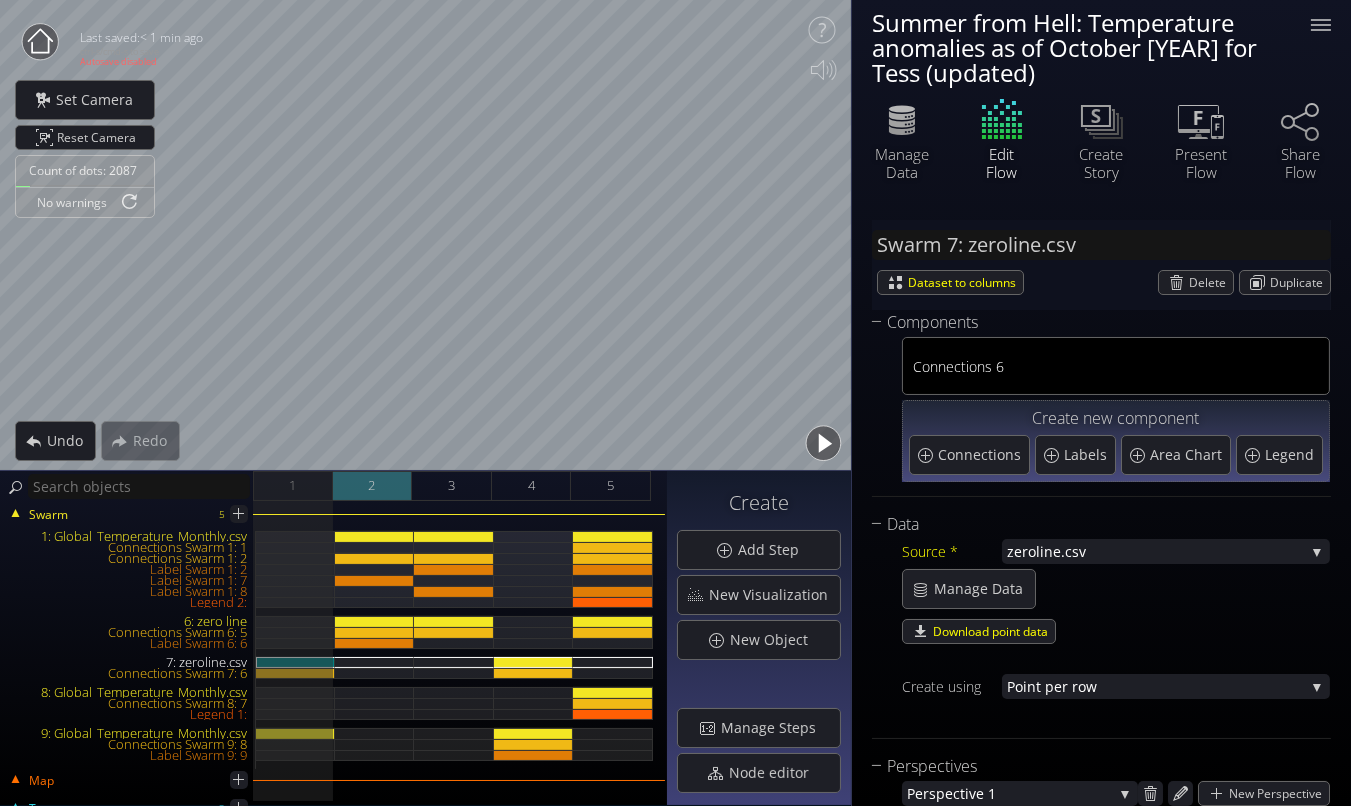 click on "[NUMBER]" at bounding box center [373, 486] 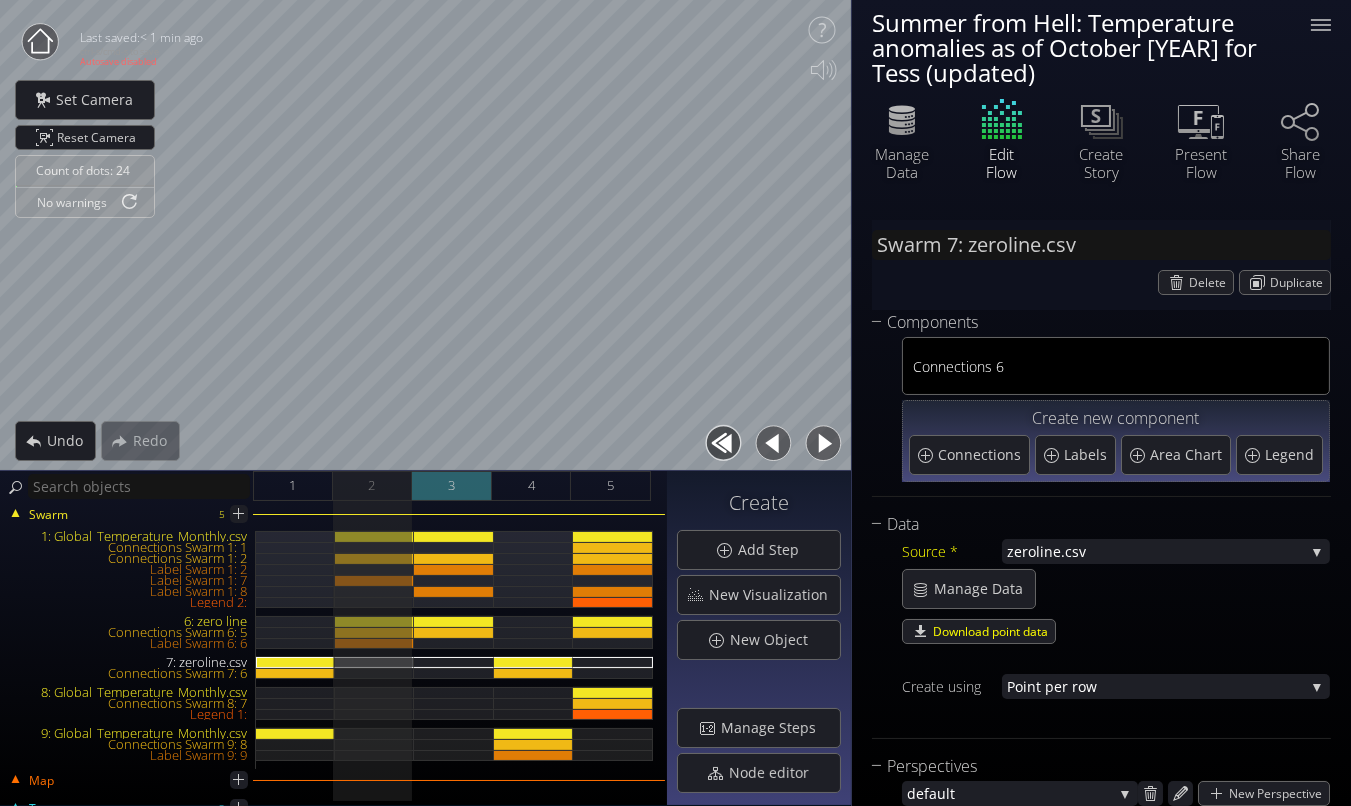click on "3" at bounding box center [452, 486] 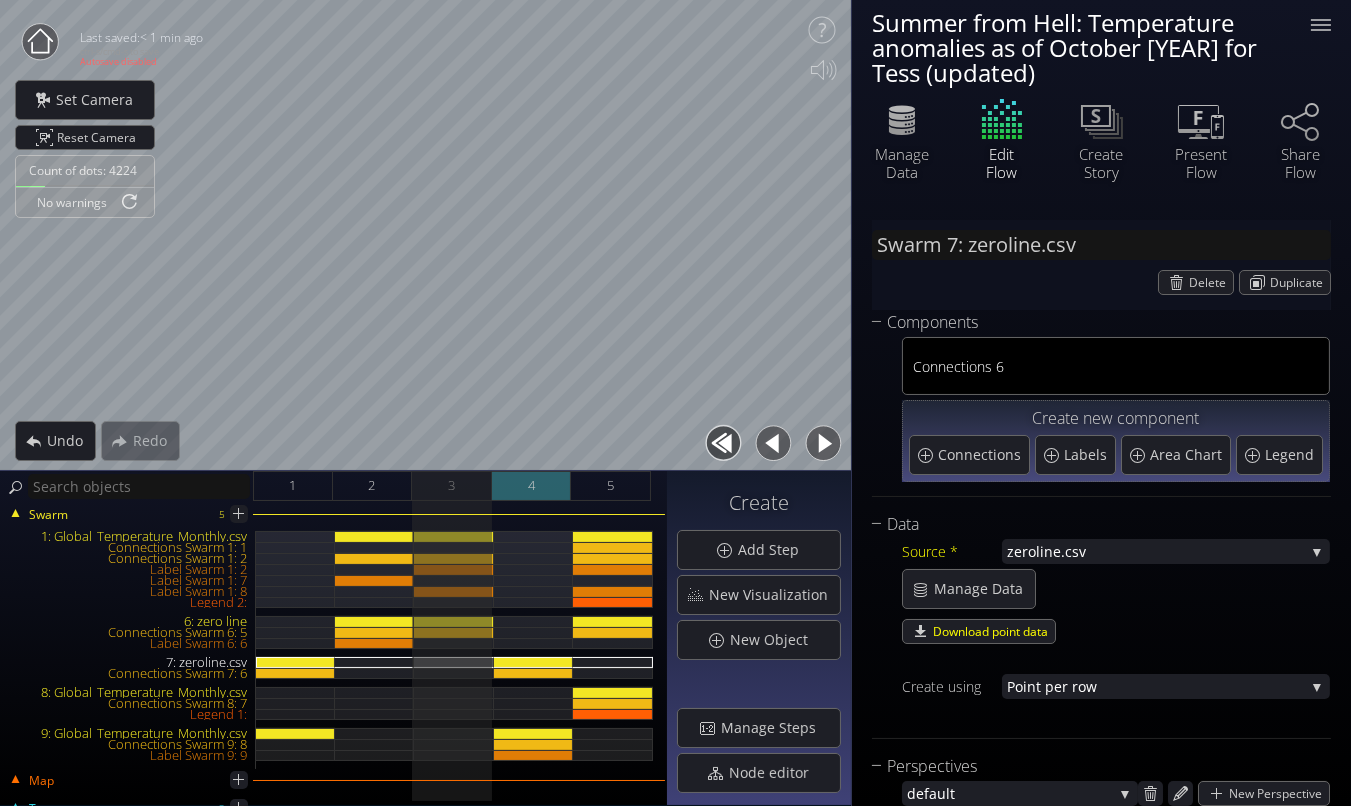 click on "[NUMBER]" at bounding box center (531, 485) 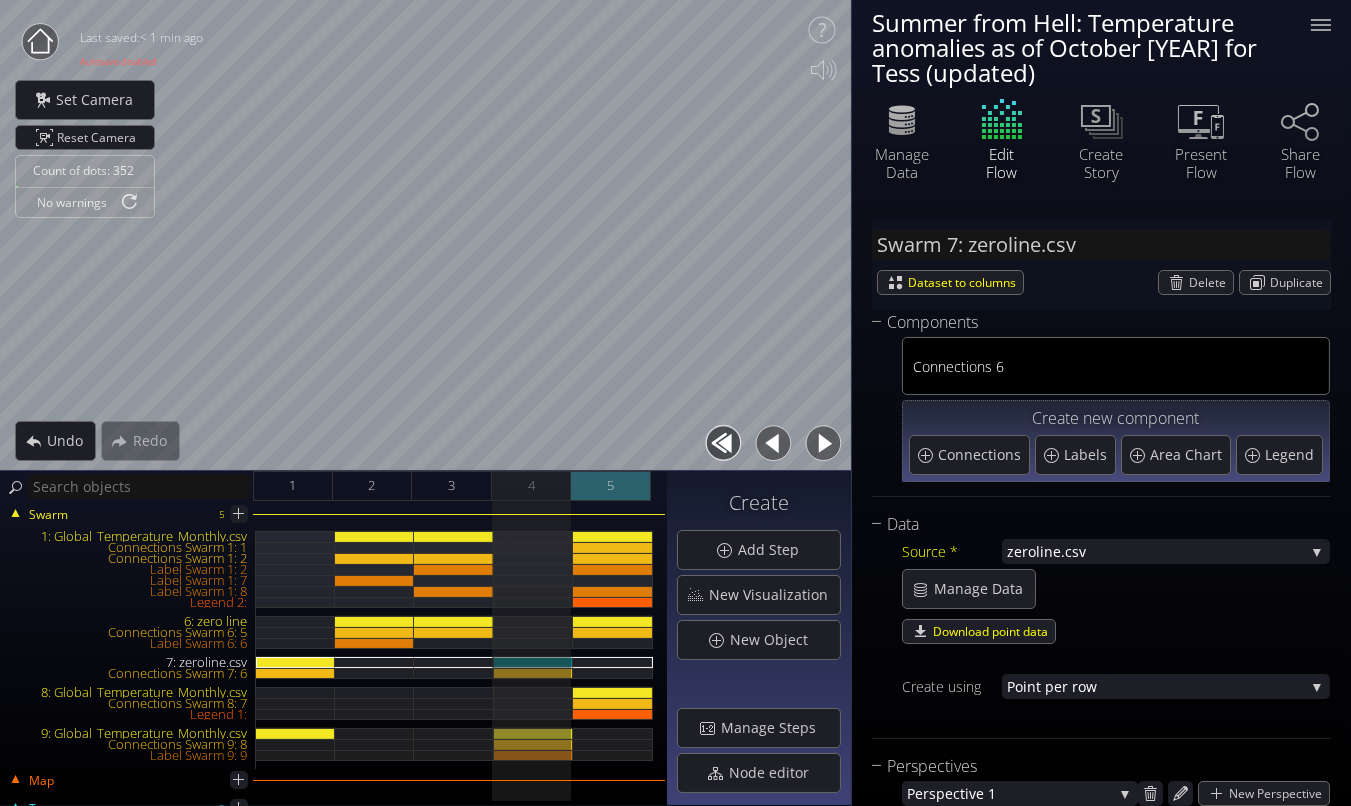 click on "5" at bounding box center (611, 486) 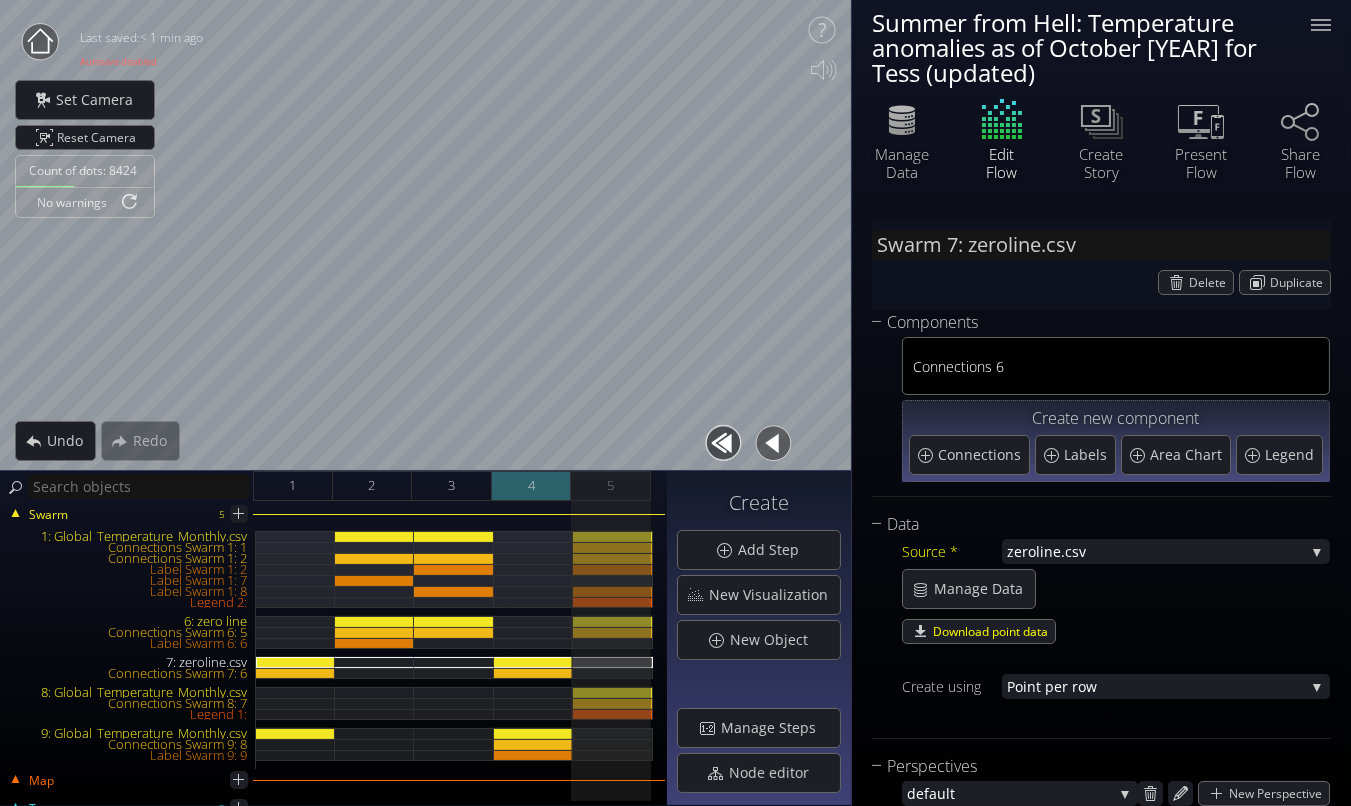 click on "4" at bounding box center (532, 486) 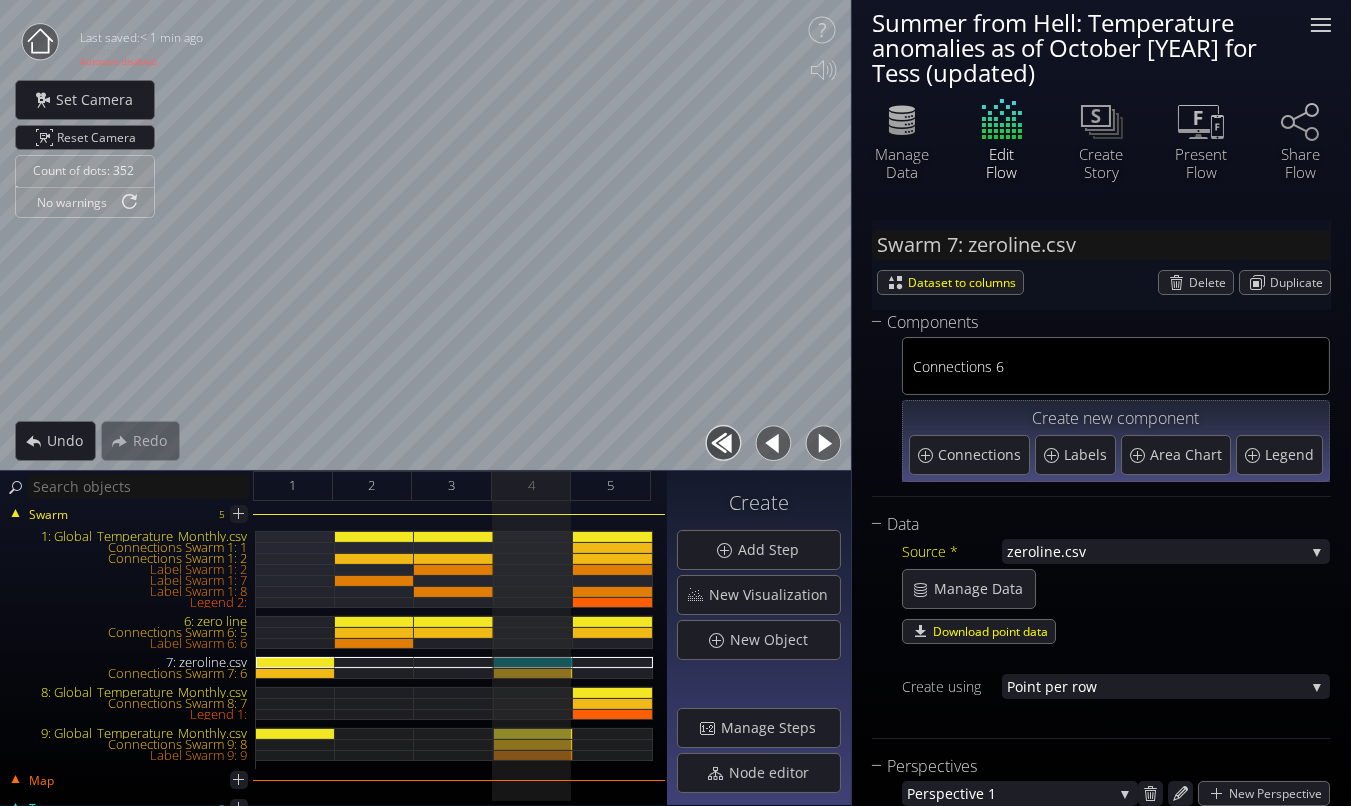 click at bounding box center [1321, 25] 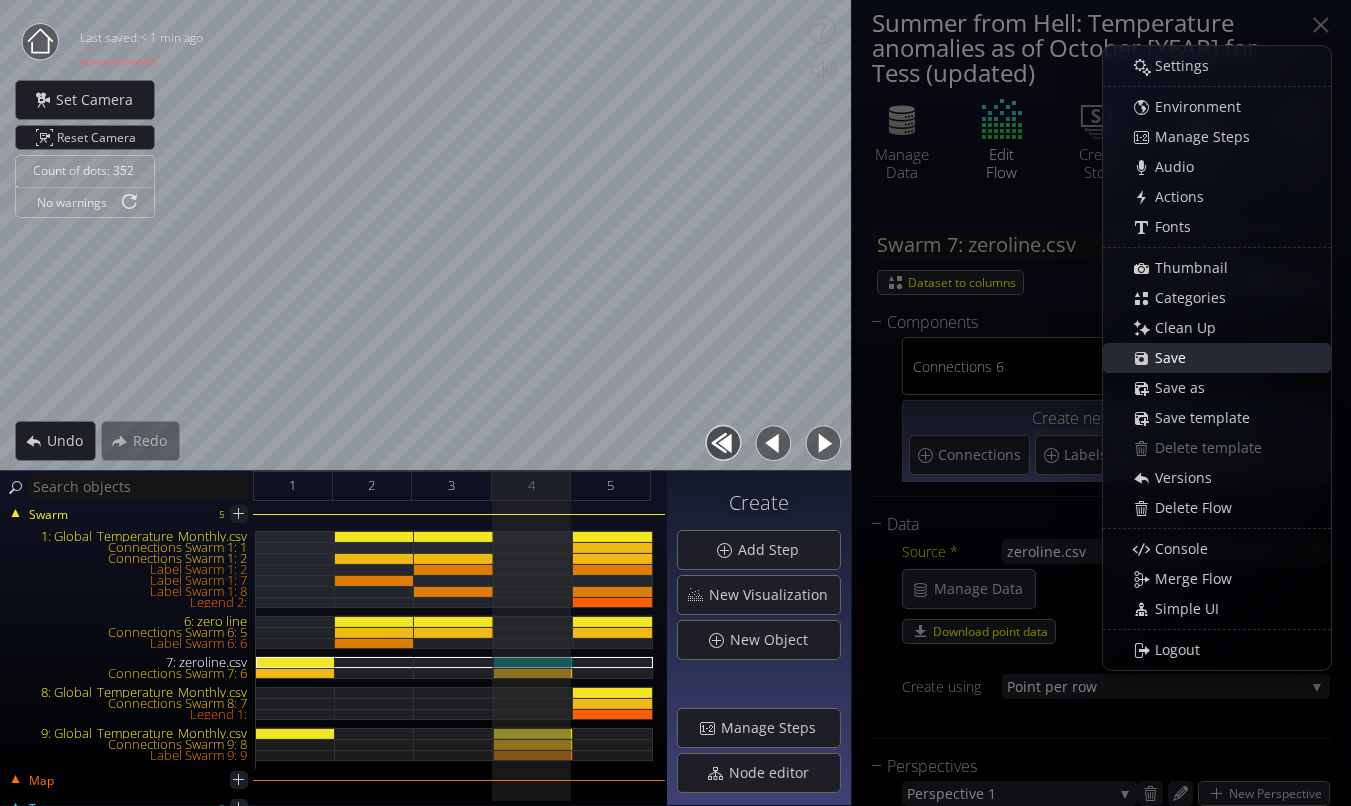 click on "Save" at bounding box center [1176, 358] 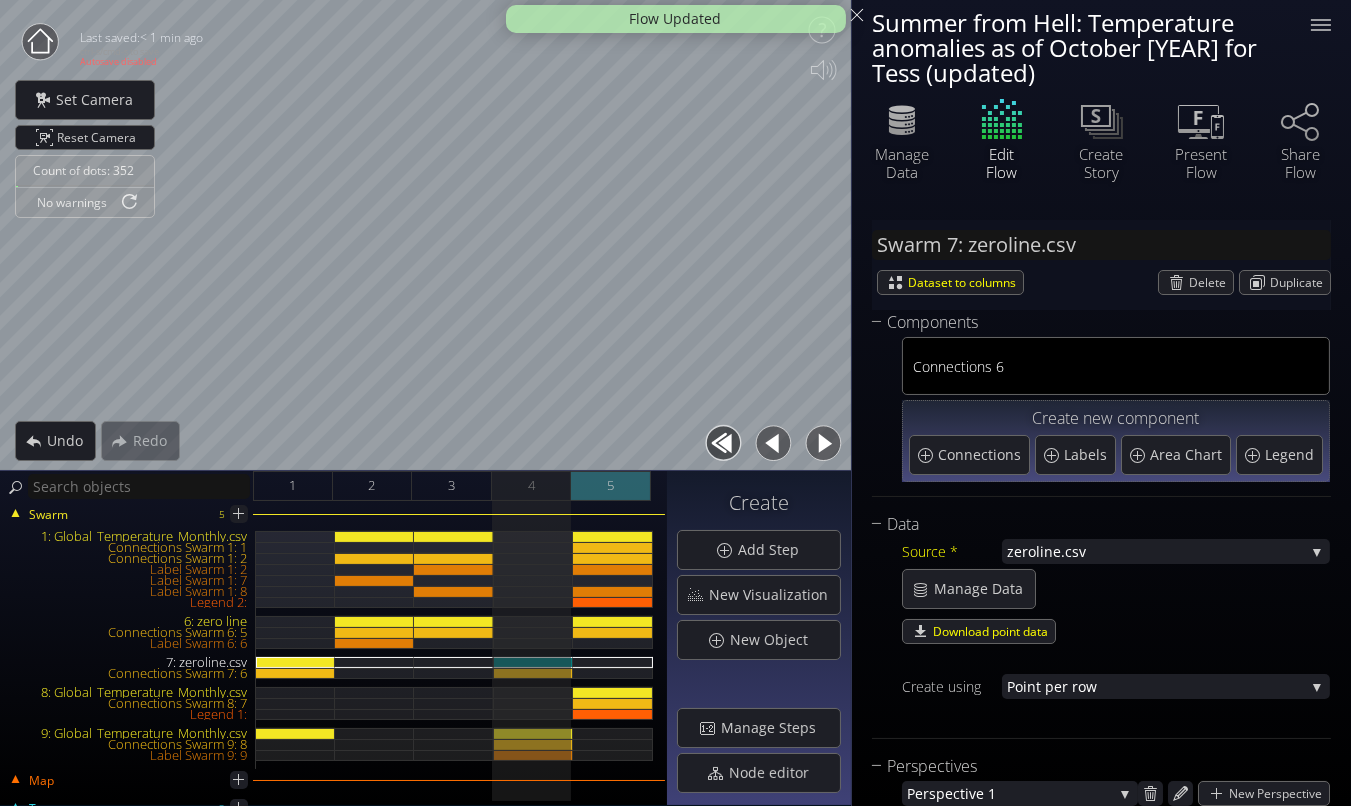 click on "5" at bounding box center [611, 486] 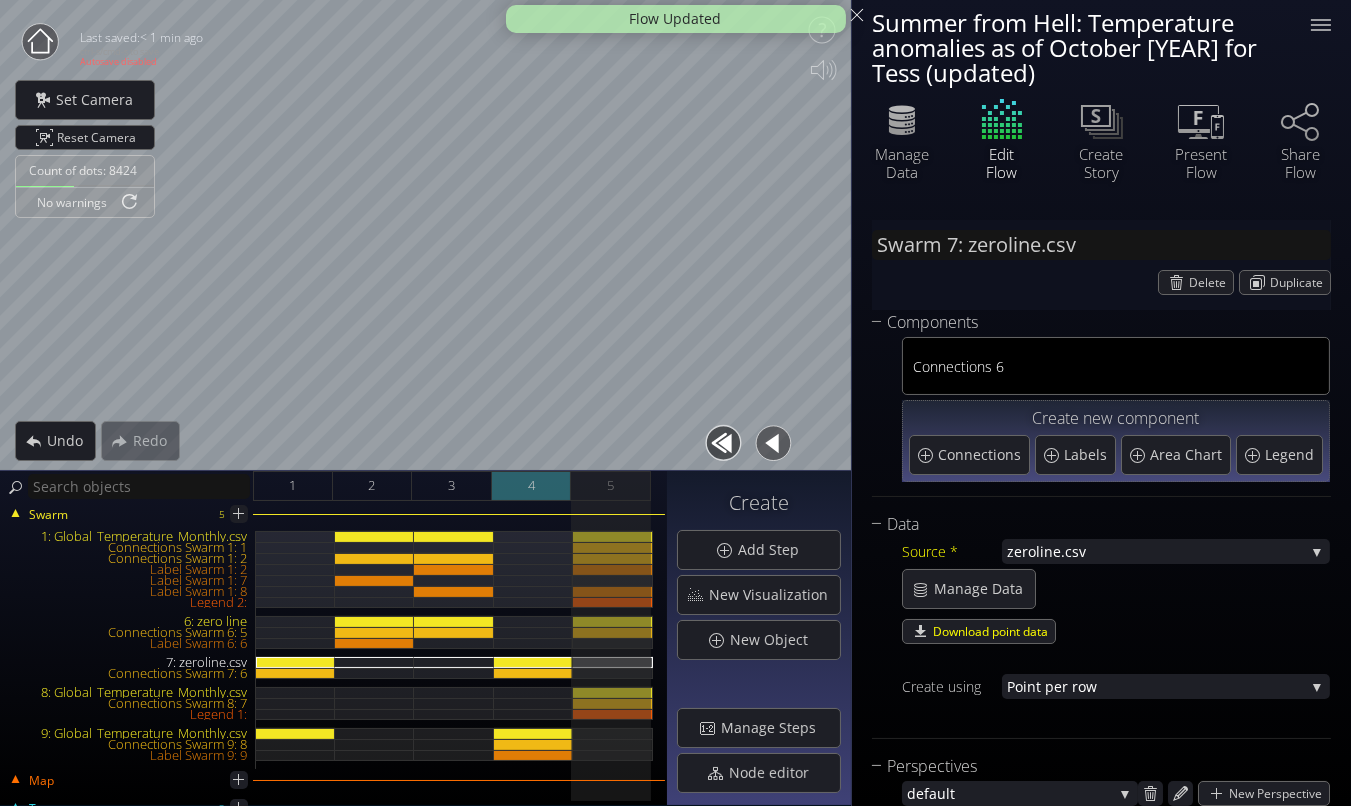 click on "4" at bounding box center (532, 486) 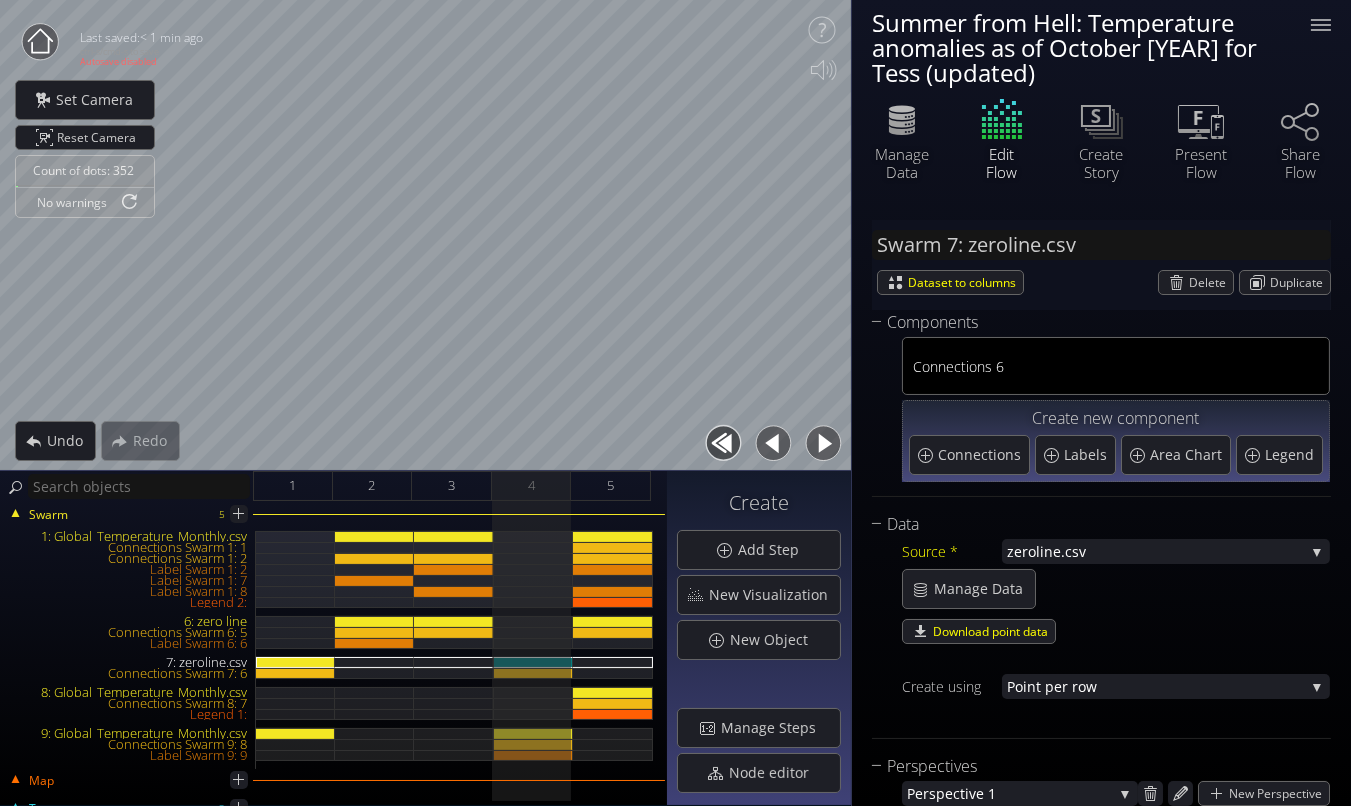 drag, startPoint x: 875, startPoint y: 224, endPoint x: 864, endPoint y: 224, distance: 11 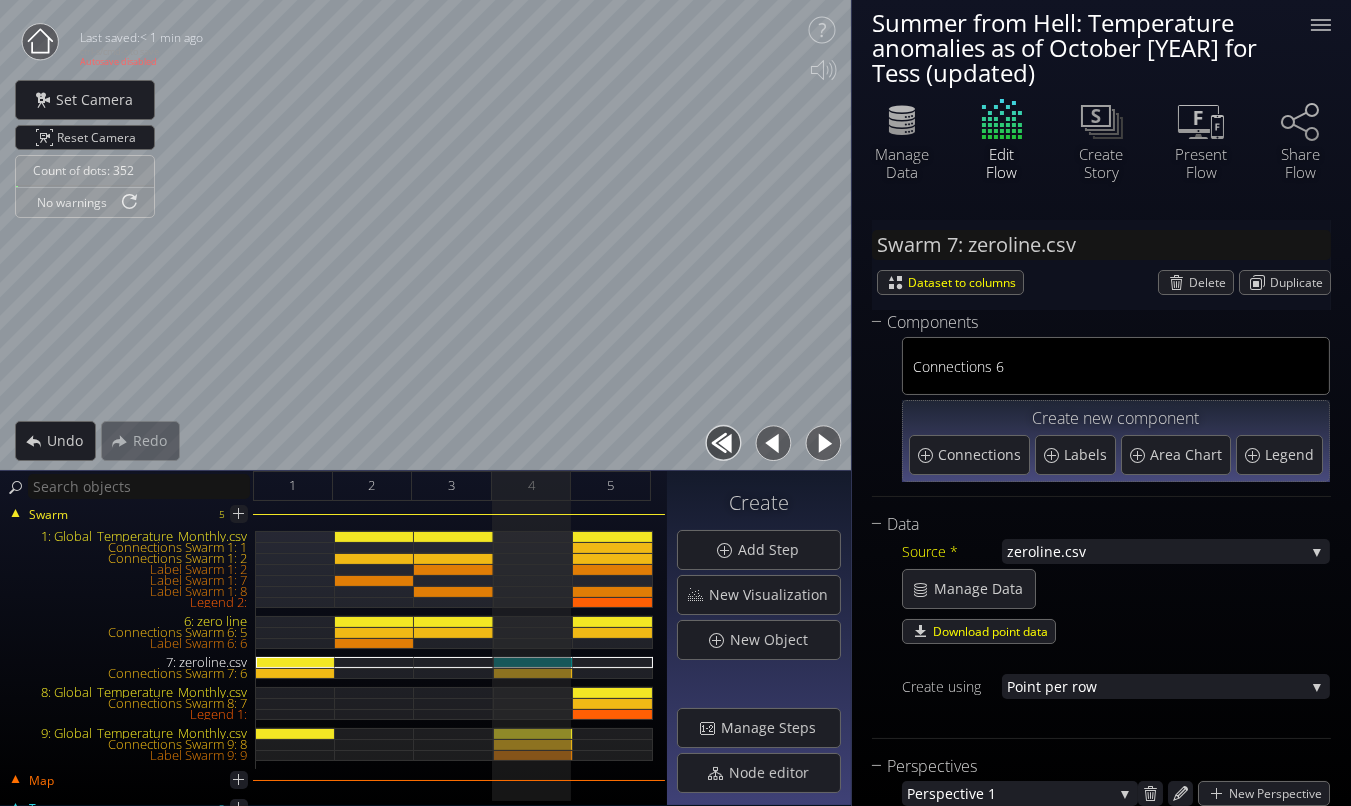 click on "Swarm 7: zeroline.csv
Dataset to columns
Delete
Duplicate
Components
Con   nections 6
Create new component
Connections
Labels
Area Chart
Legend
Data
Source *
ze   roline.csv       None   Global_Temperature_M   onthly.csv   Temperature Anomalies 5     legend.csv   ze   roline.csv
Manage Data
Download point data
Create using
Poi   nt per row     Poi   nt per row   Point    per value
Perspectives
Per   spective 1     defa   ult   Per   spective 1
New Perspective
Allow cross step changes
Chart
Type *
S   catterplot     S   catterplot   Categoriz   ed columns   Map from c   oordinates   Map     to regions   Ra   ndom   Net" at bounding box center (1101, 1459) 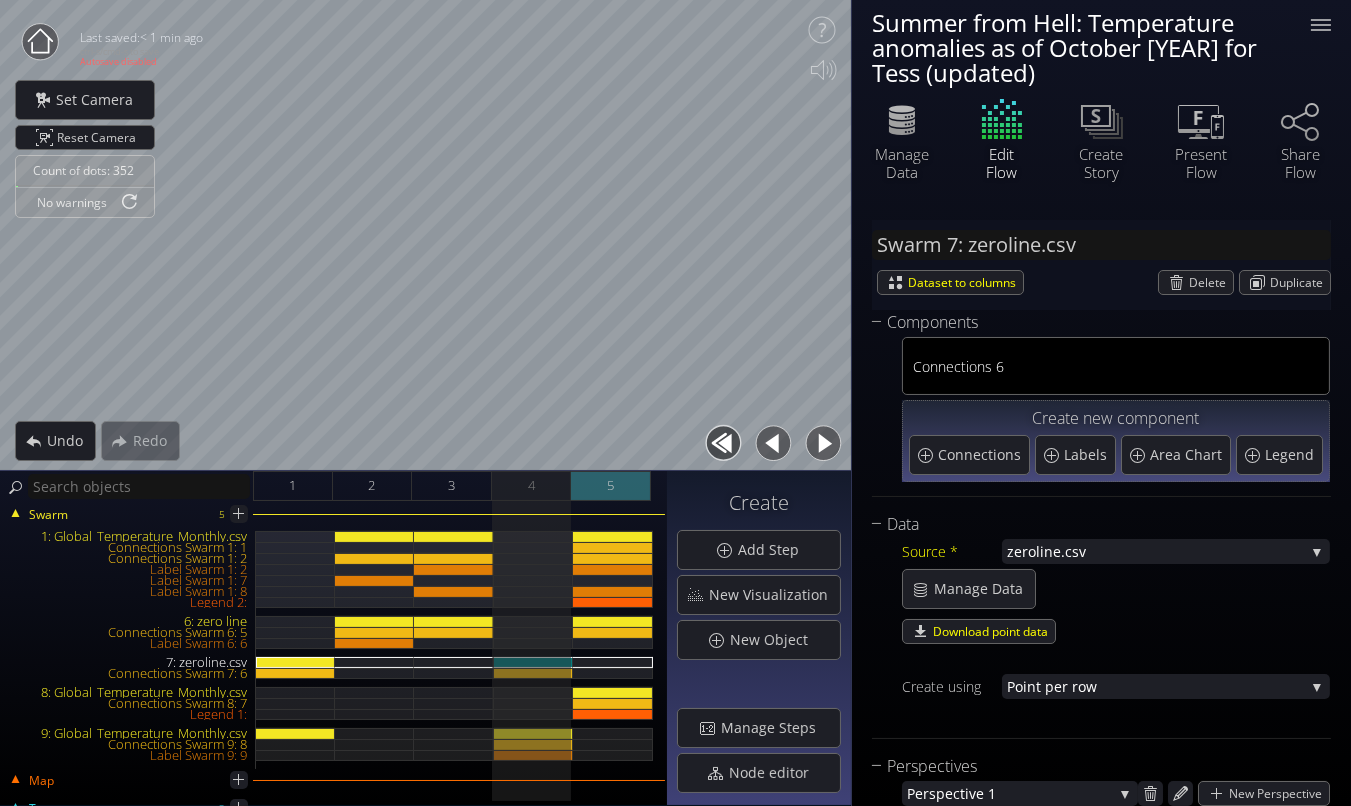 click on "5" at bounding box center (610, 485) 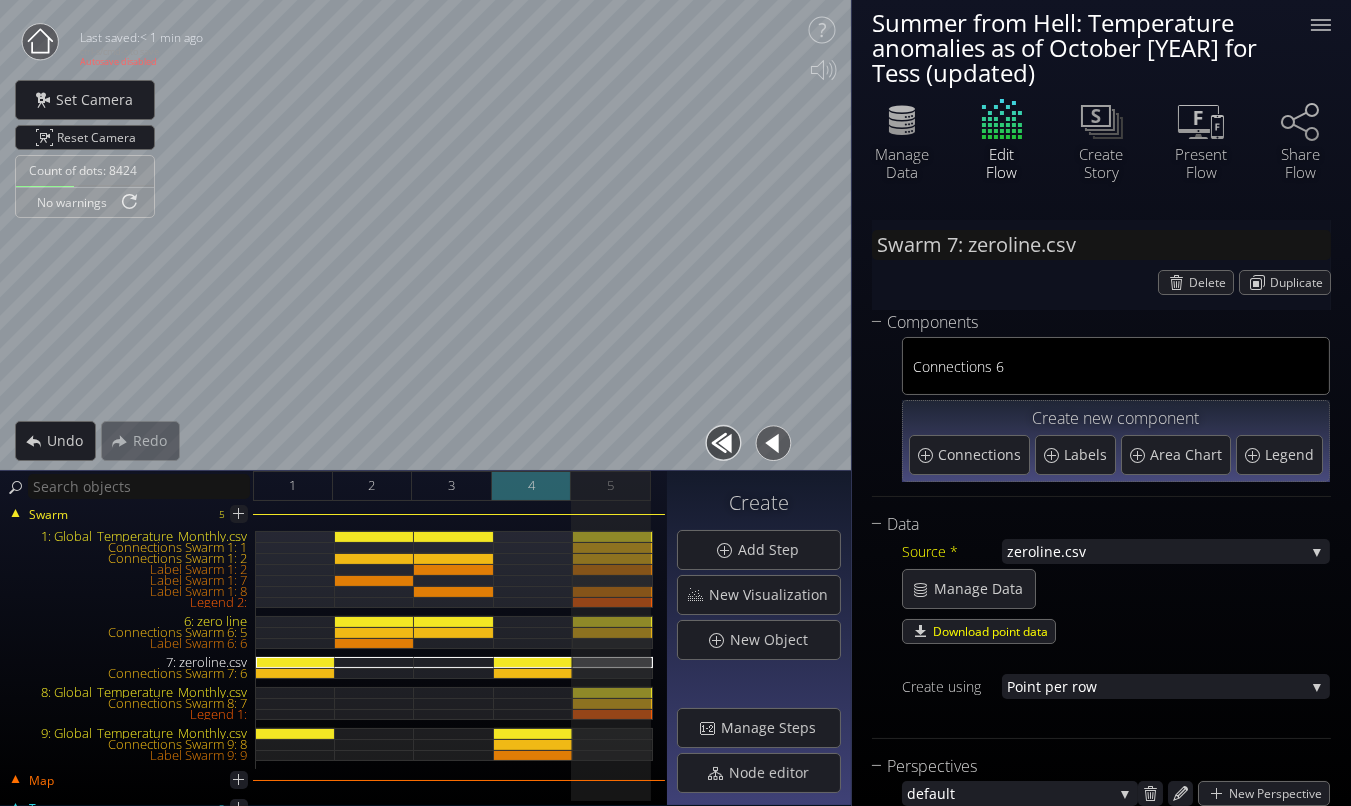 click on "4" at bounding box center (532, 486) 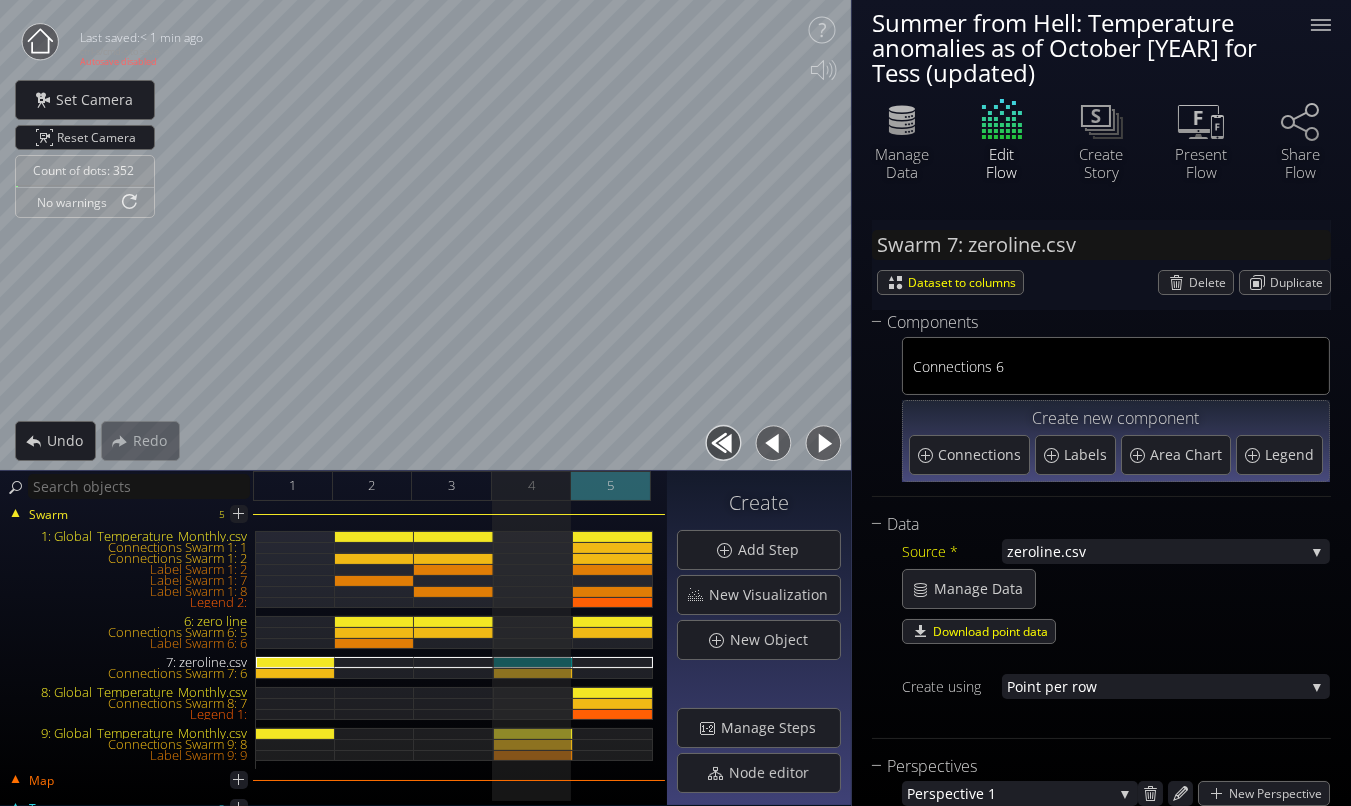 click on "5" at bounding box center (611, 486) 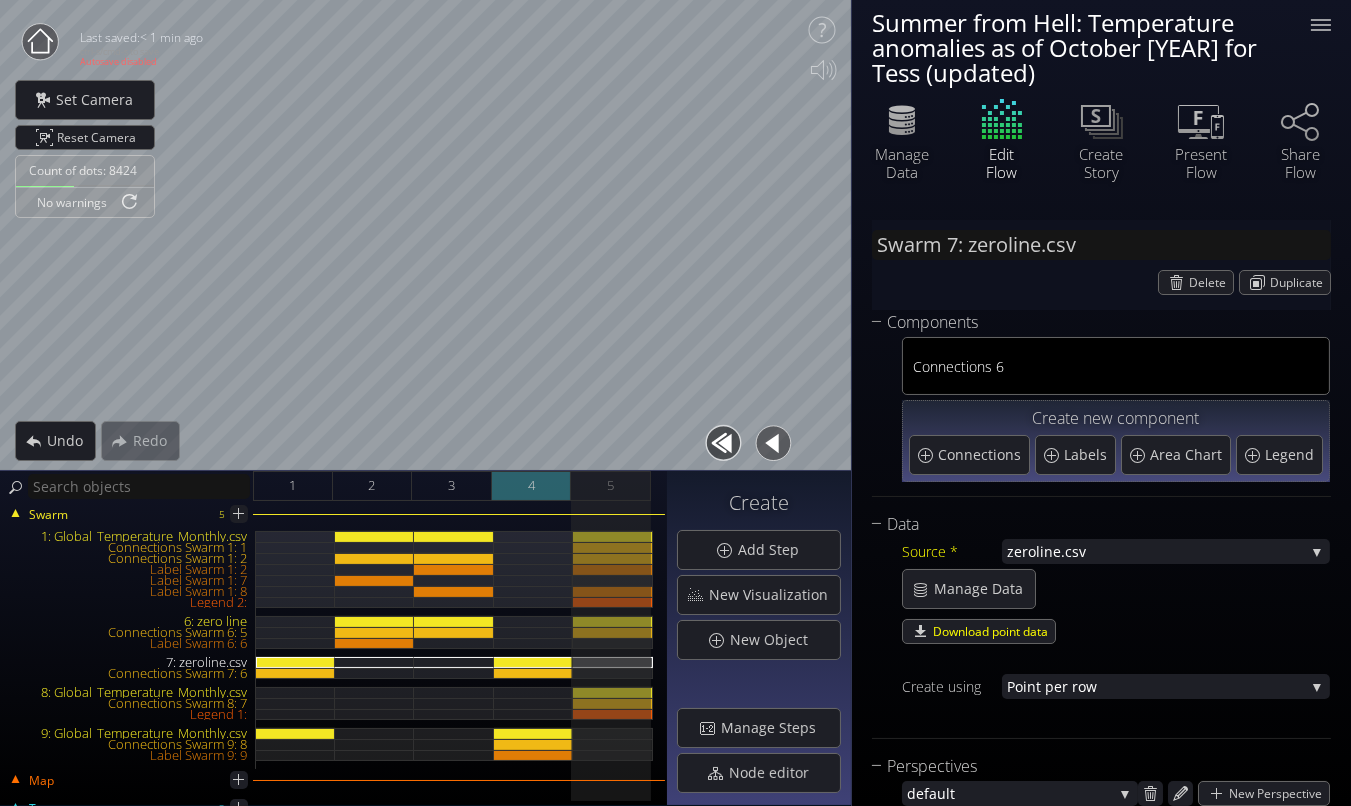 click on "4" at bounding box center (532, 486) 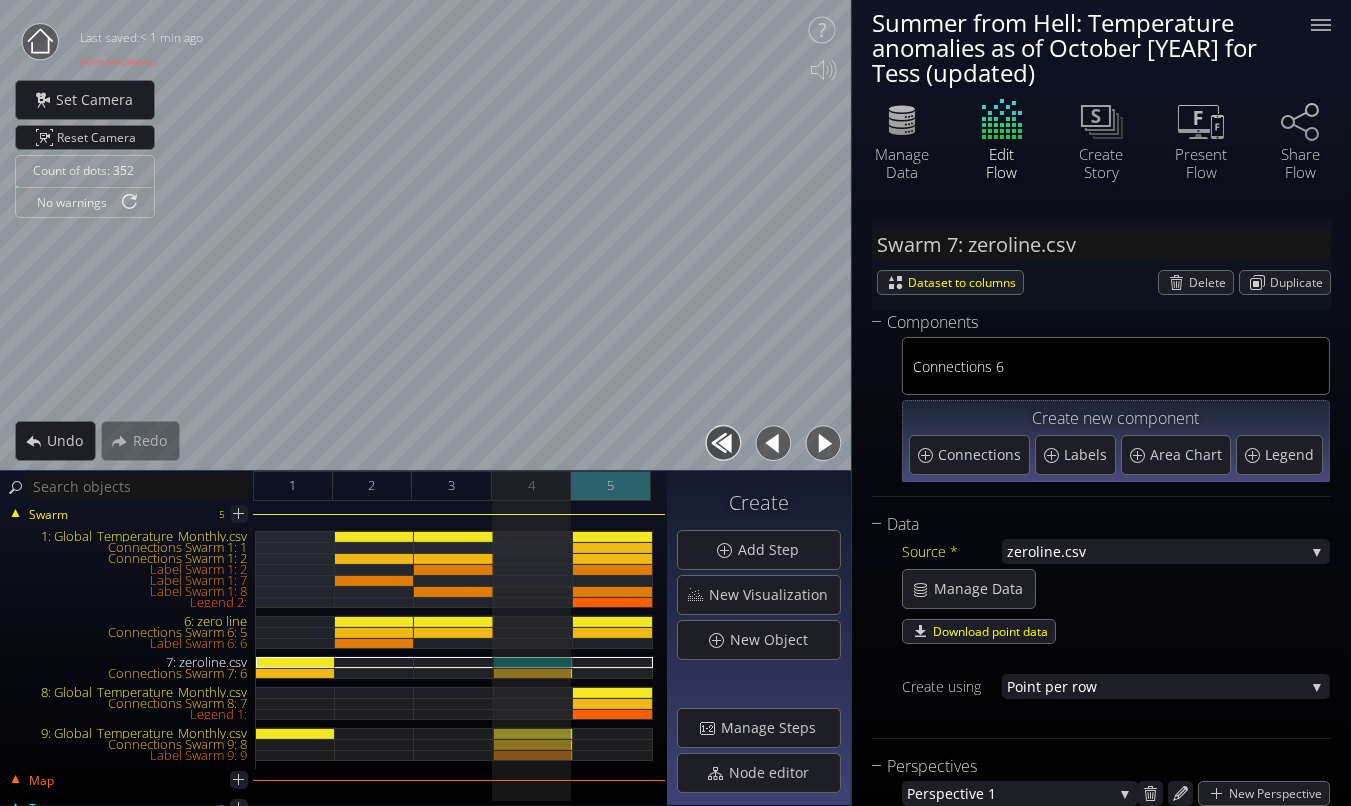 click on "5" at bounding box center [611, 486] 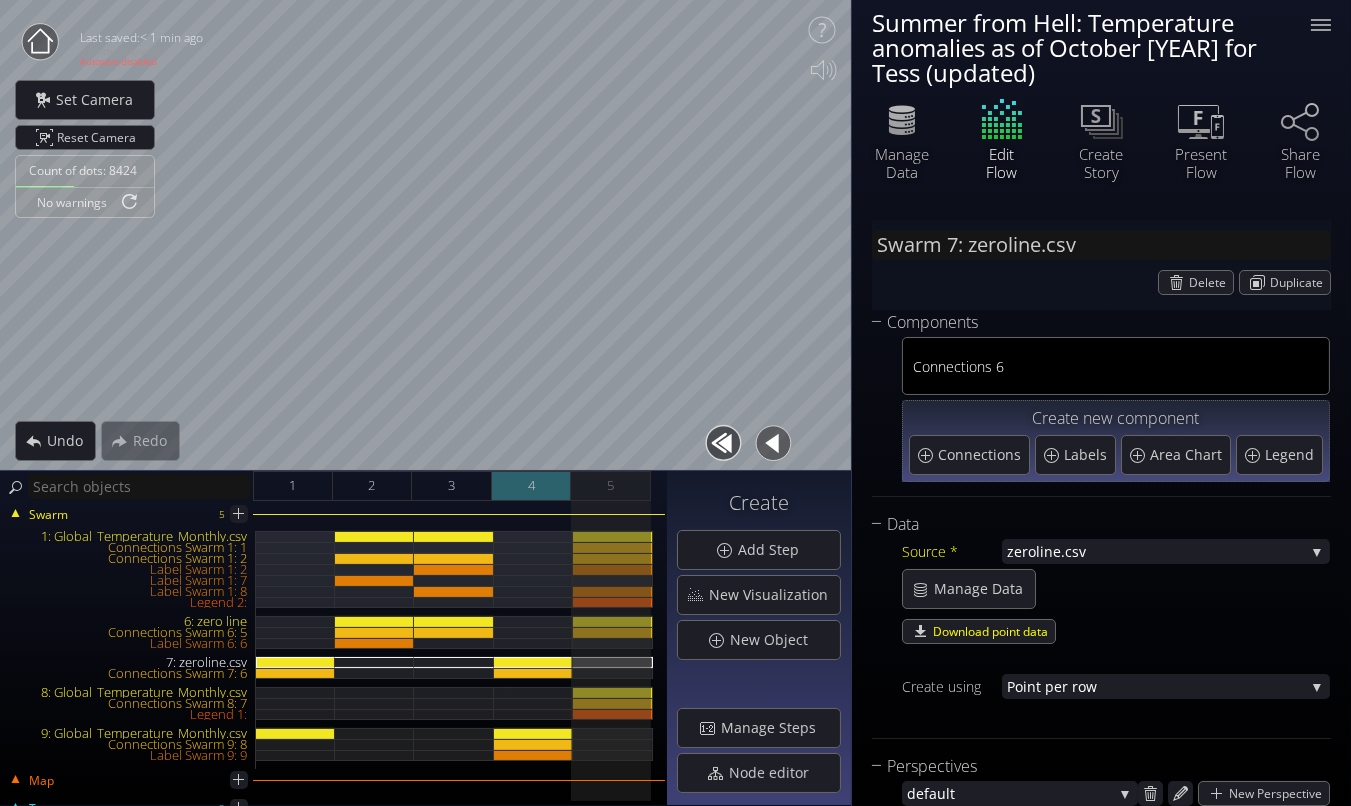 click on "4" at bounding box center (531, 485) 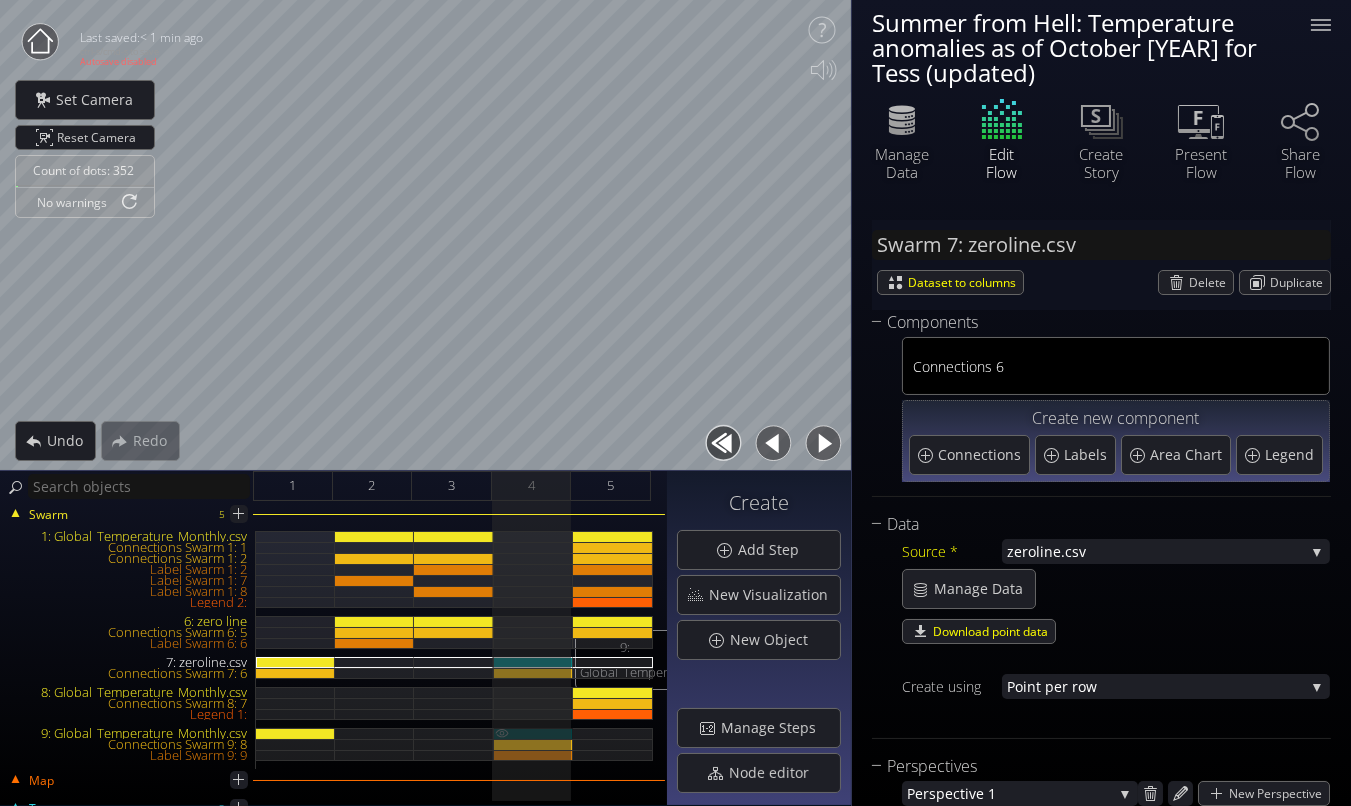 click on "9: Global_Temperature_Monthly.csv" at bounding box center [534, 733] 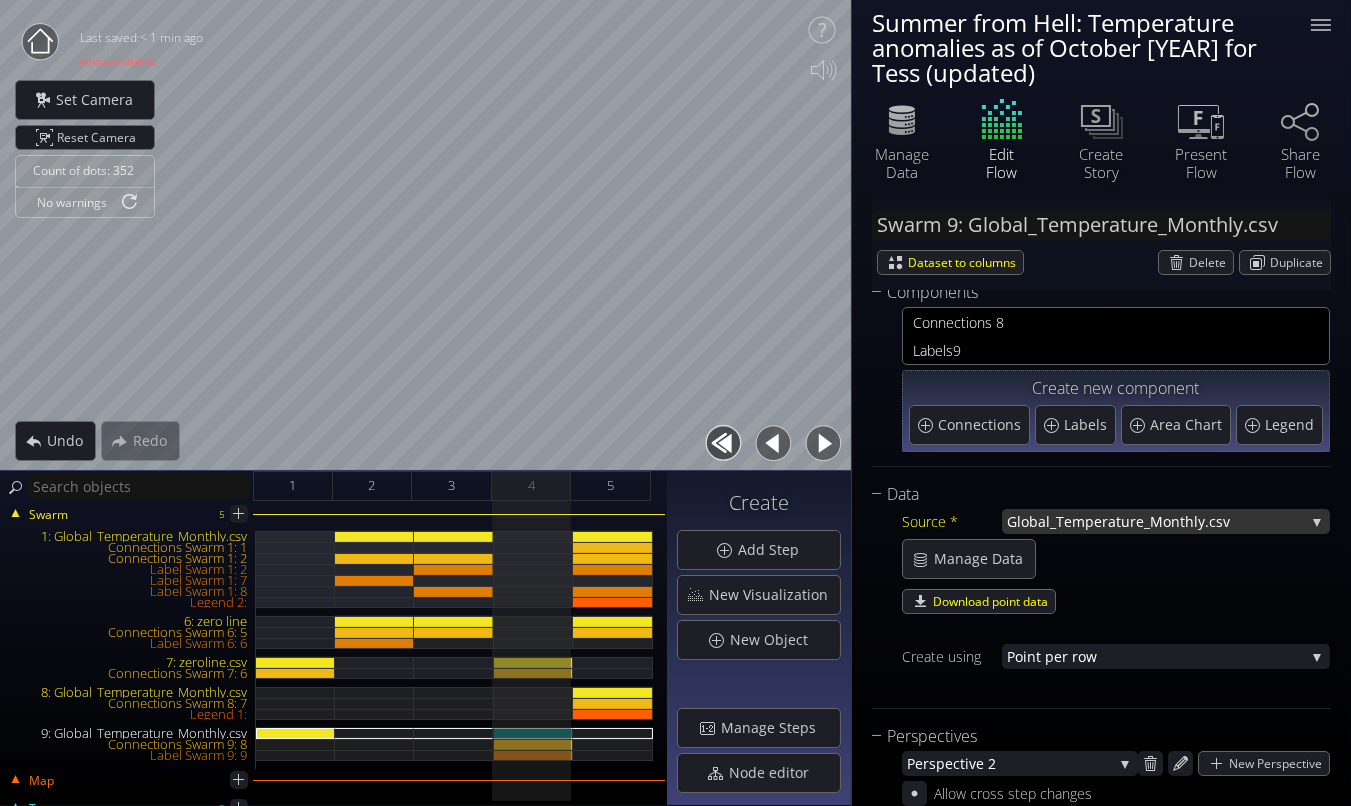 scroll, scrollTop: 0, scrollLeft: 0, axis: both 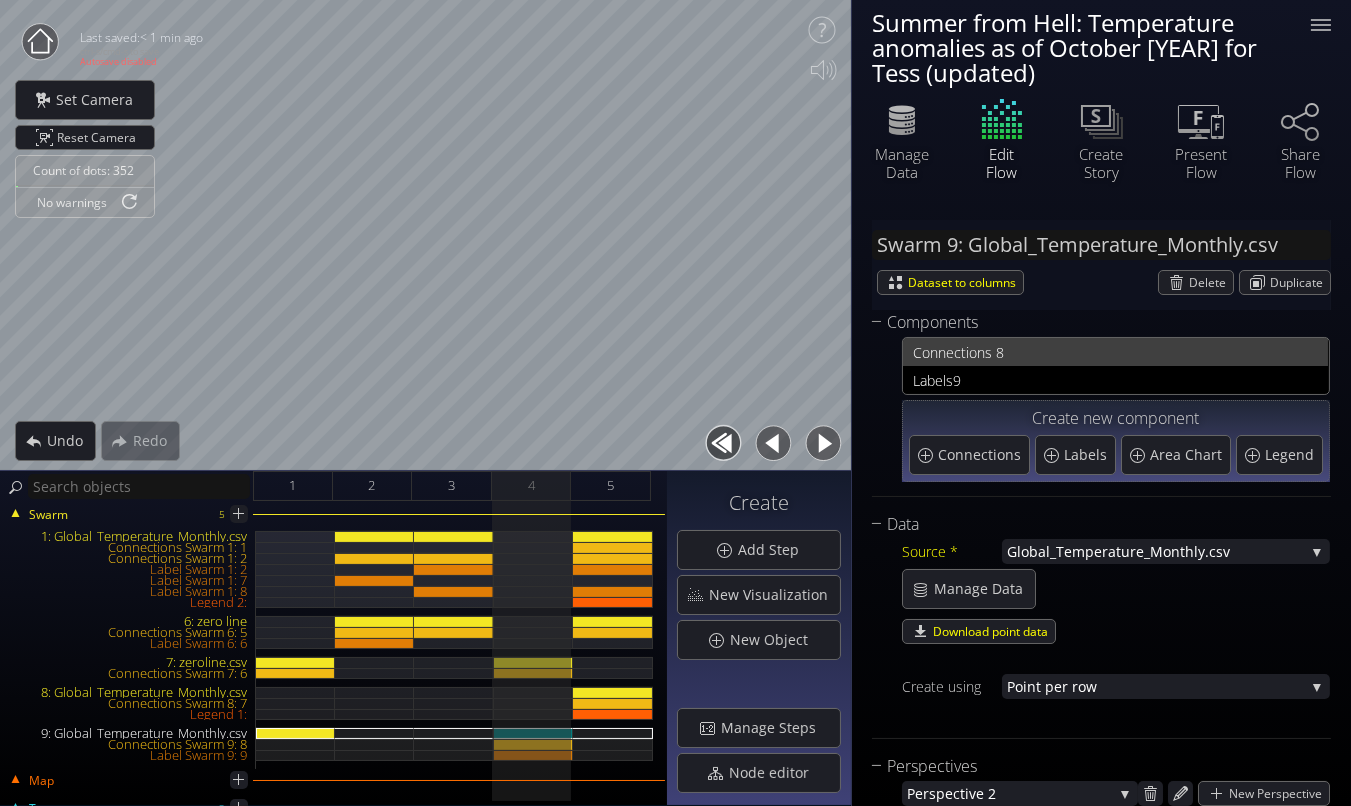 click on "nections 8" at bounding box center [1128, 352] 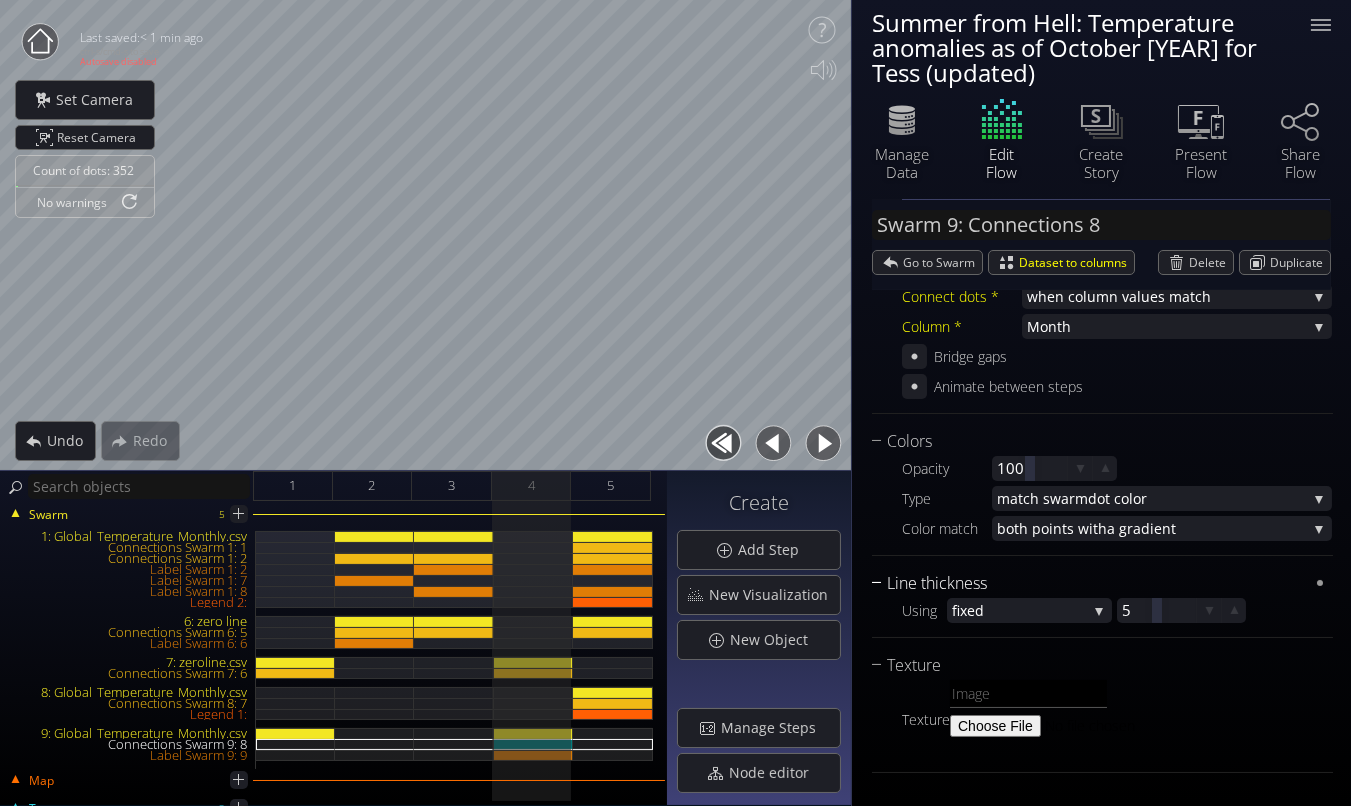 scroll, scrollTop: 0, scrollLeft: 0, axis: both 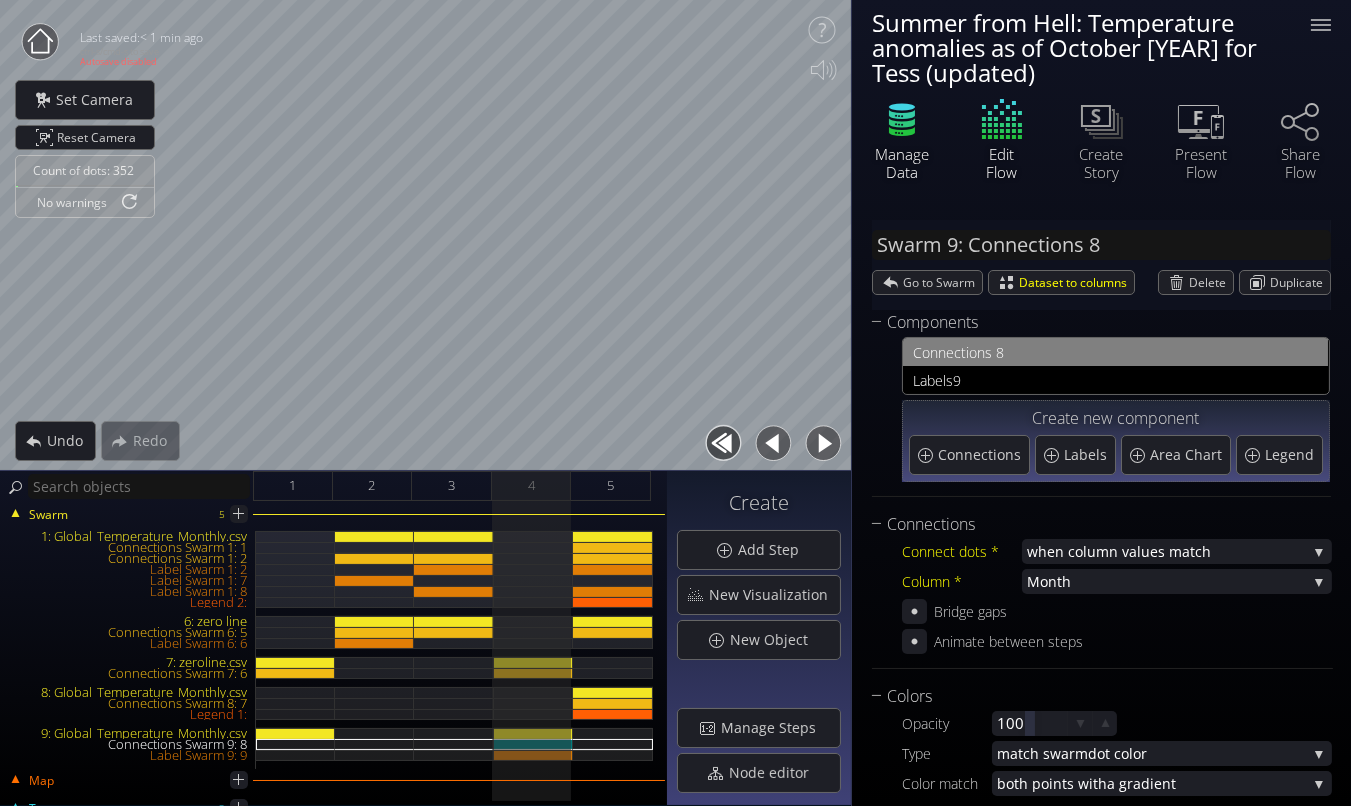 click at bounding box center (902, 120) 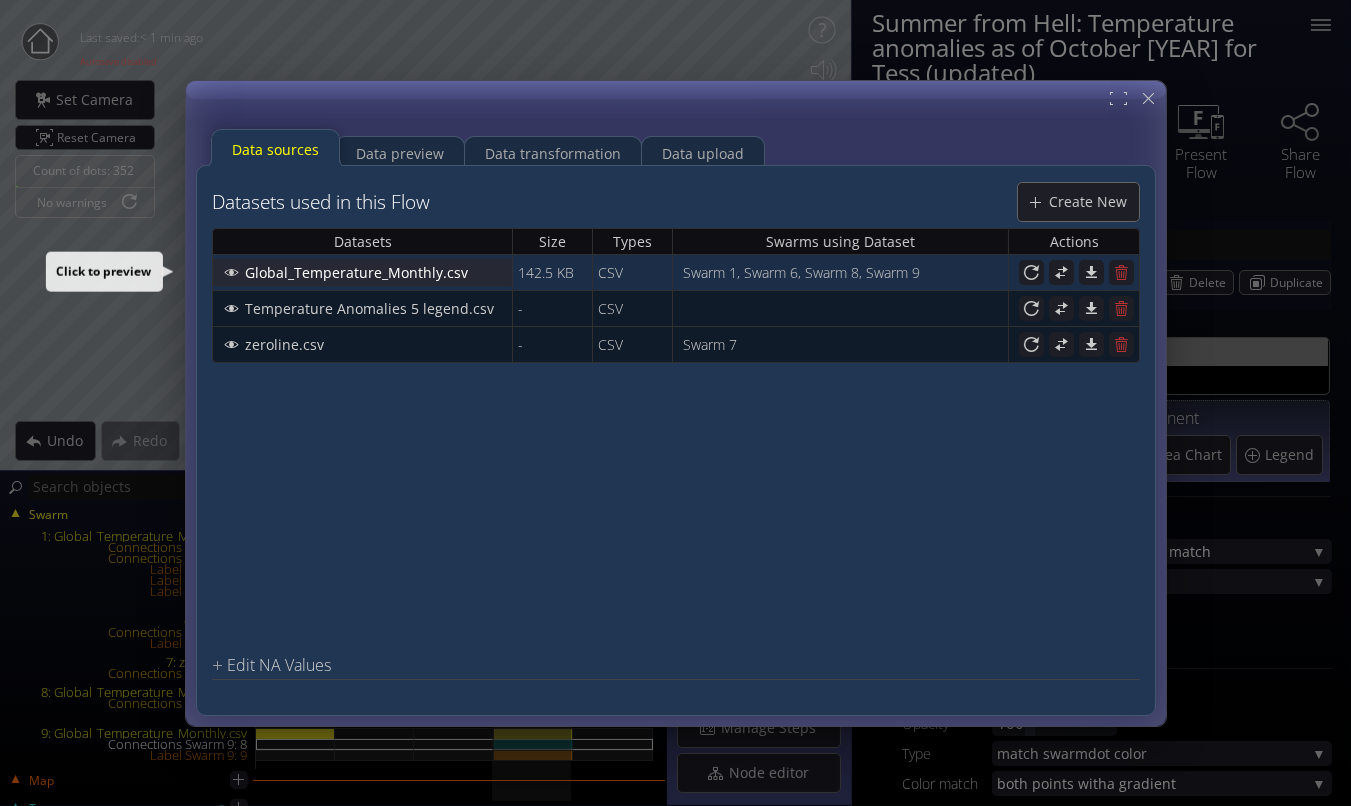 click on "Global_Temperature_Monthly.csv" at bounding box center [362, 272] 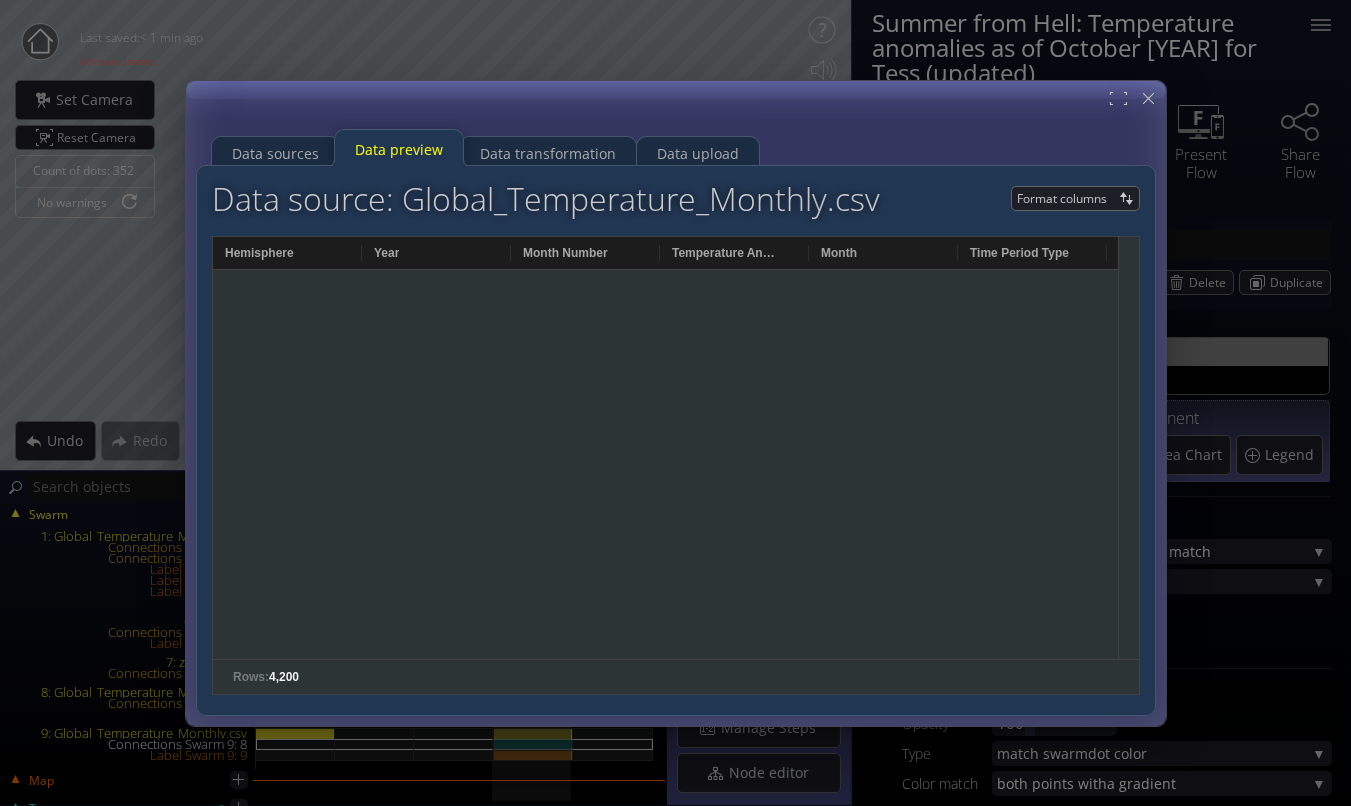 scroll, scrollTop: 104608, scrollLeft: 0, axis: vertical 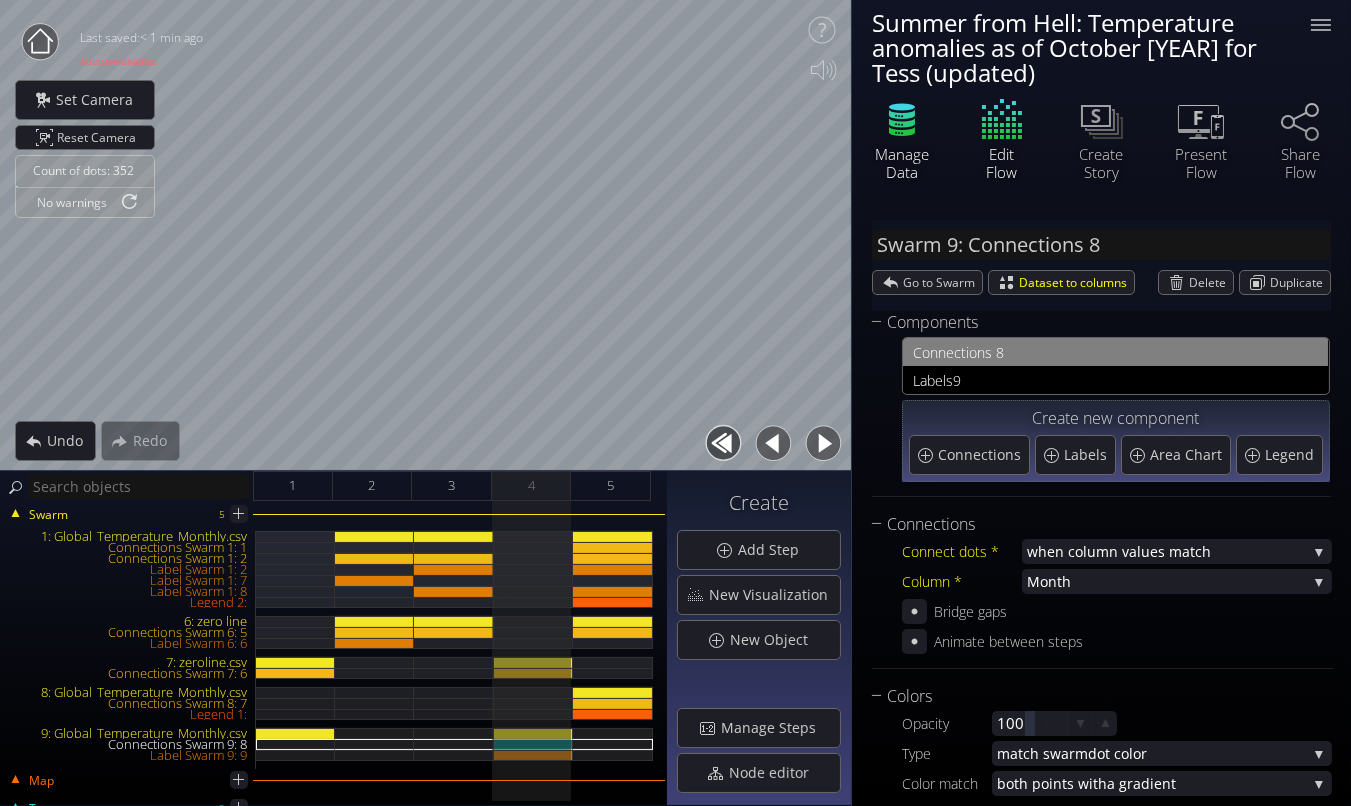 click at bounding box center (902, 120) 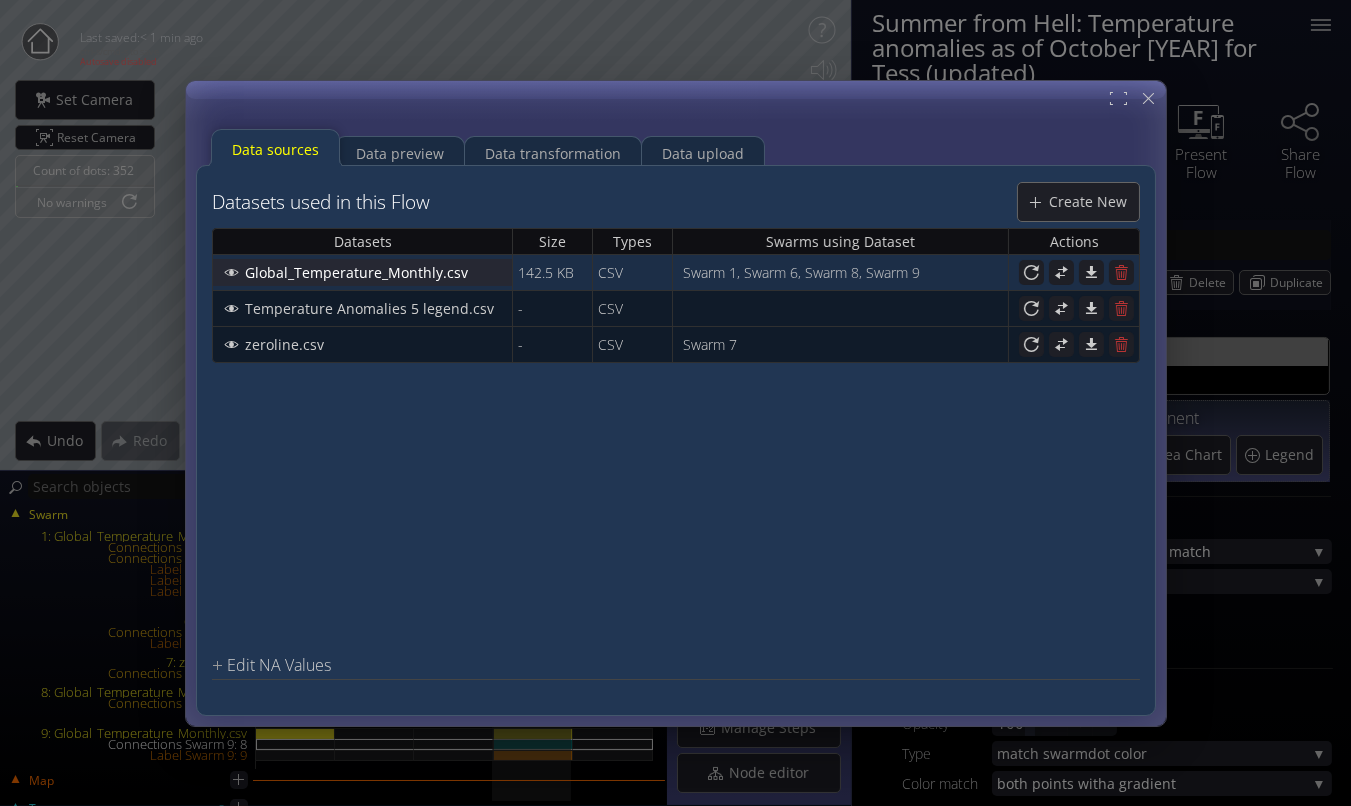 click on "Global_Temperature_Monthly.csv" at bounding box center [362, 272] 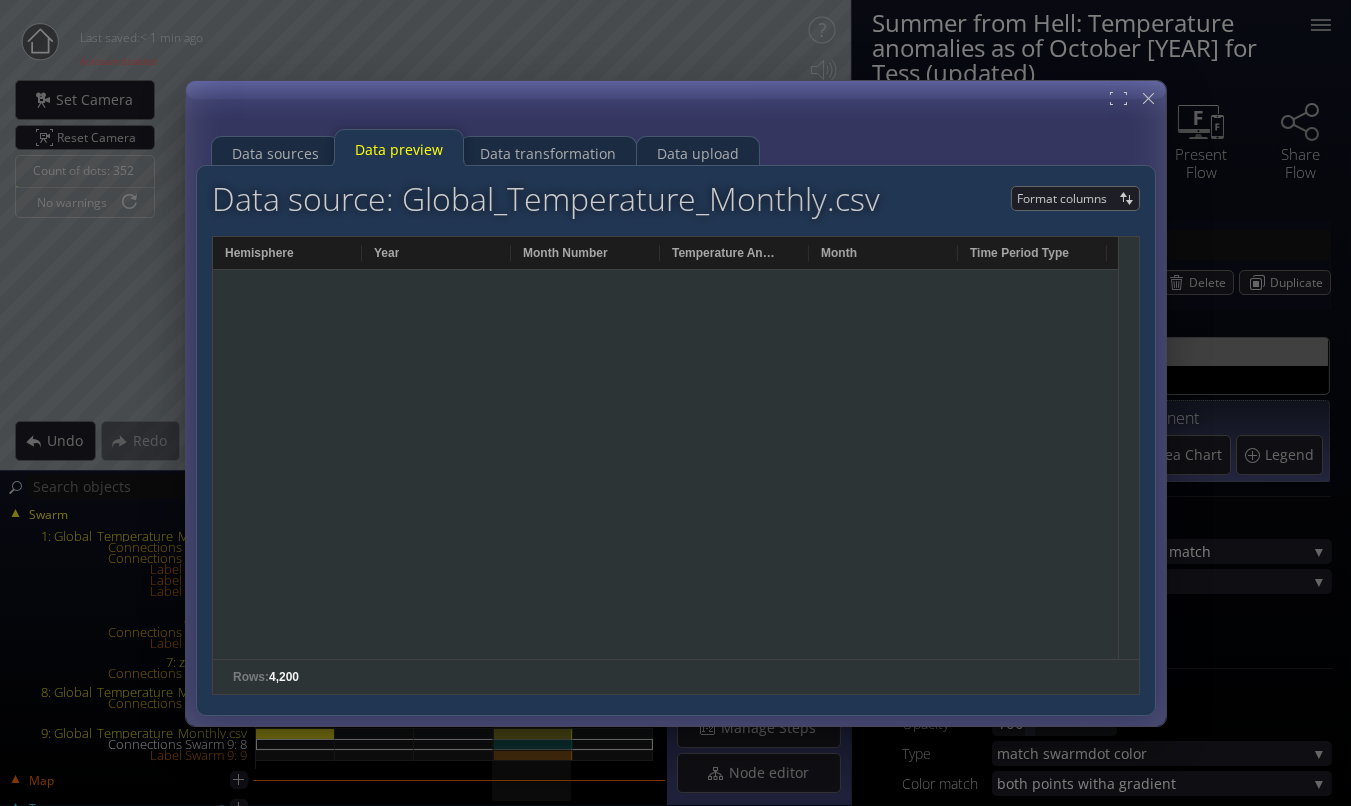 scroll, scrollTop: 104608, scrollLeft: 0, axis: vertical 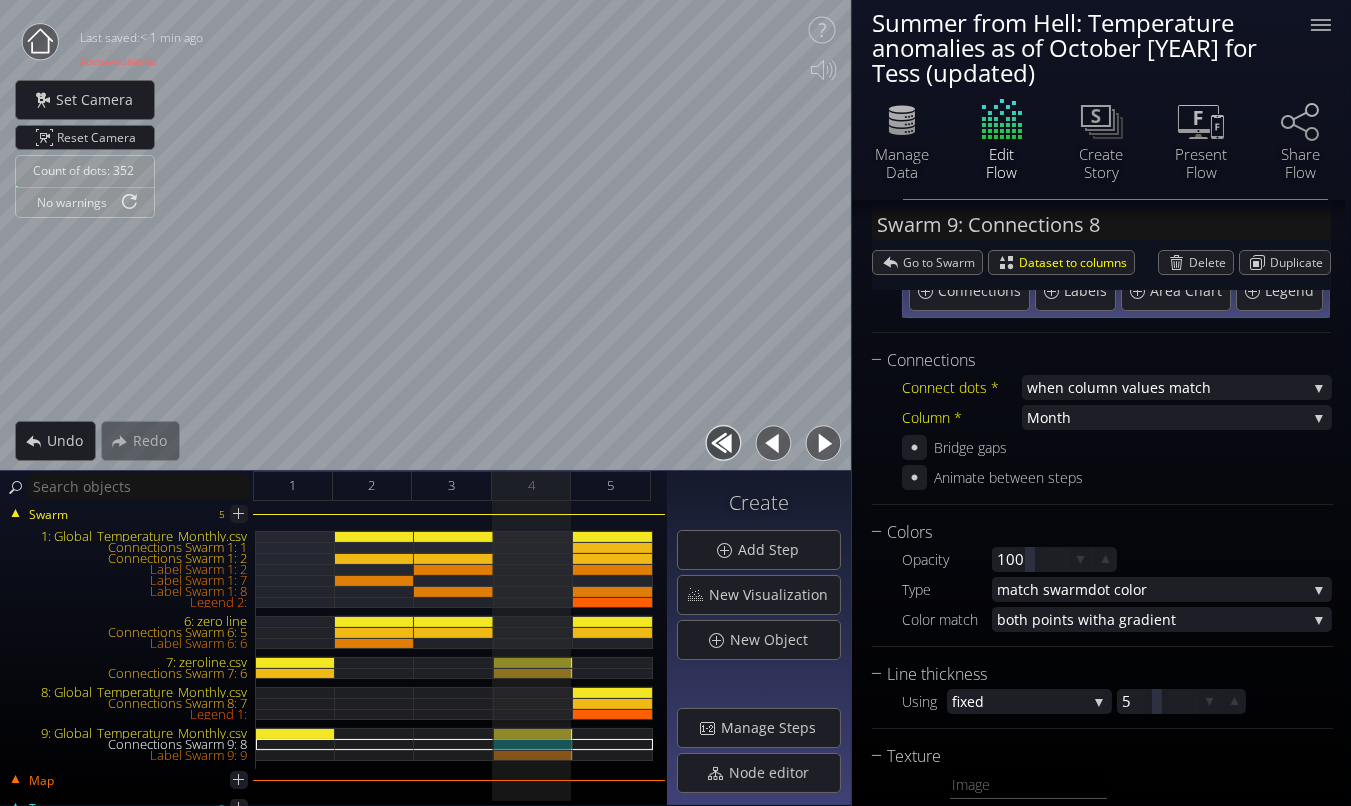 click at bounding box center [40, 42] 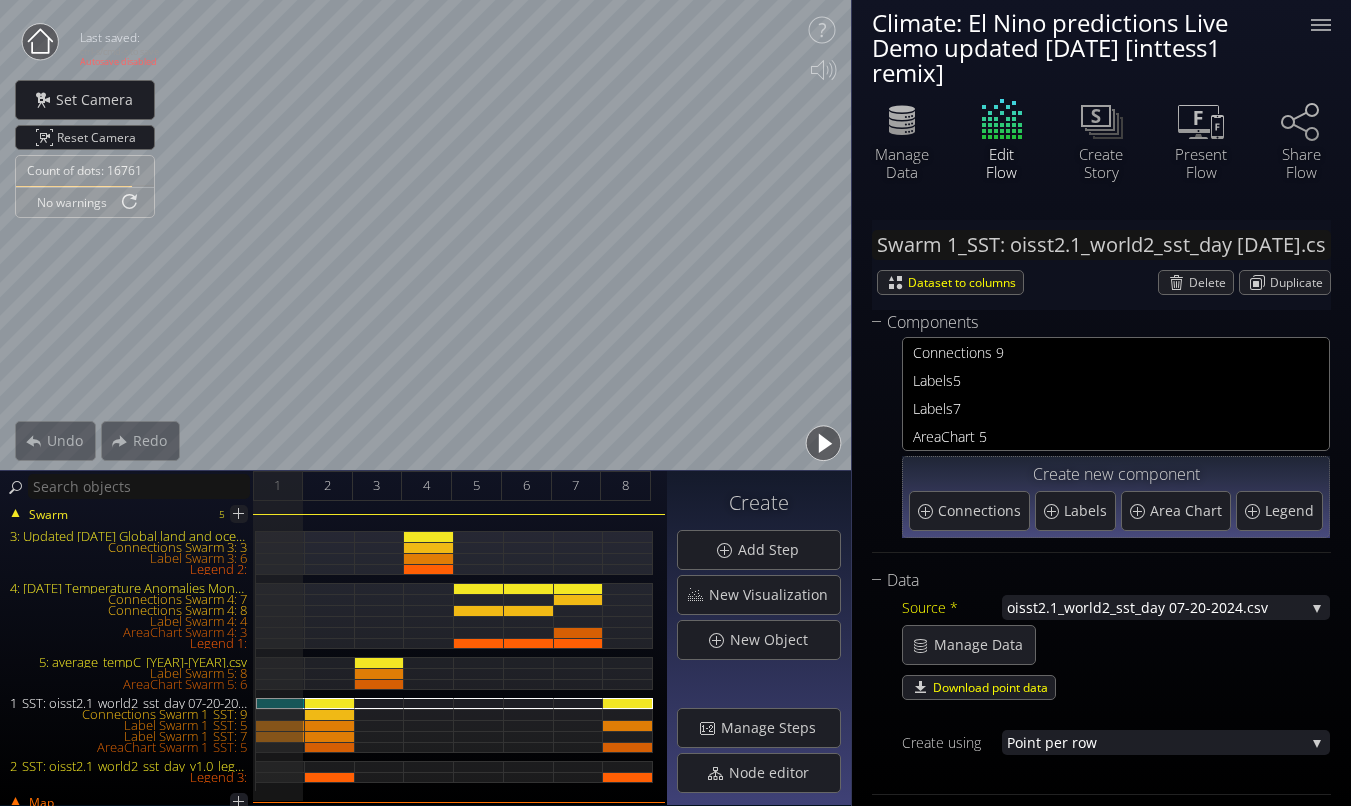 scroll, scrollTop: 0, scrollLeft: 0, axis: both 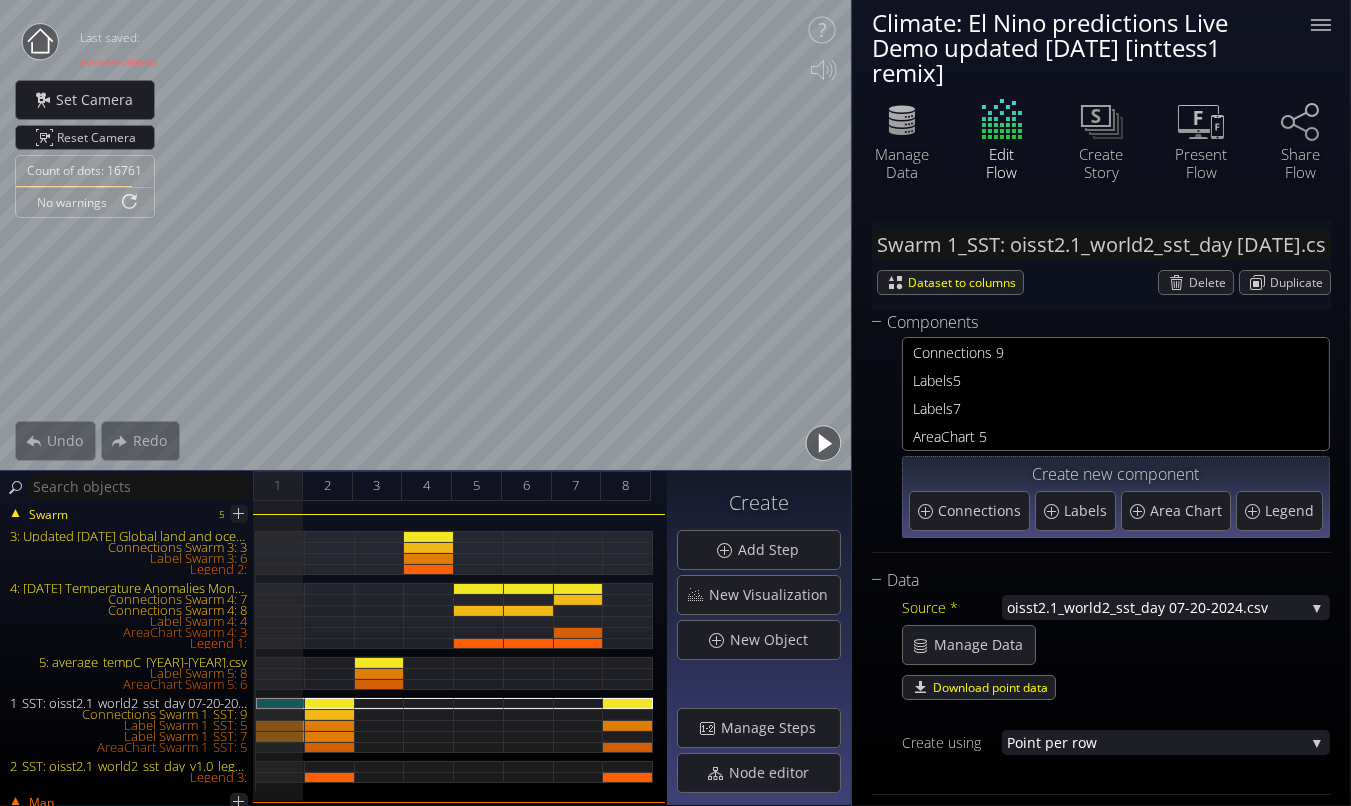 click on "Climate: El Nino predictions Live Demo  updated [DATE] [inttess1 remix]" at bounding box center [1079, 47] 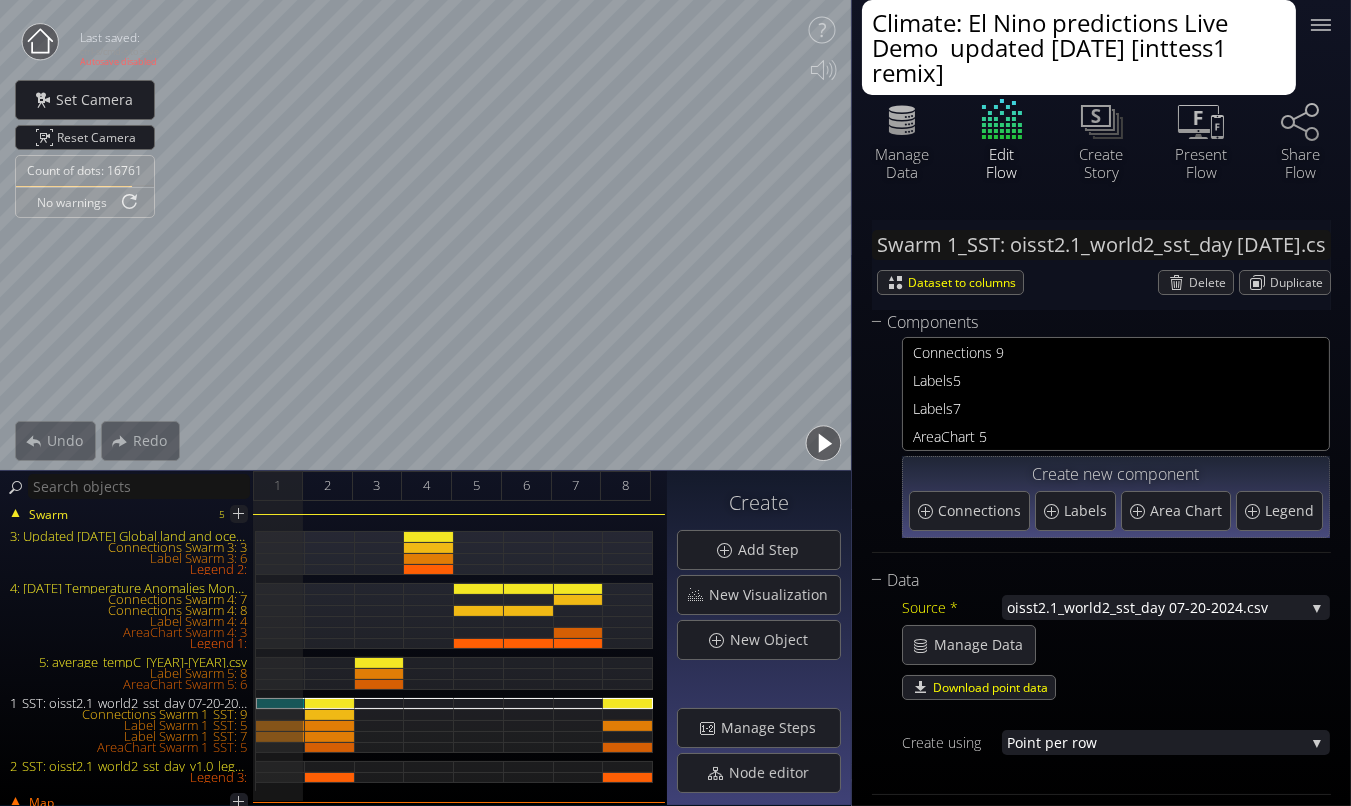 click on "Climate: El Nino predictions Live Demo  updated [DATE] [inttess1 remix]" at bounding box center (1079, 47) 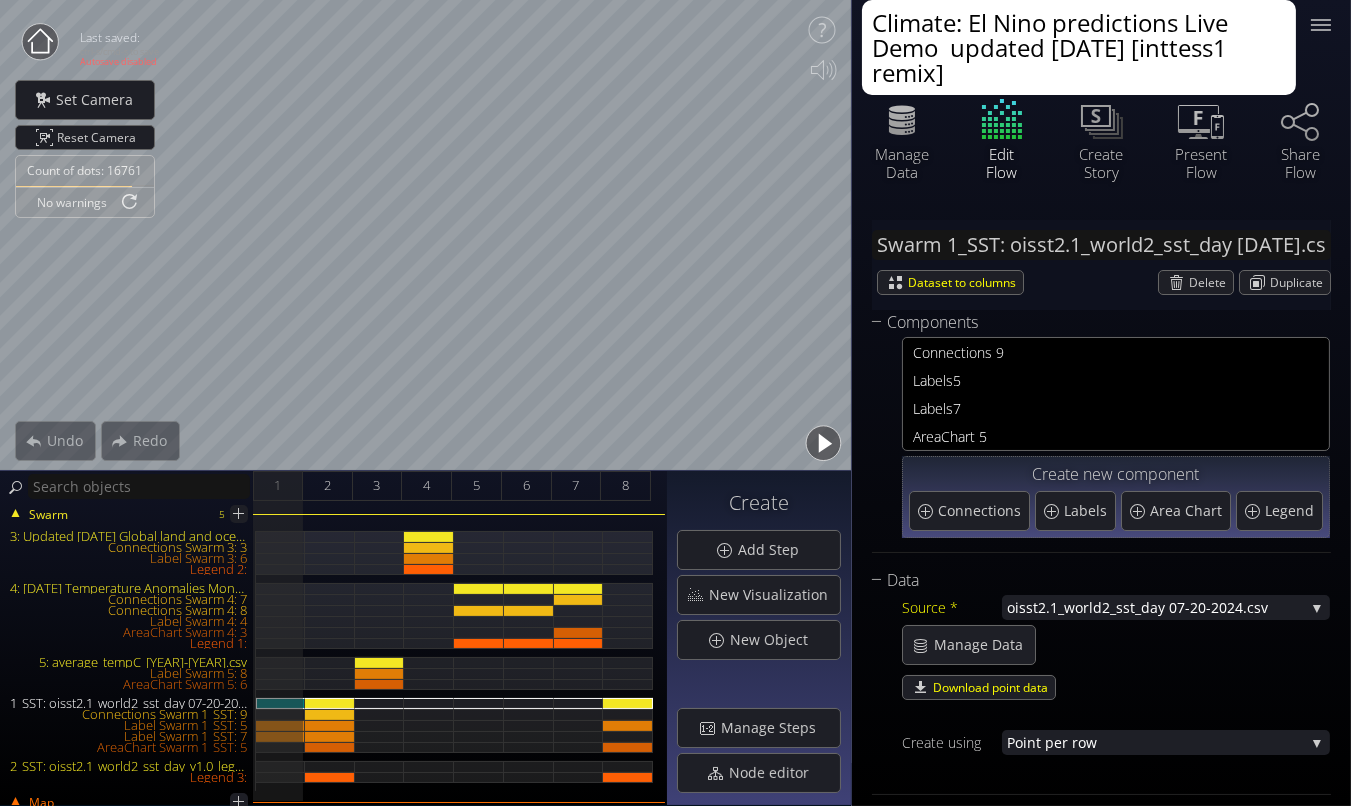drag, startPoint x: 1165, startPoint y: 72, endPoint x: 1161, endPoint y: 57, distance: 15.524175 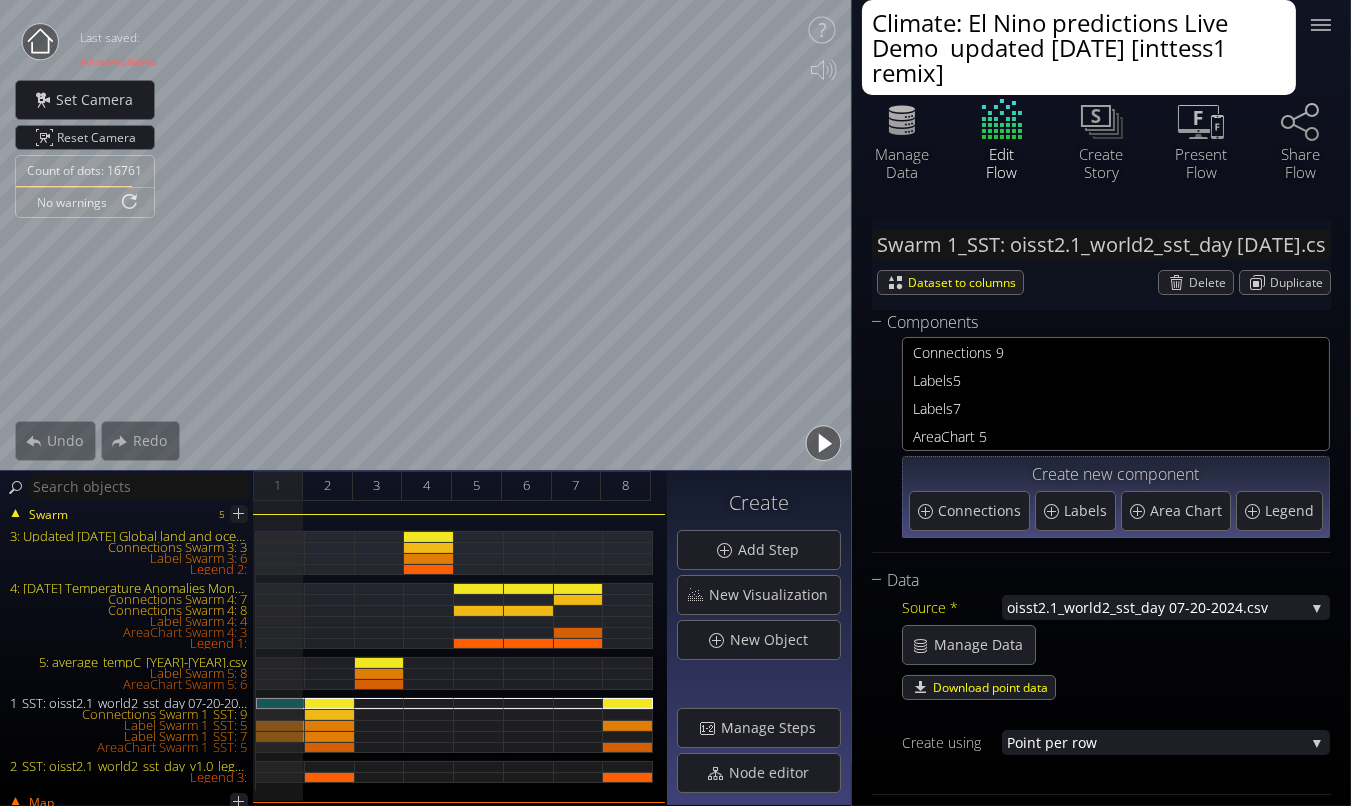 click on "Climate: El Nino predictions Live Demo  updated [DATE] [inttess1 remix]" at bounding box center (1079, 47) 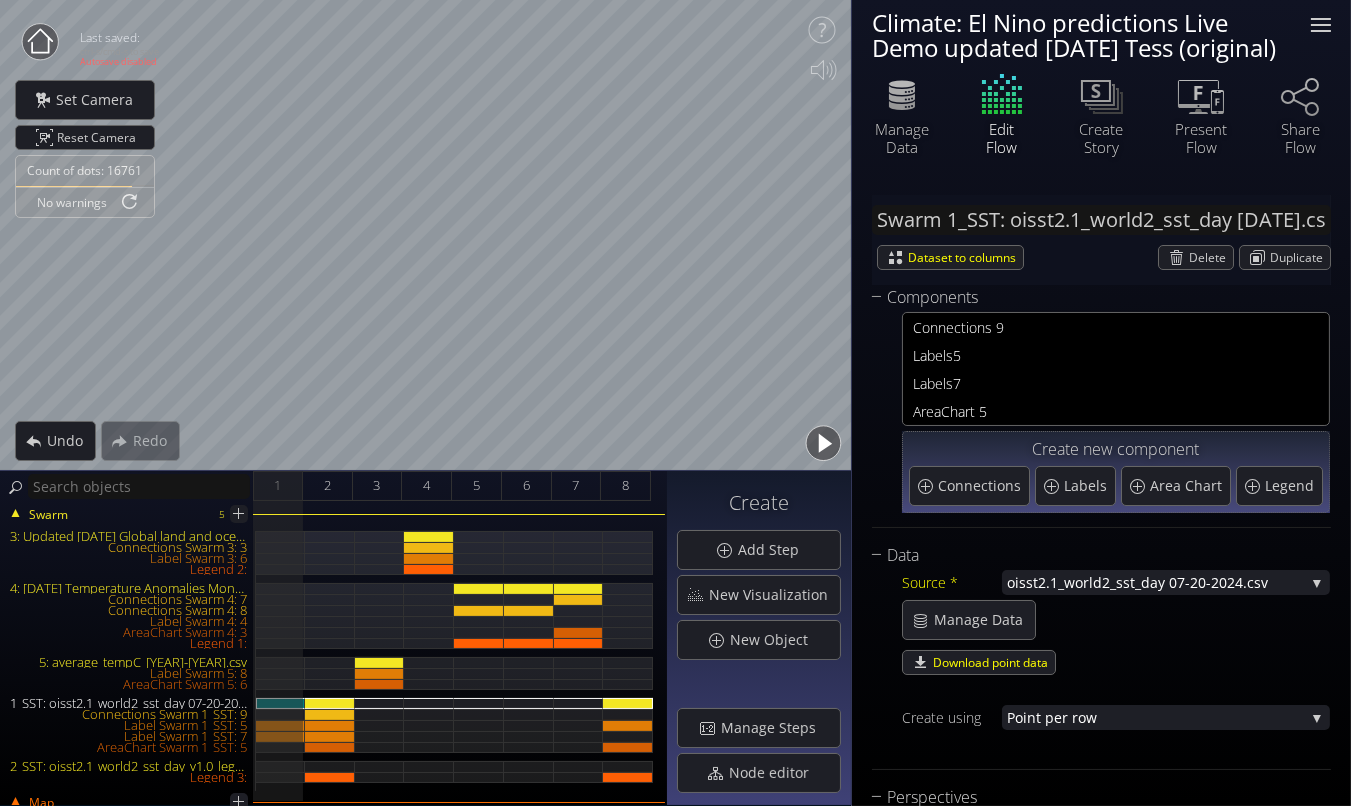 click at bounding box center (1321, 25) 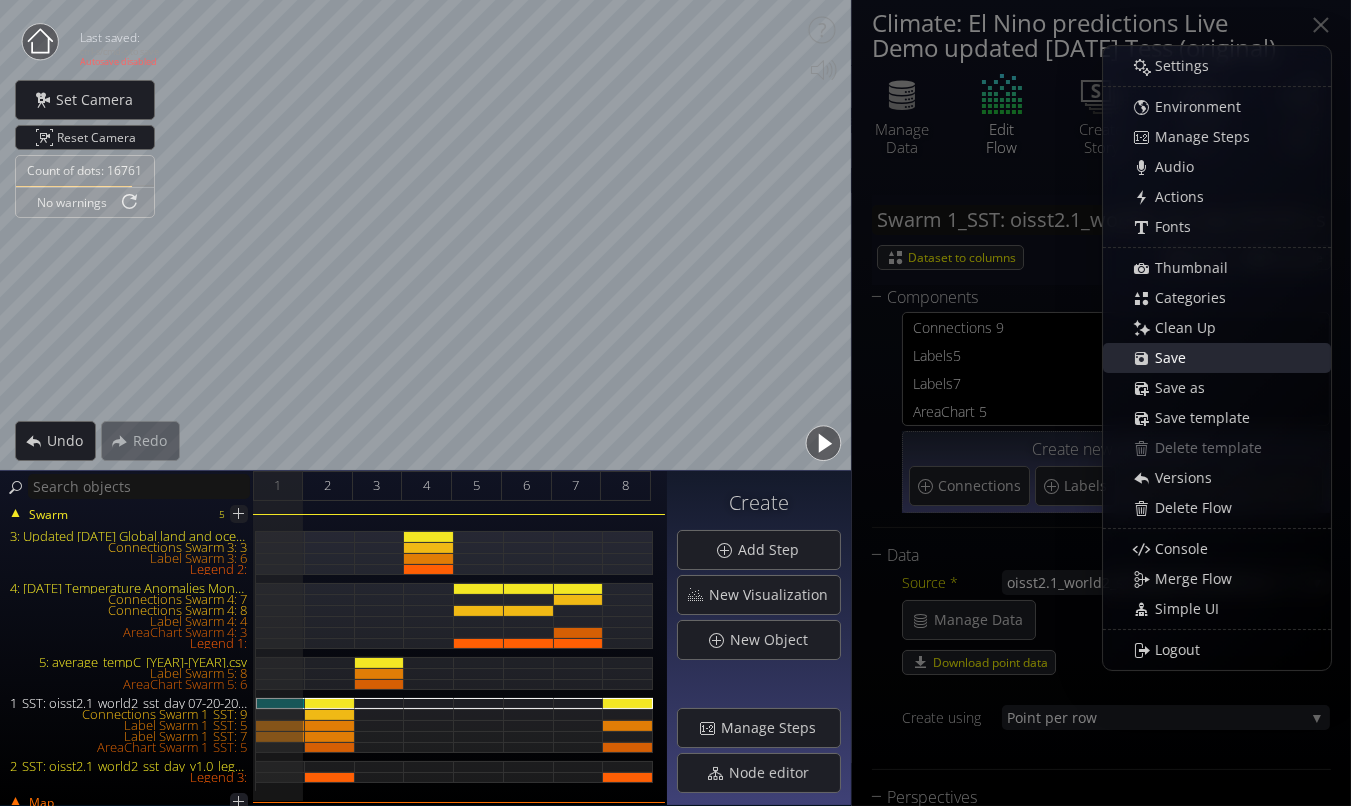 click on "Save" at bounding box center (1227, 358) 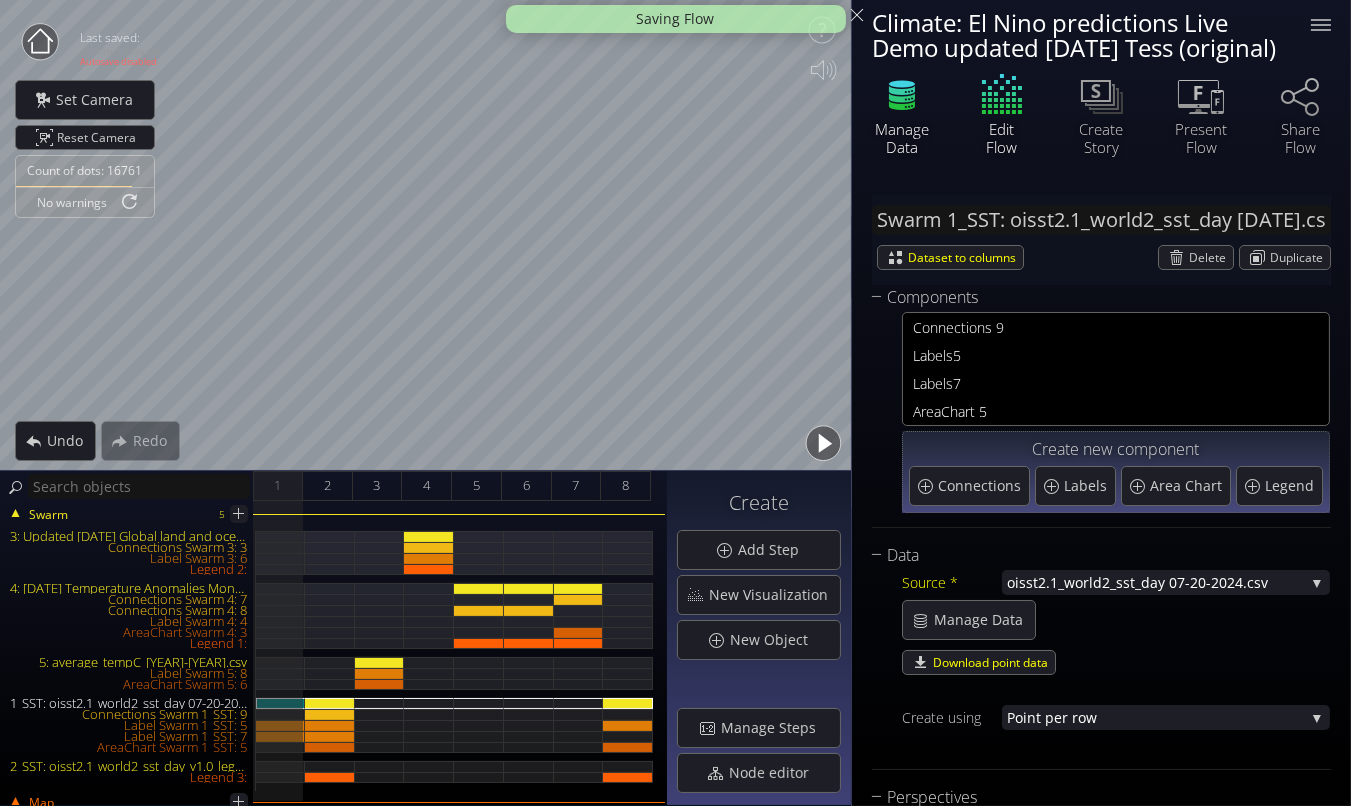 click at bounding box center [902, 95] 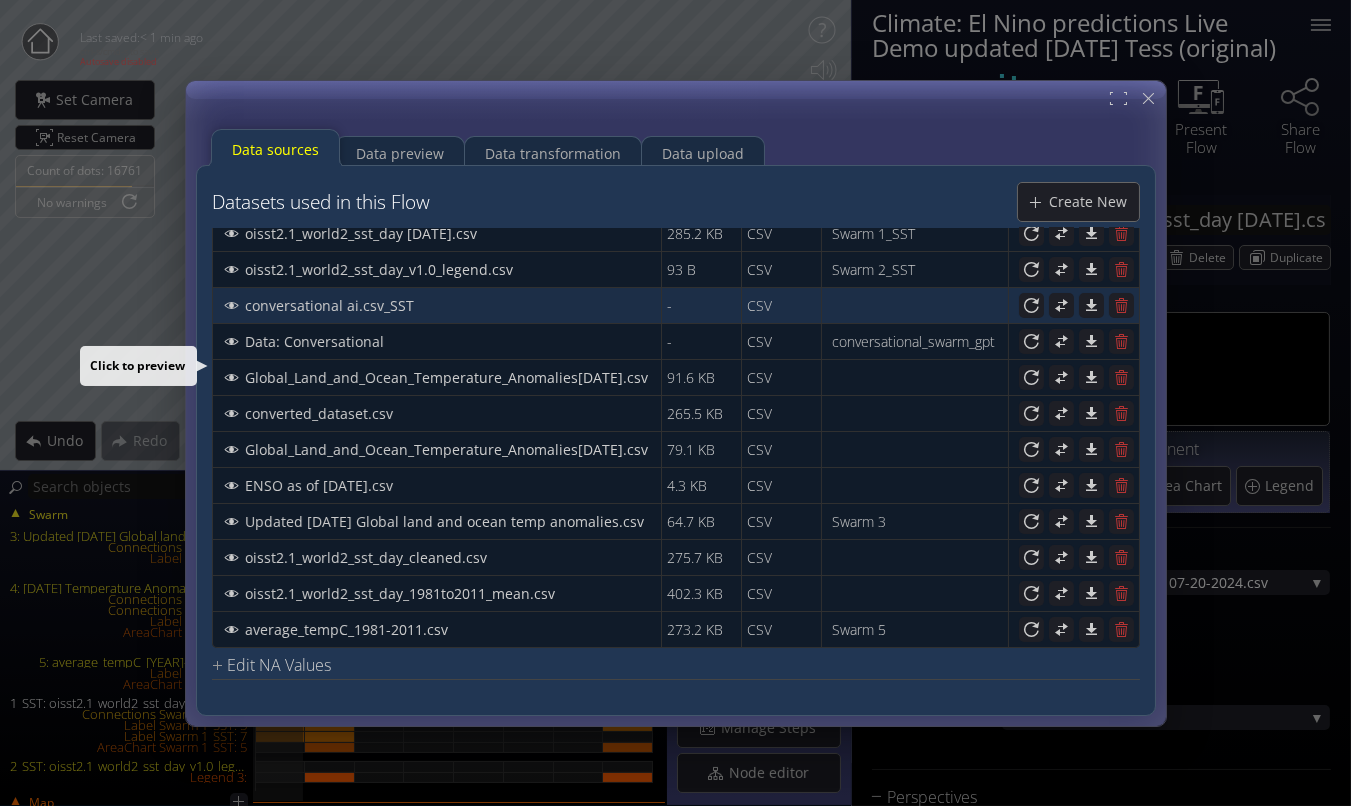 scroll, scrollTop: 0, scrollLeft: 0, axis: both 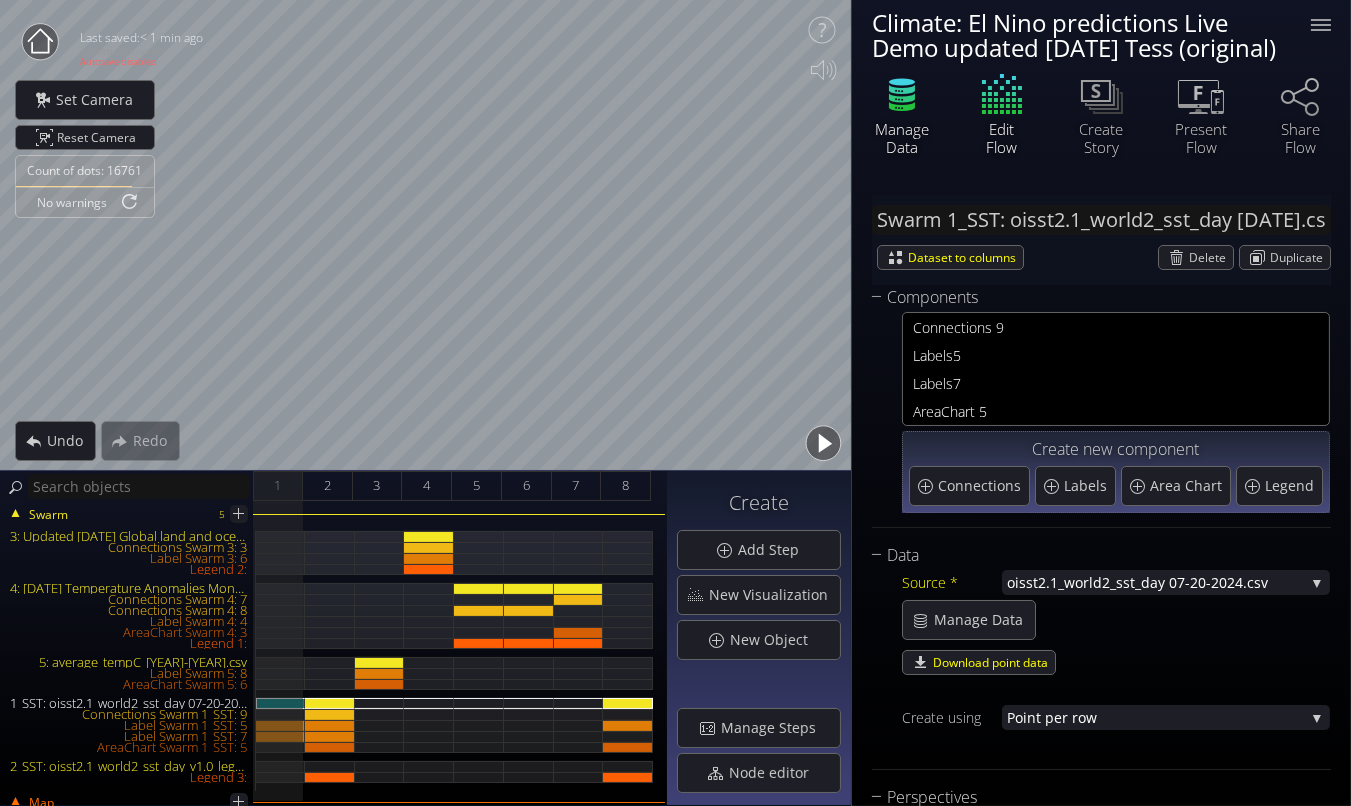 click at bounding box center [902, 95] 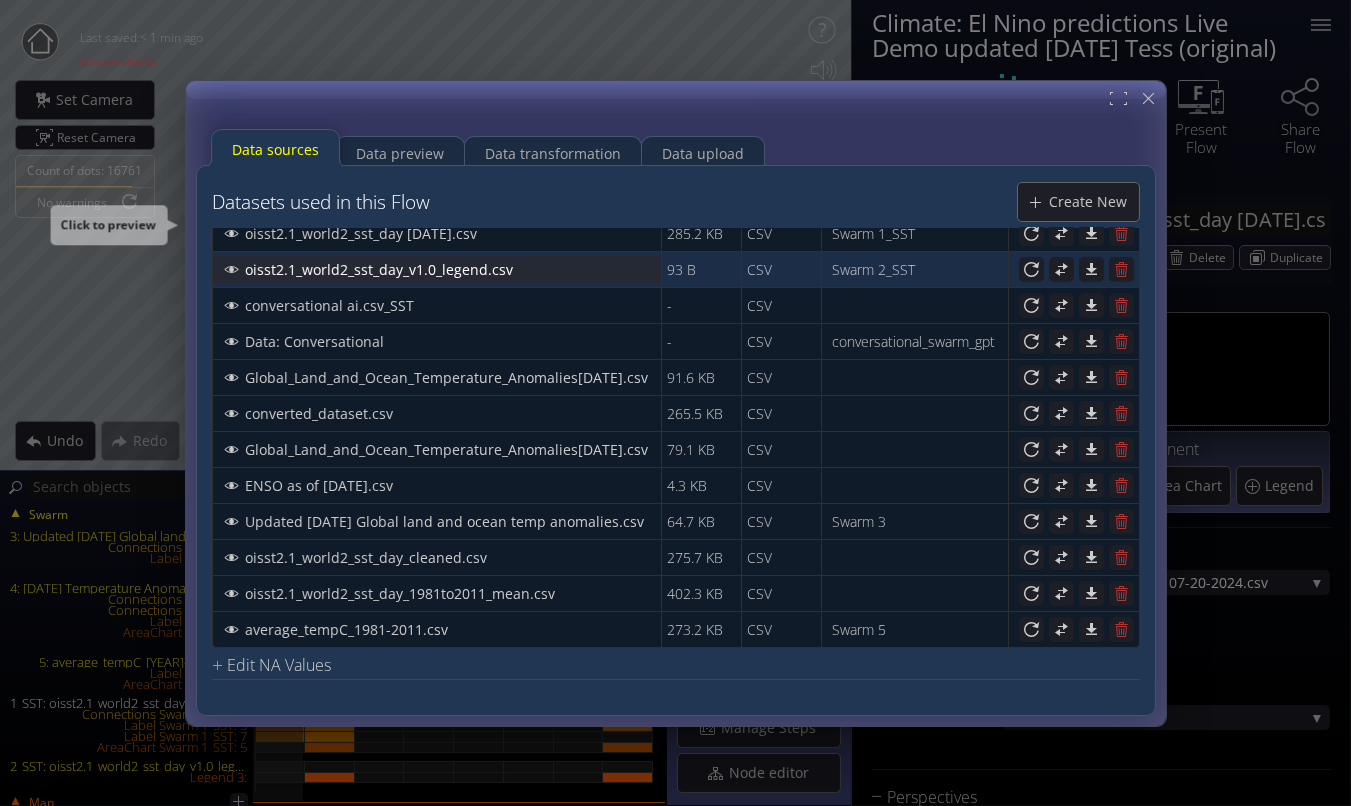 scroll, scrollTop: 0, scrollLeft: 0, axis: both 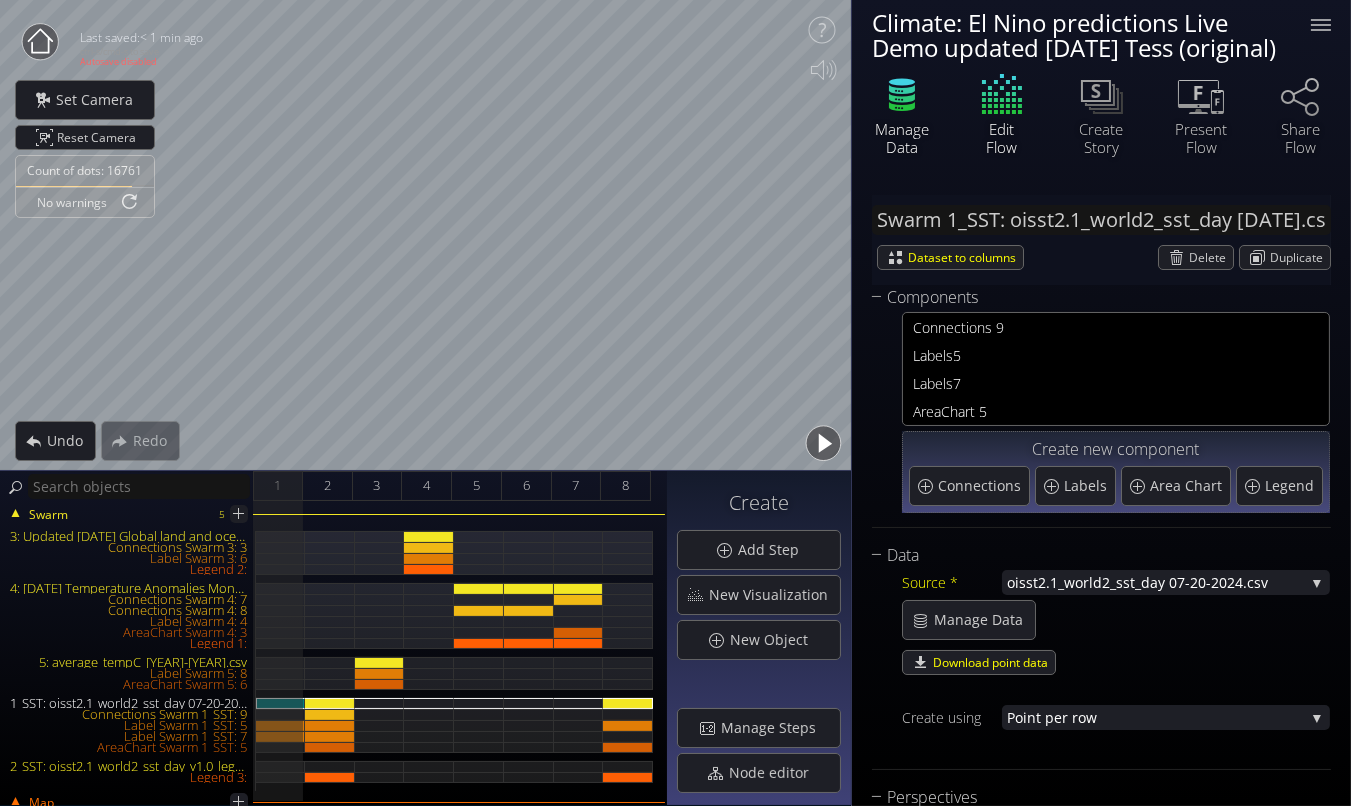 click at bounding box center [902, 95] 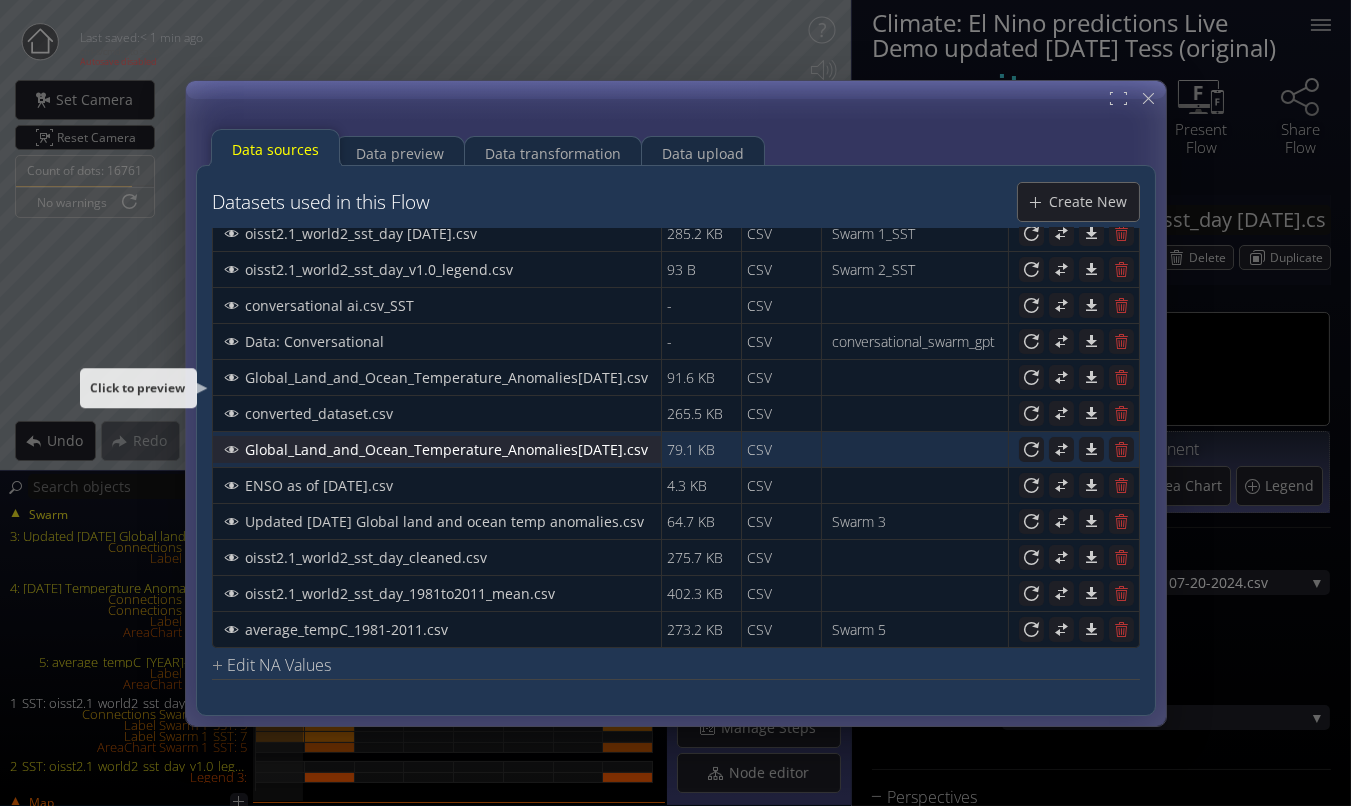 scroll, scrollTop: 0, scrollLeft: 0, axis: both 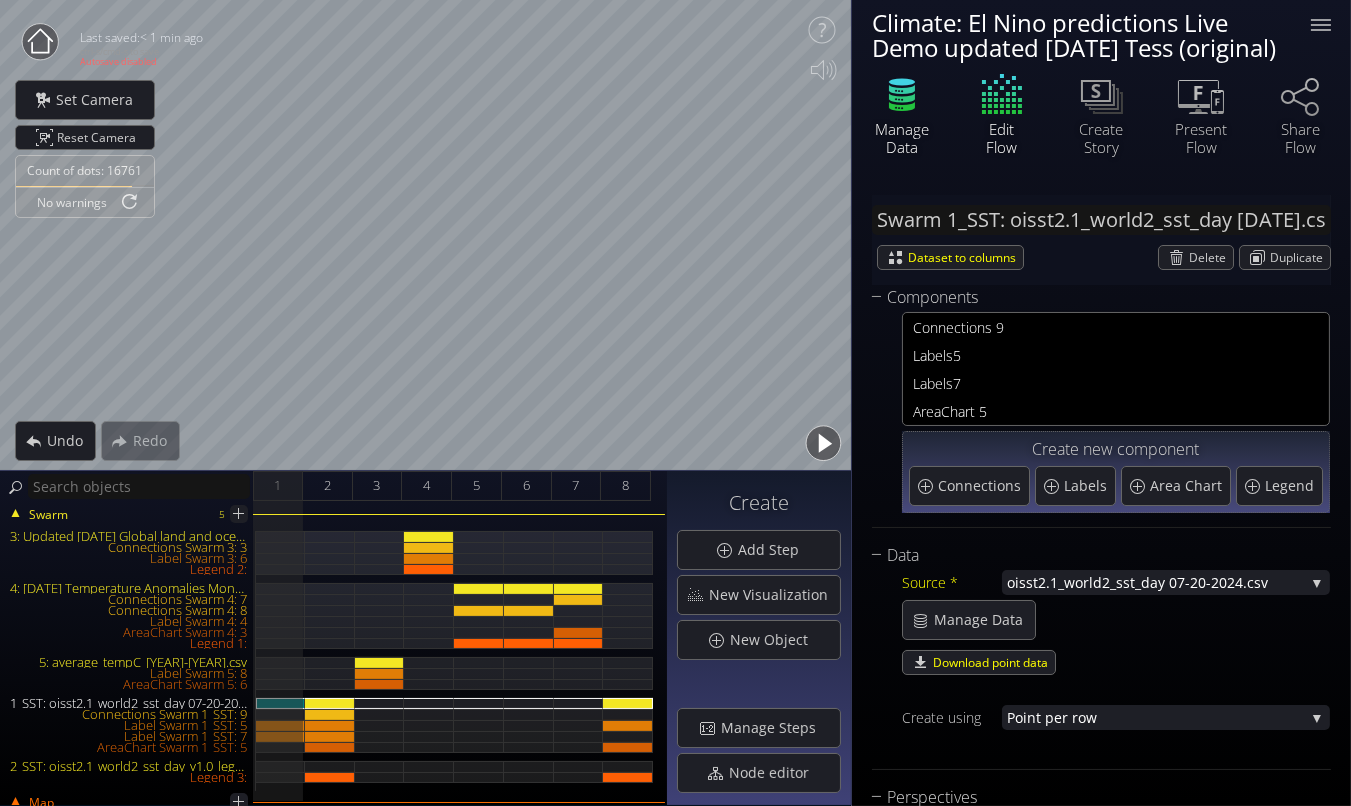 click at bounding box center [902, 95] 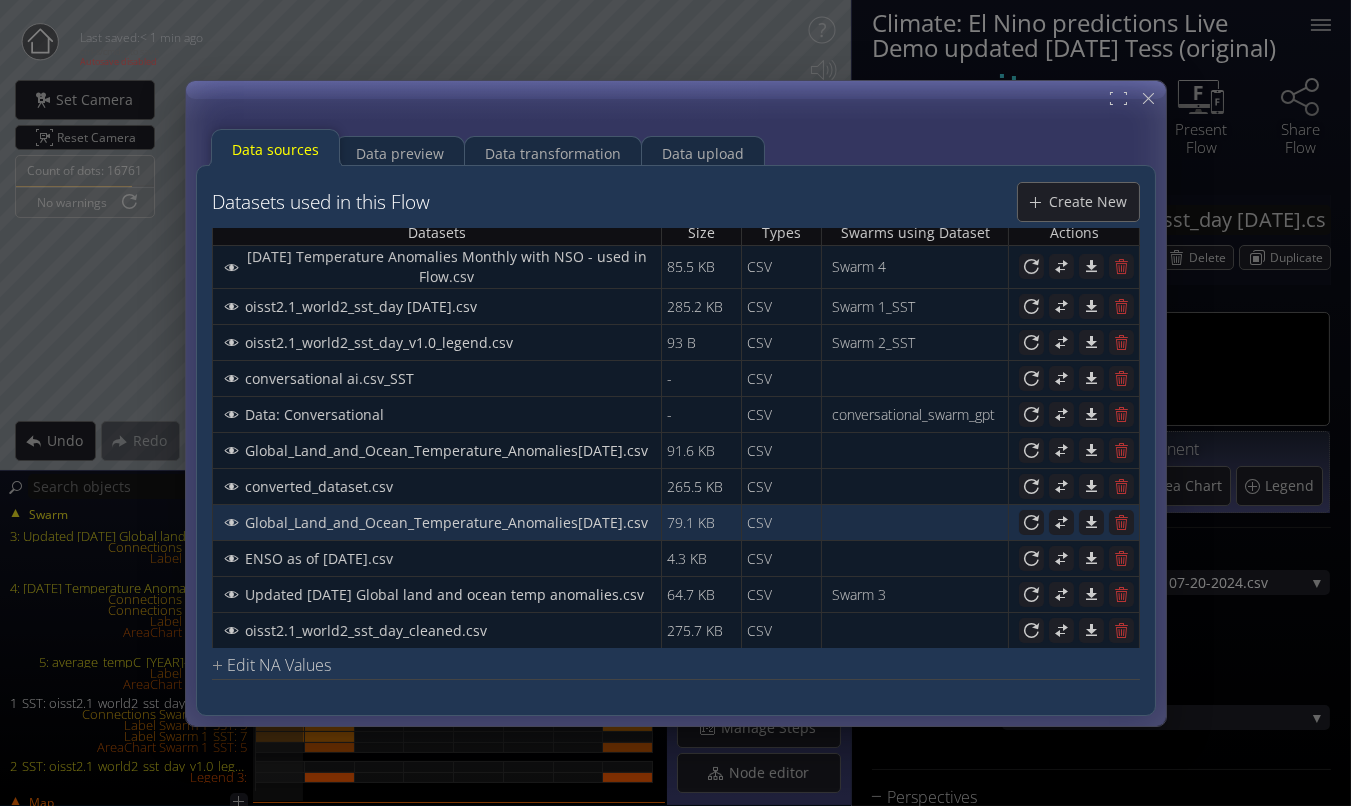 scroll, scrollTop: 0, scrollLeft: 0, axis: both 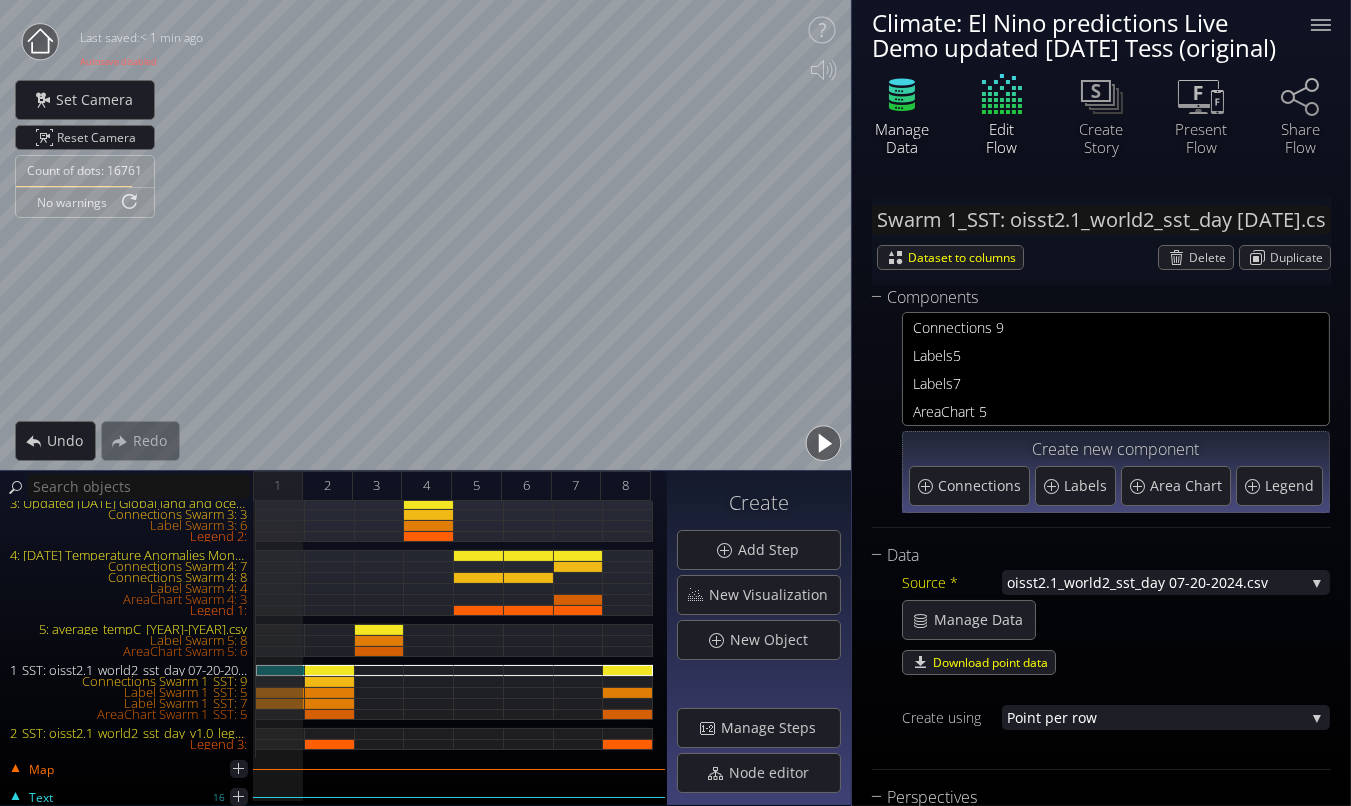 click at bounding box center [902, 105] 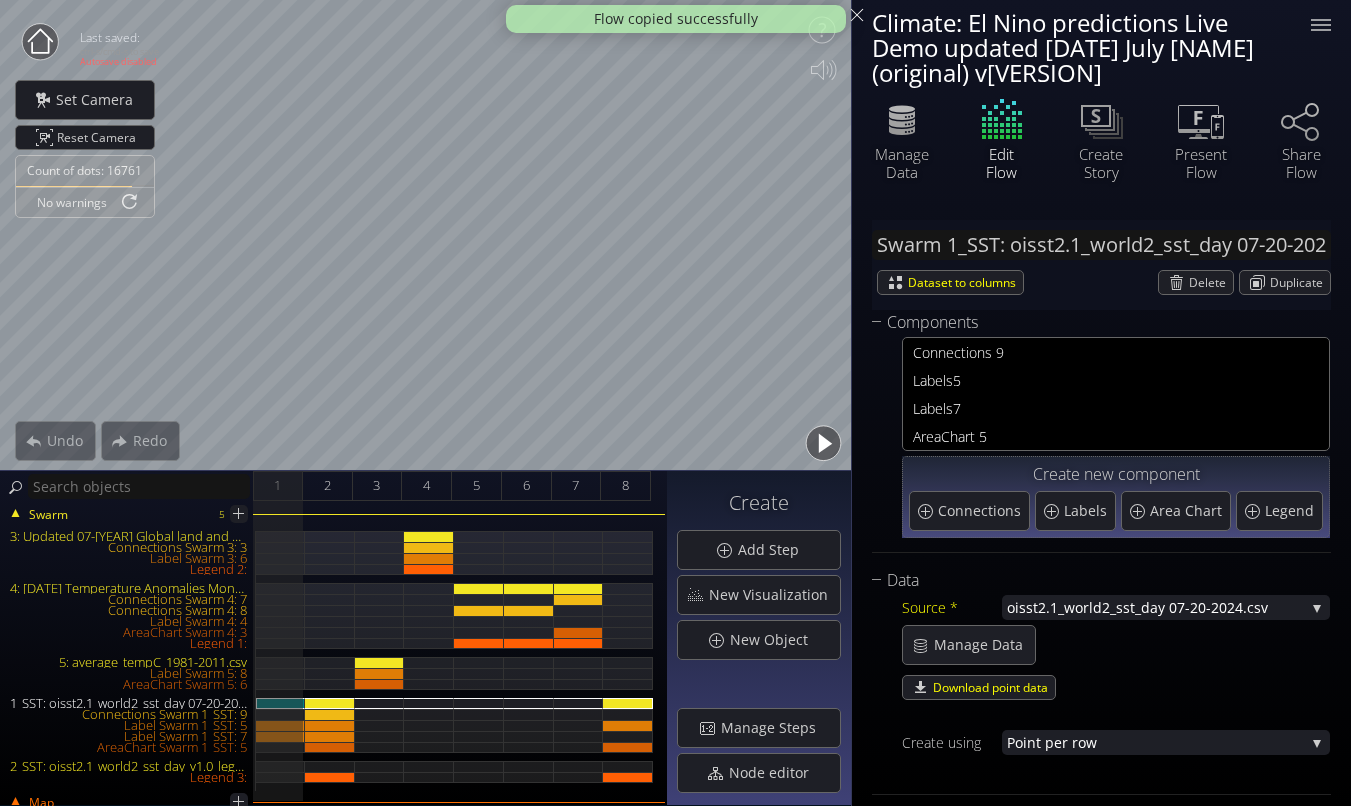 scroll, scrollTop: 0, scrollLeft: 0, axis: both 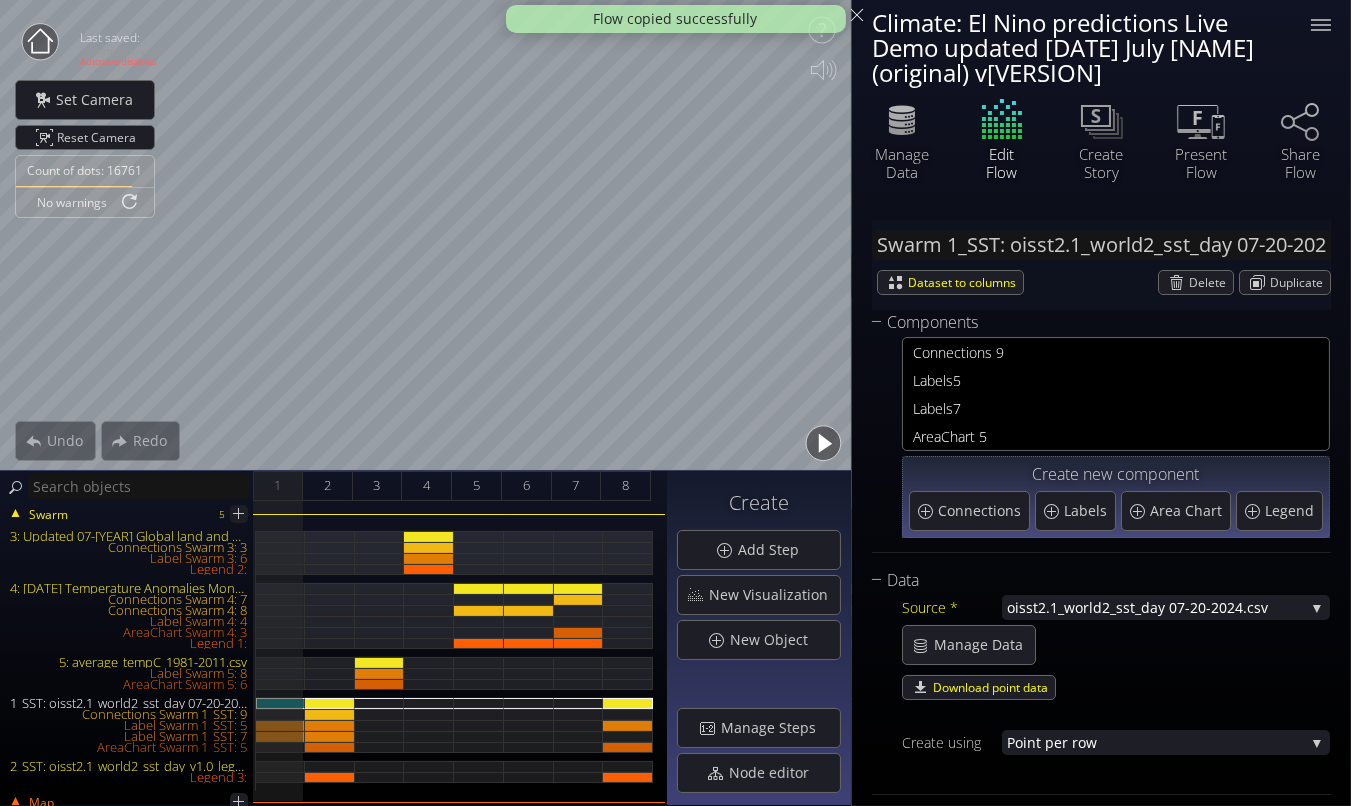 click on "Climate: El Nino predictions Live Demo  updated 2024 July Tess (original) v2025-07-04a" at bounding box center [1079, 47] 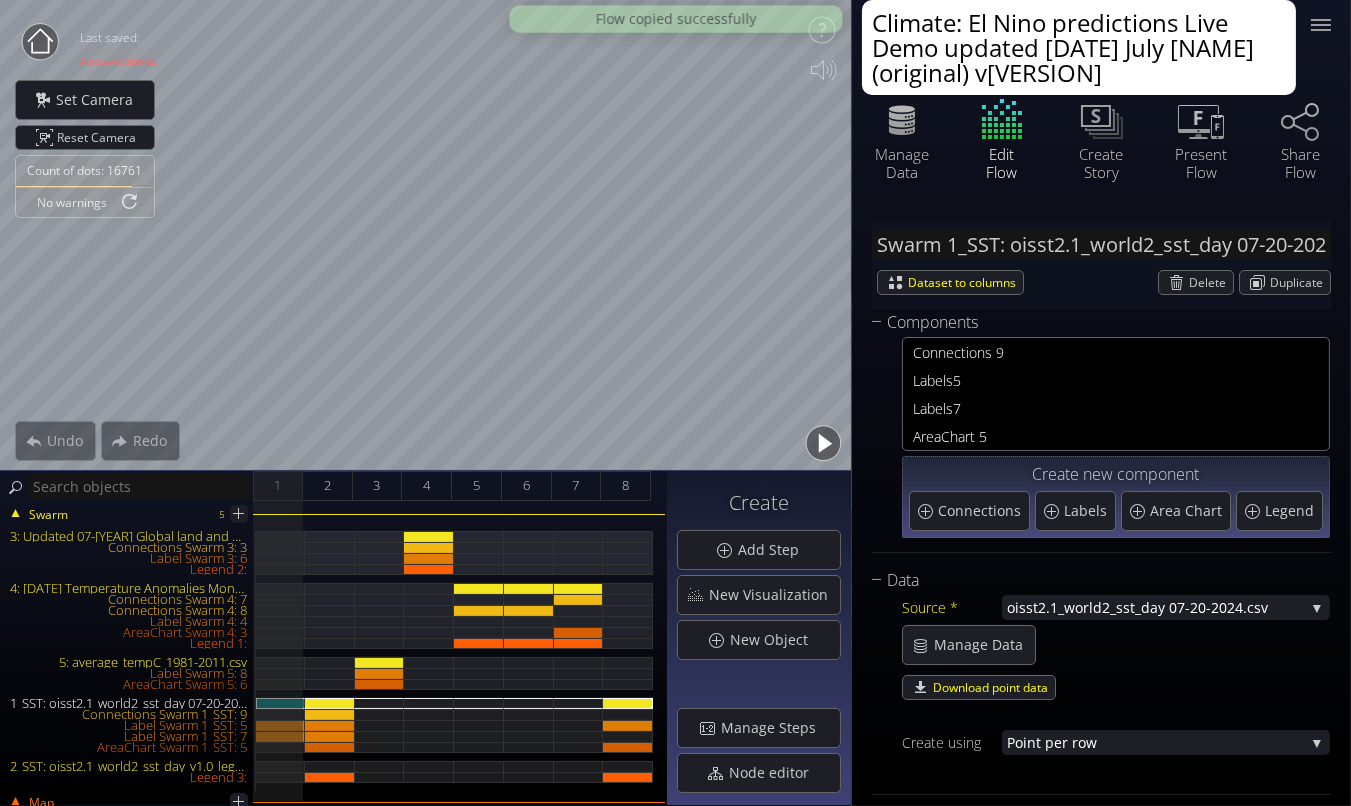 click on "Climate: El Nino predictions Live Demo  updated 2024 July Tess (original) v2025-07-04a" at bounding box center [1079, 47] 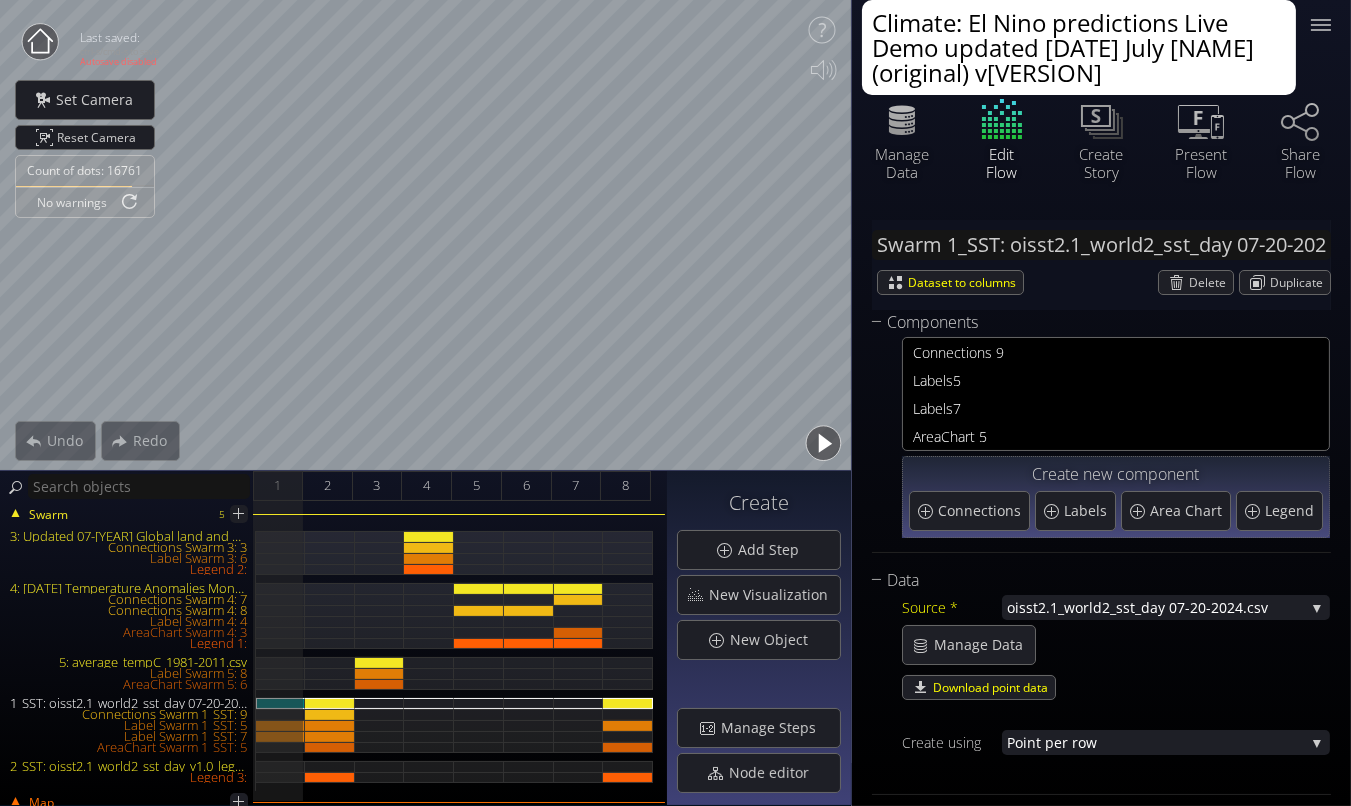 drag, startPoint x: 1161, startPoint y: 72, endPoint x: 882, endPoint y: 70, distance: 279.00717 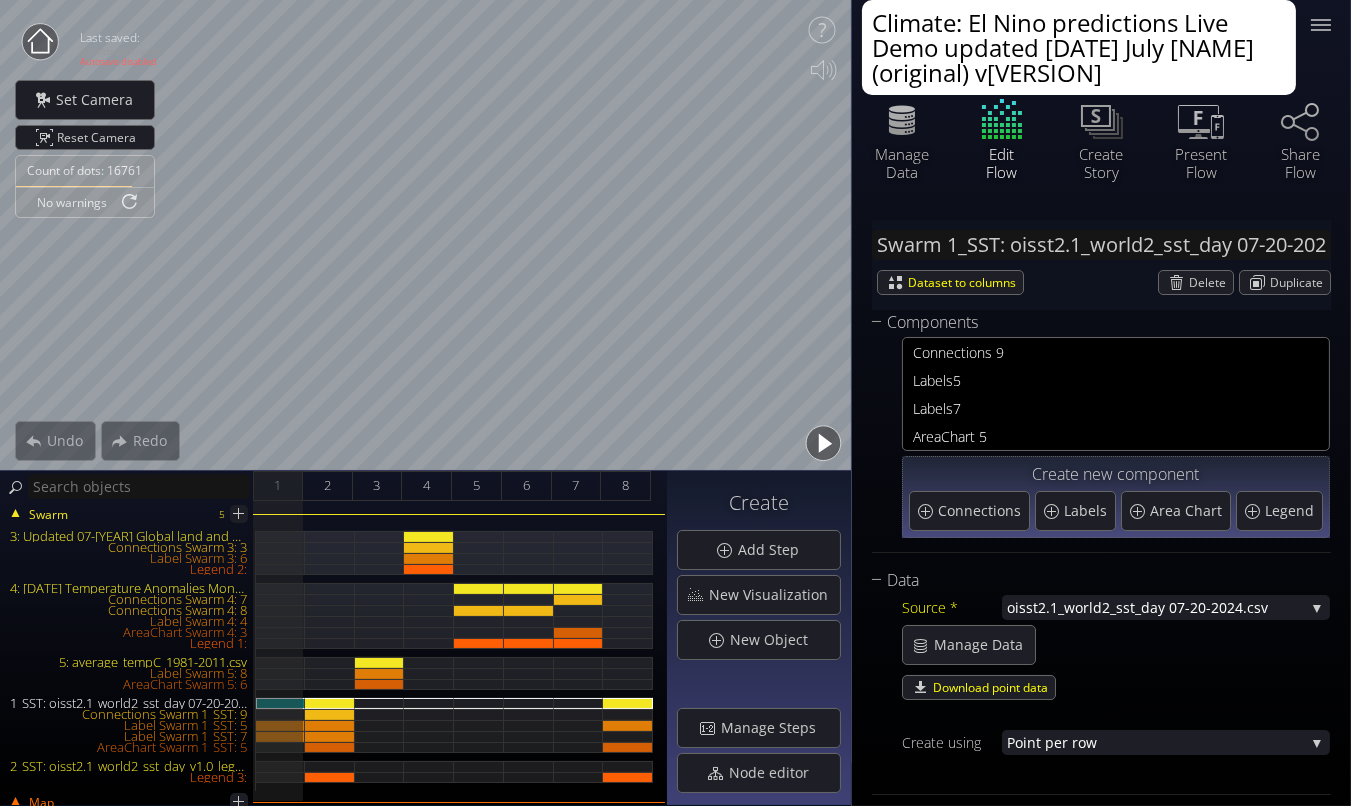 click on "Climate: El Nino predictions Live Demo  updated 2024 July Tess (original) v2025-07-04a" at bounding box center [1079, 47] 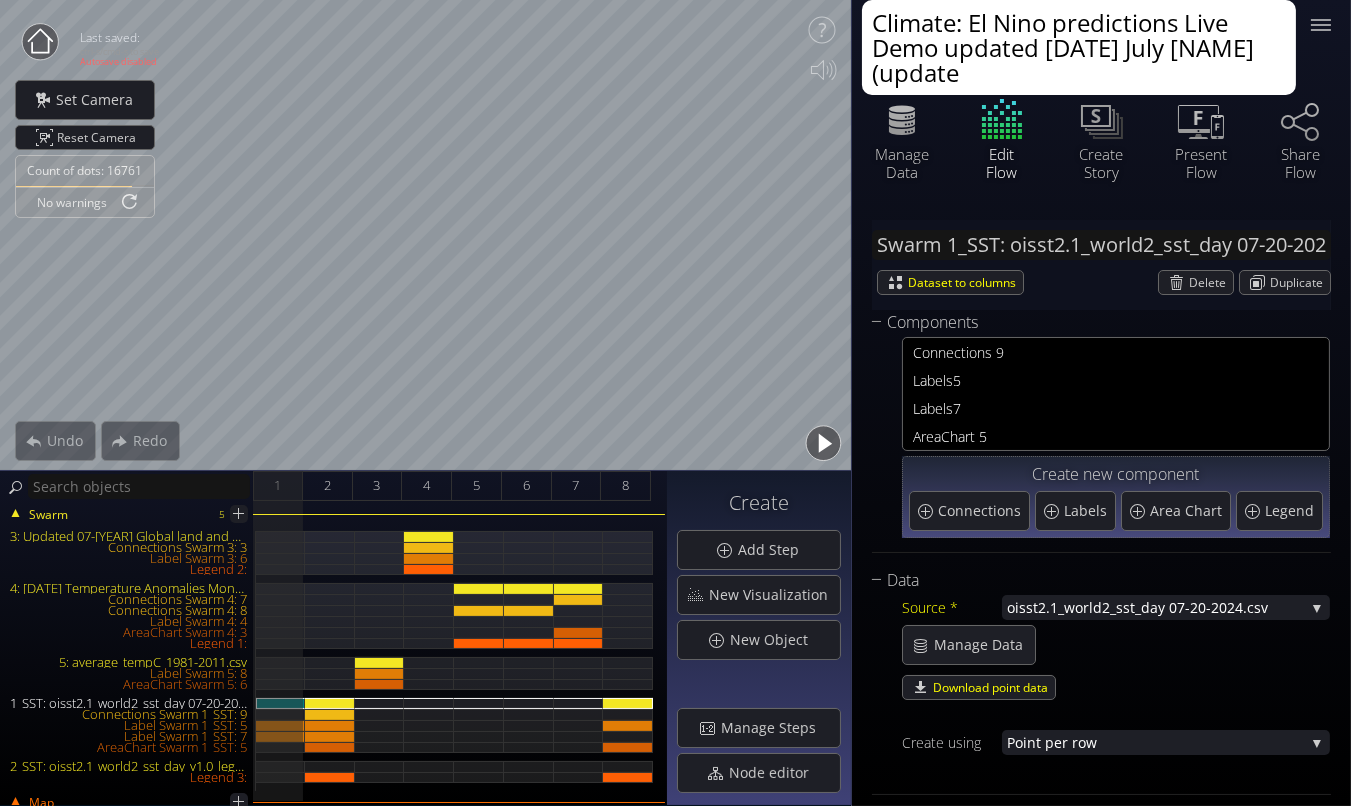 type on "Climate: El Nino predictions Live Demo  updated 2024 July Tess (updated" 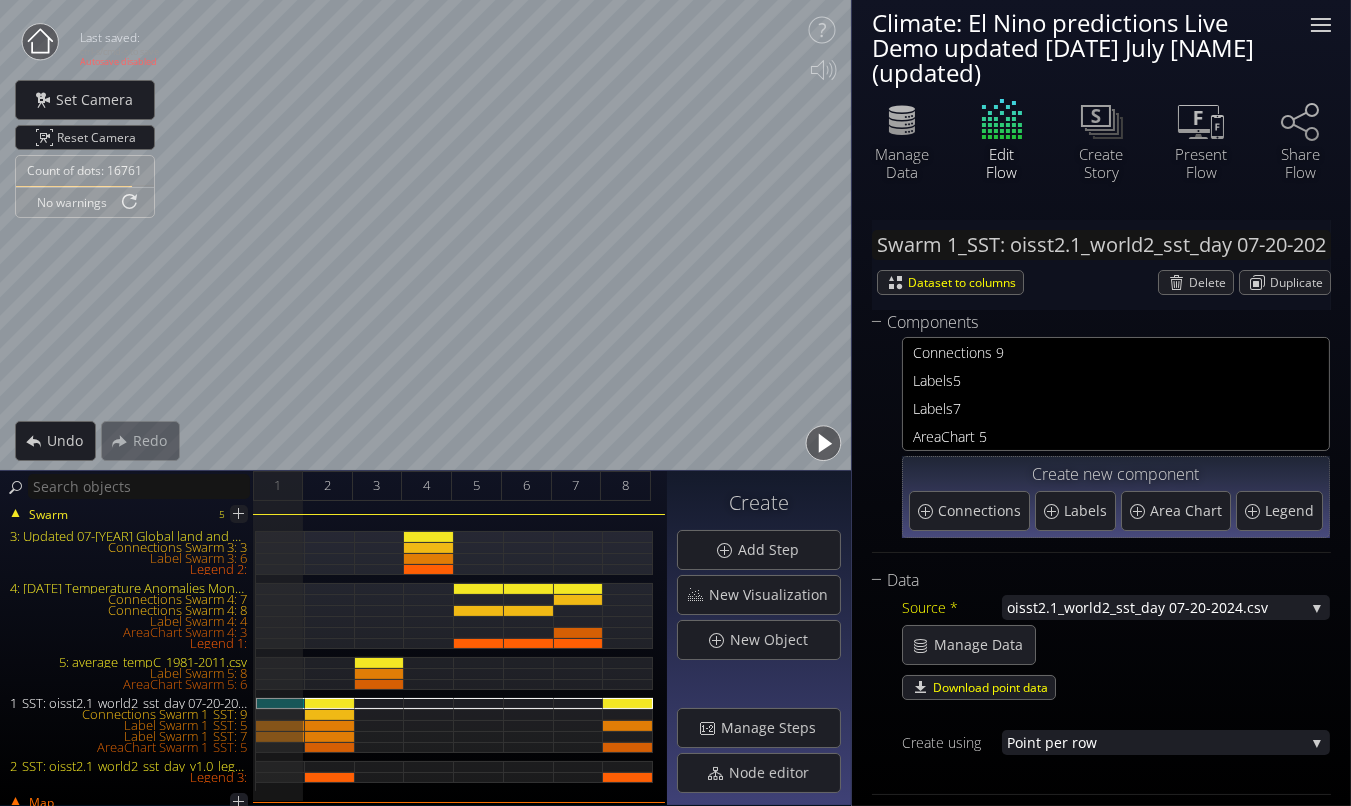 click at bounding box center (1321, 25) 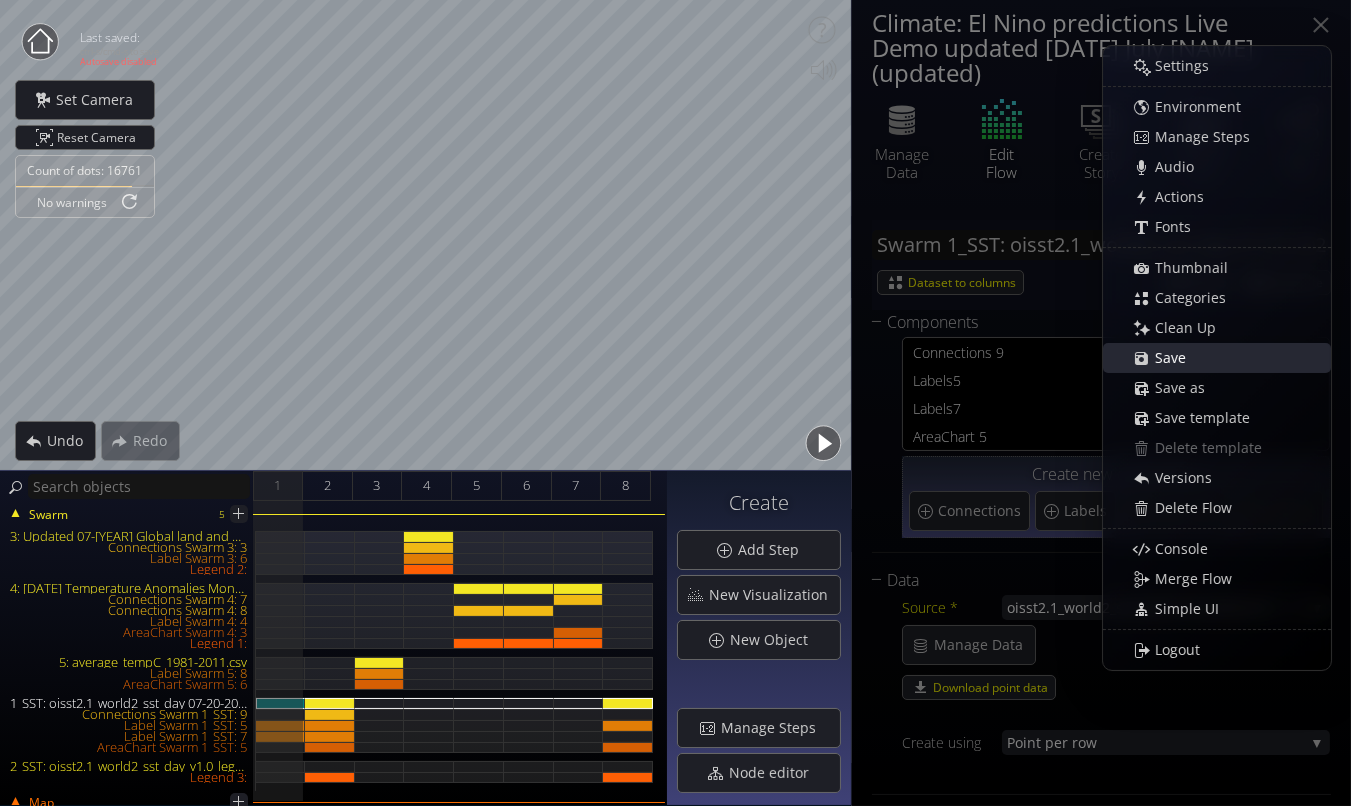 click on "Save" at bounding box center [1176, 358] 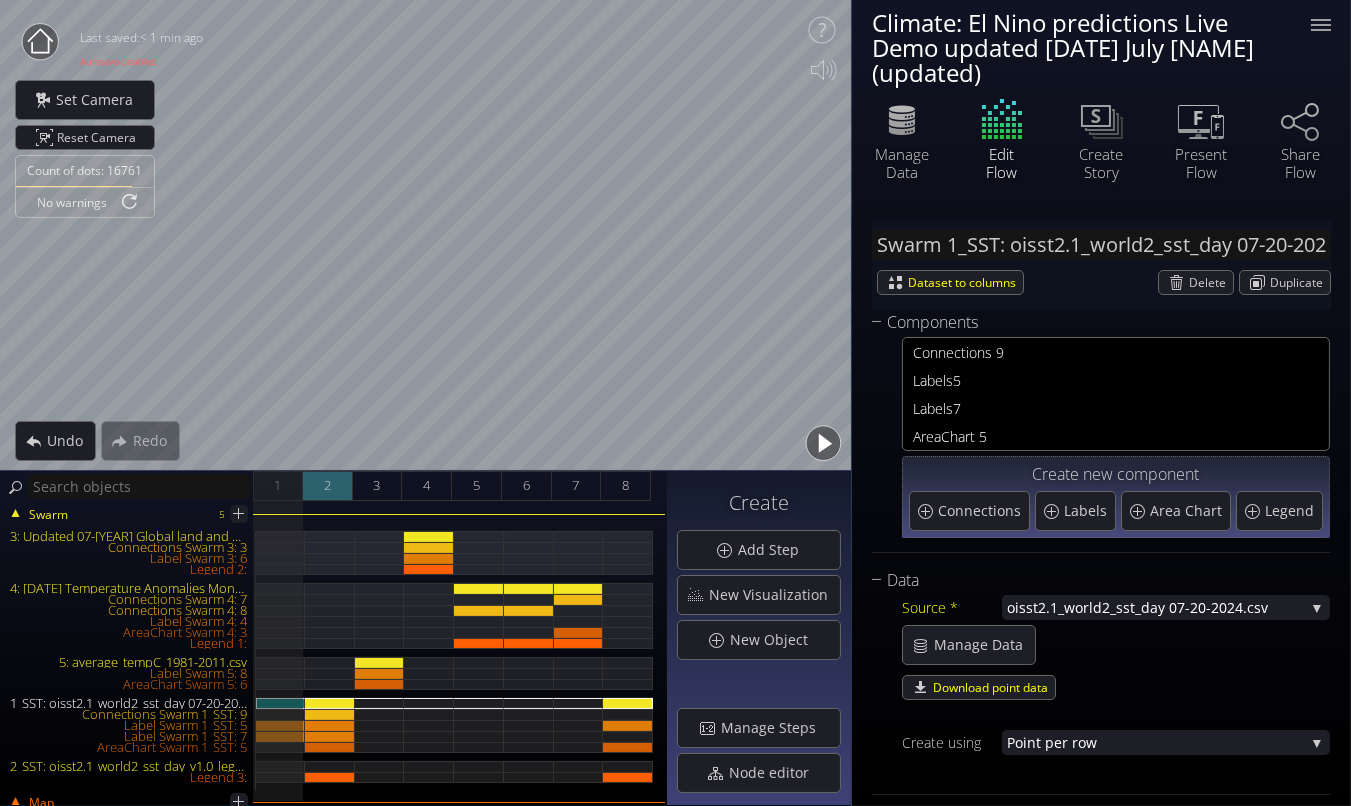 click on "2" at bounding box center (327, 485) 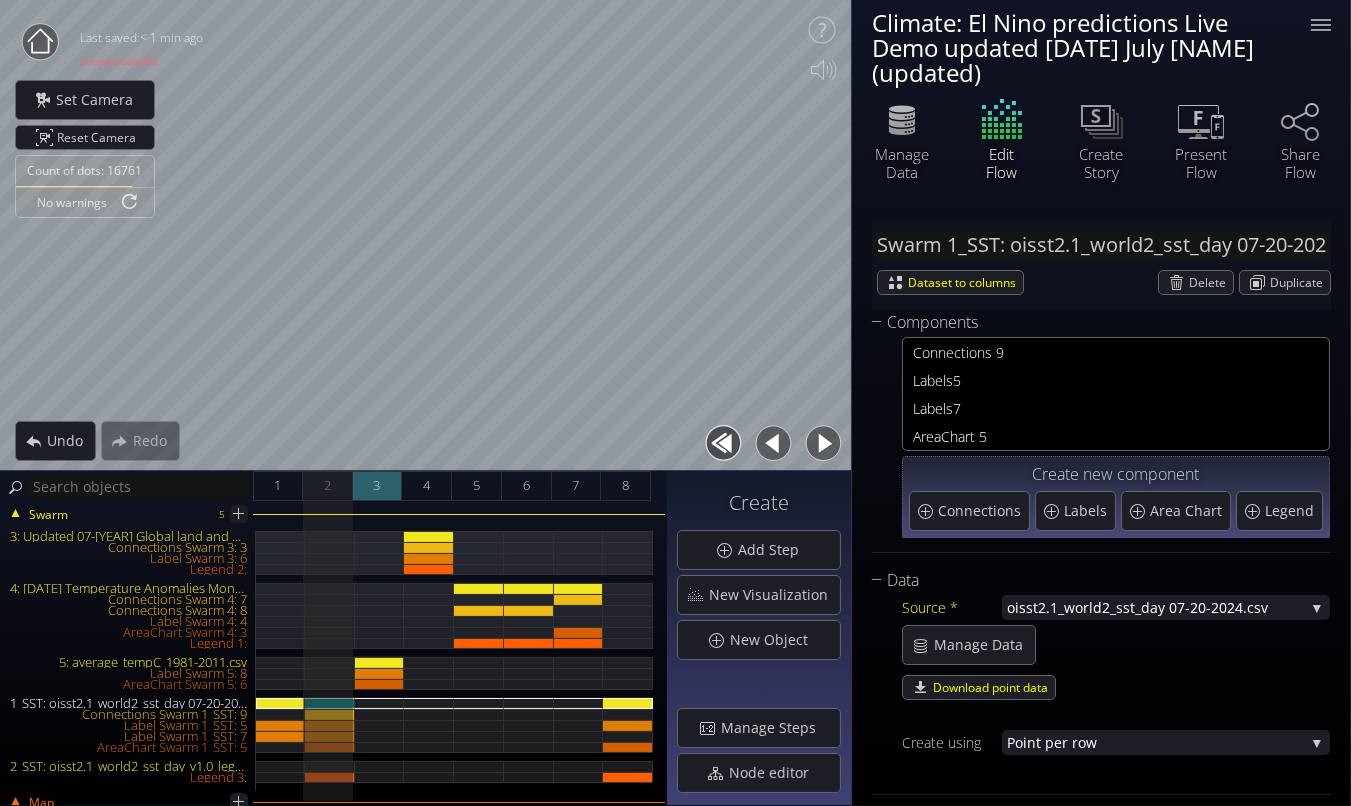 click on "3" at bounding box center [378, 486] 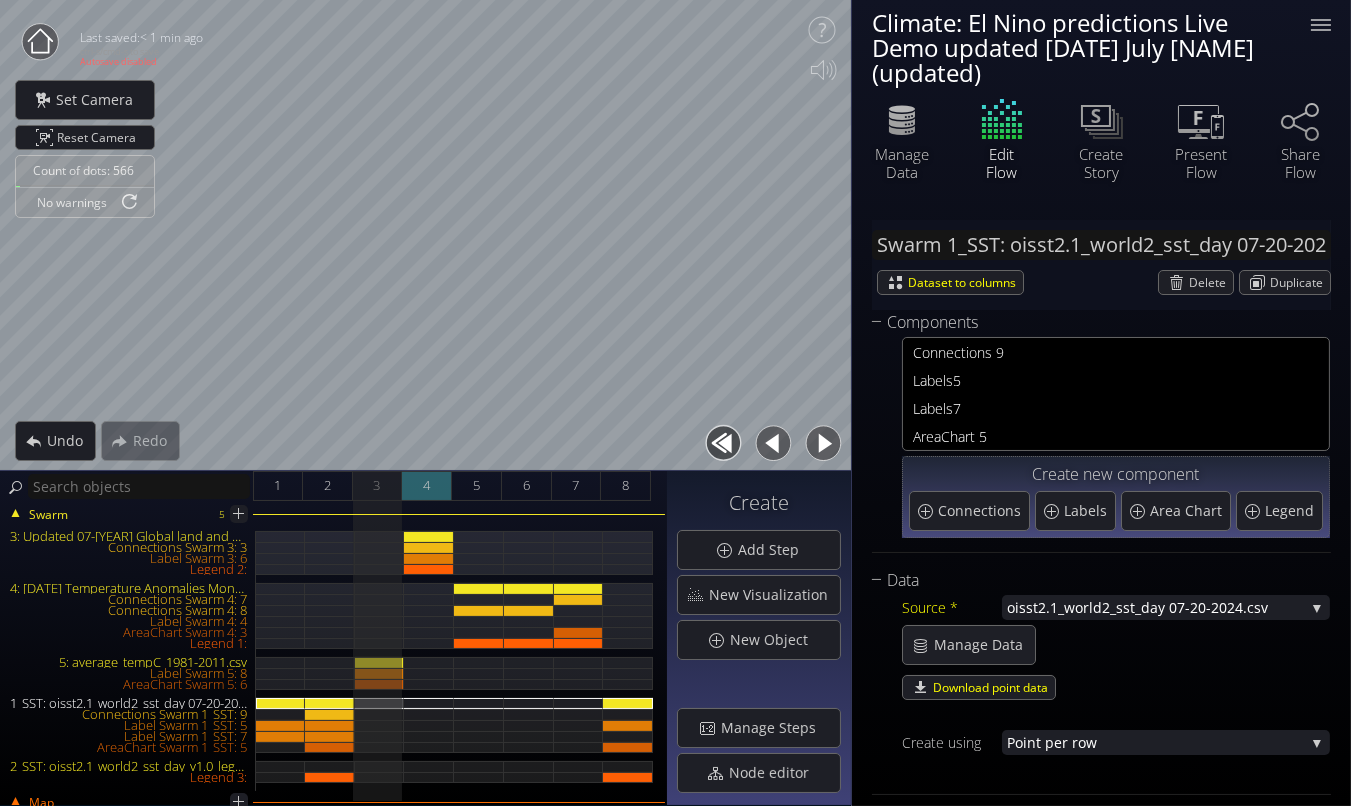 click on "4" at bounding box center (426, 485) 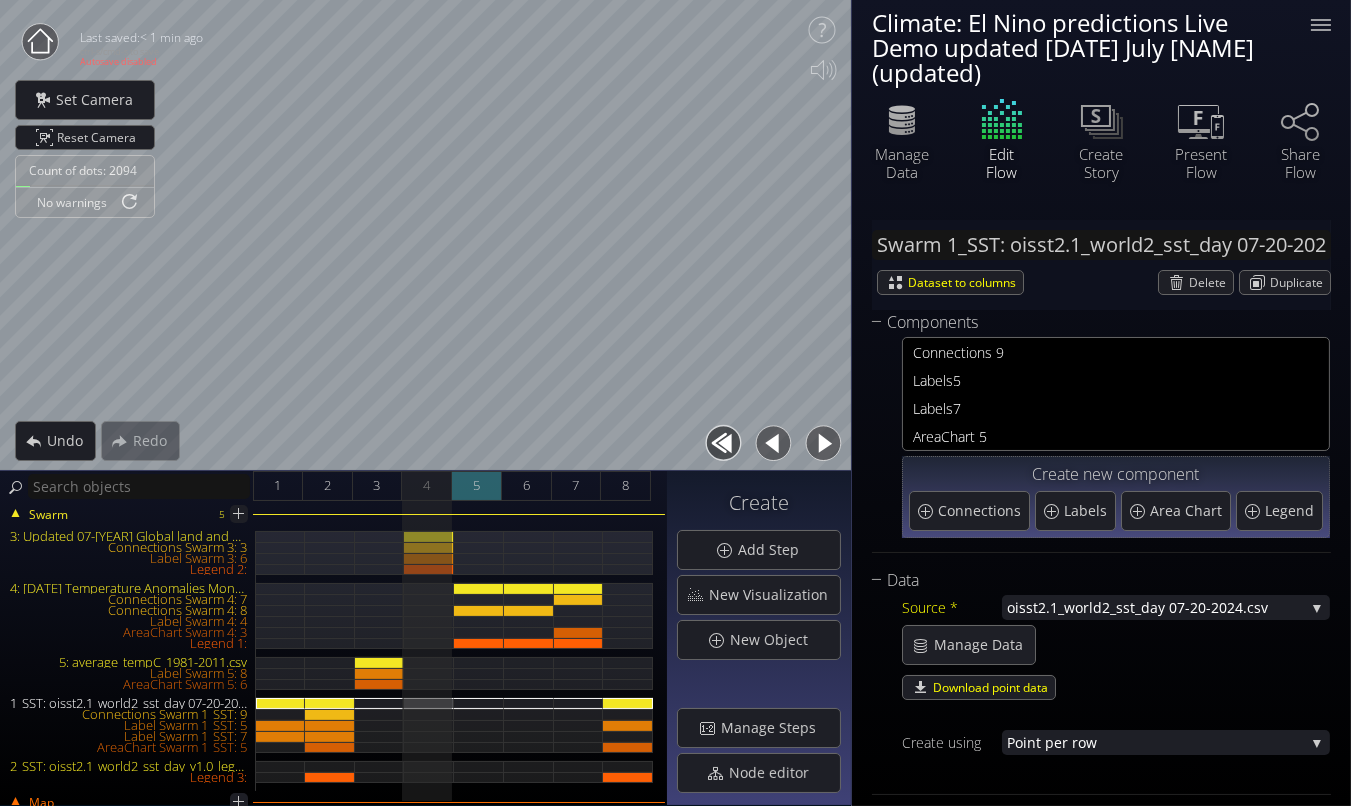 click on "5" at bounding box center (477, 486) 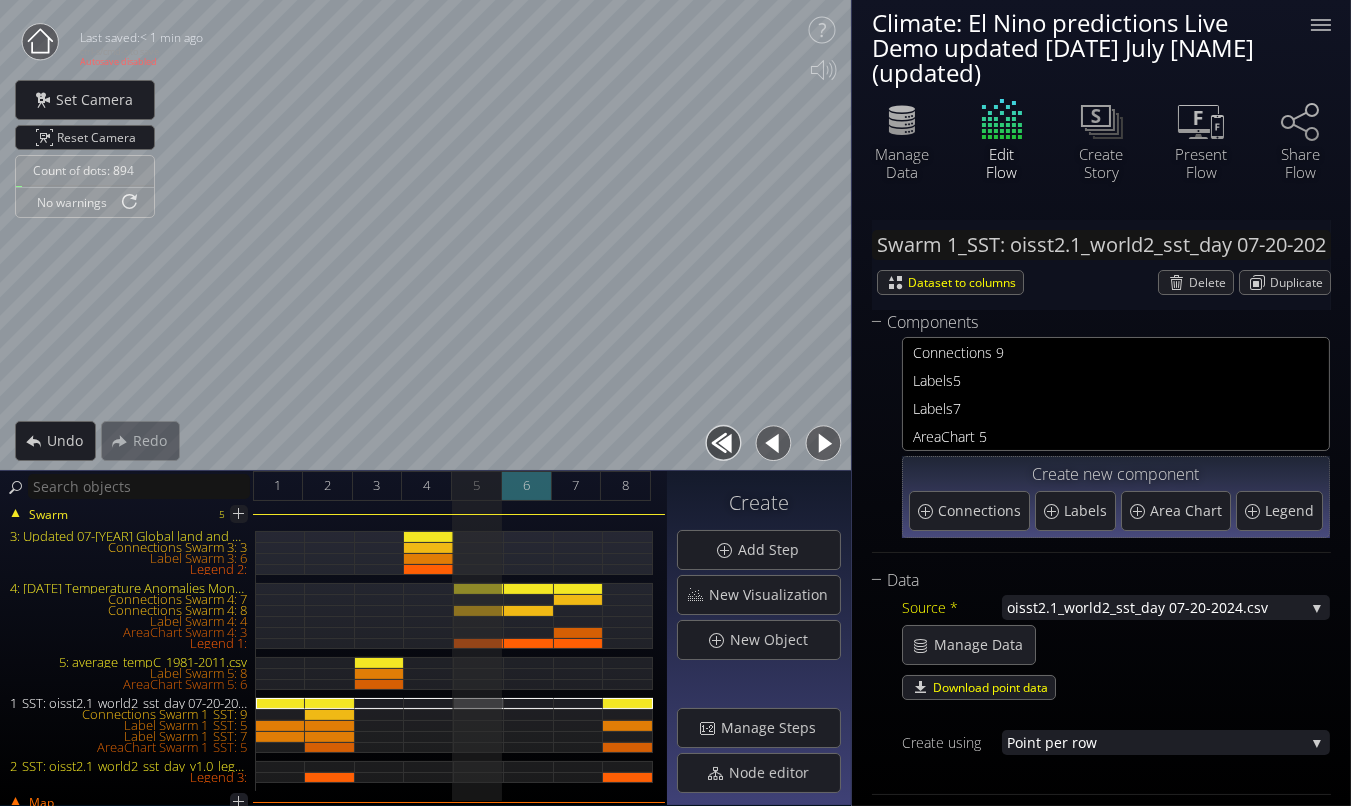 click on "6" at bounding box center (527, 486) 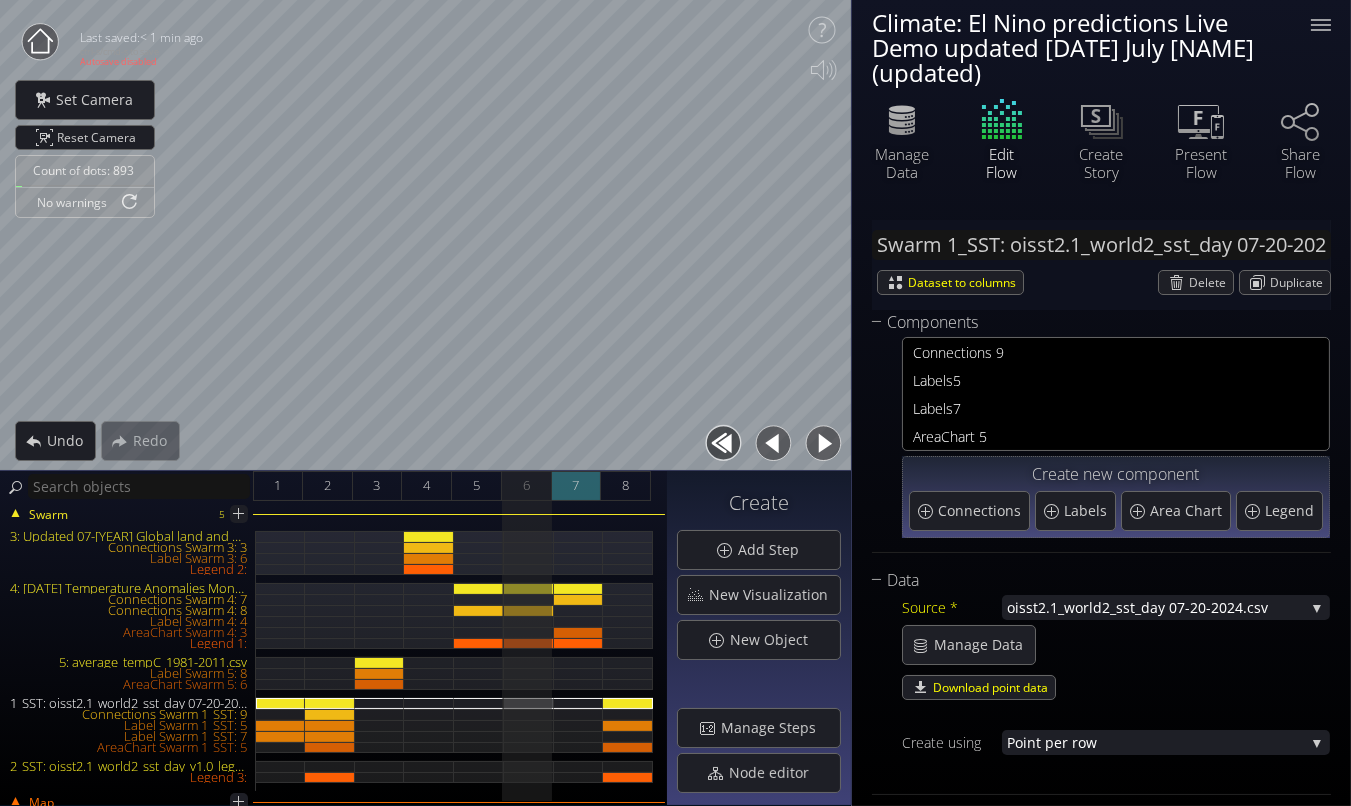 click on "7" at bounding box center [577, 486] 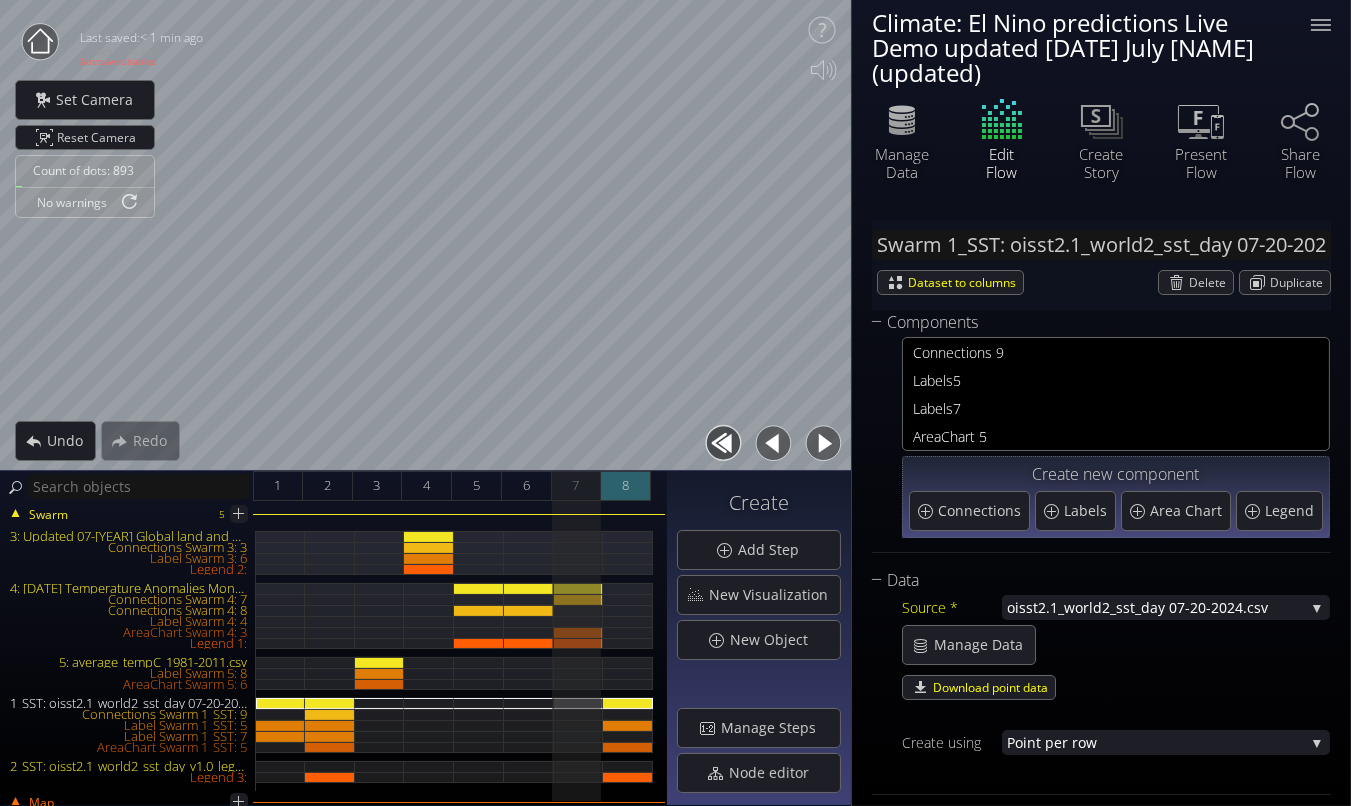 click on "8" at bounding box center [626, 486] 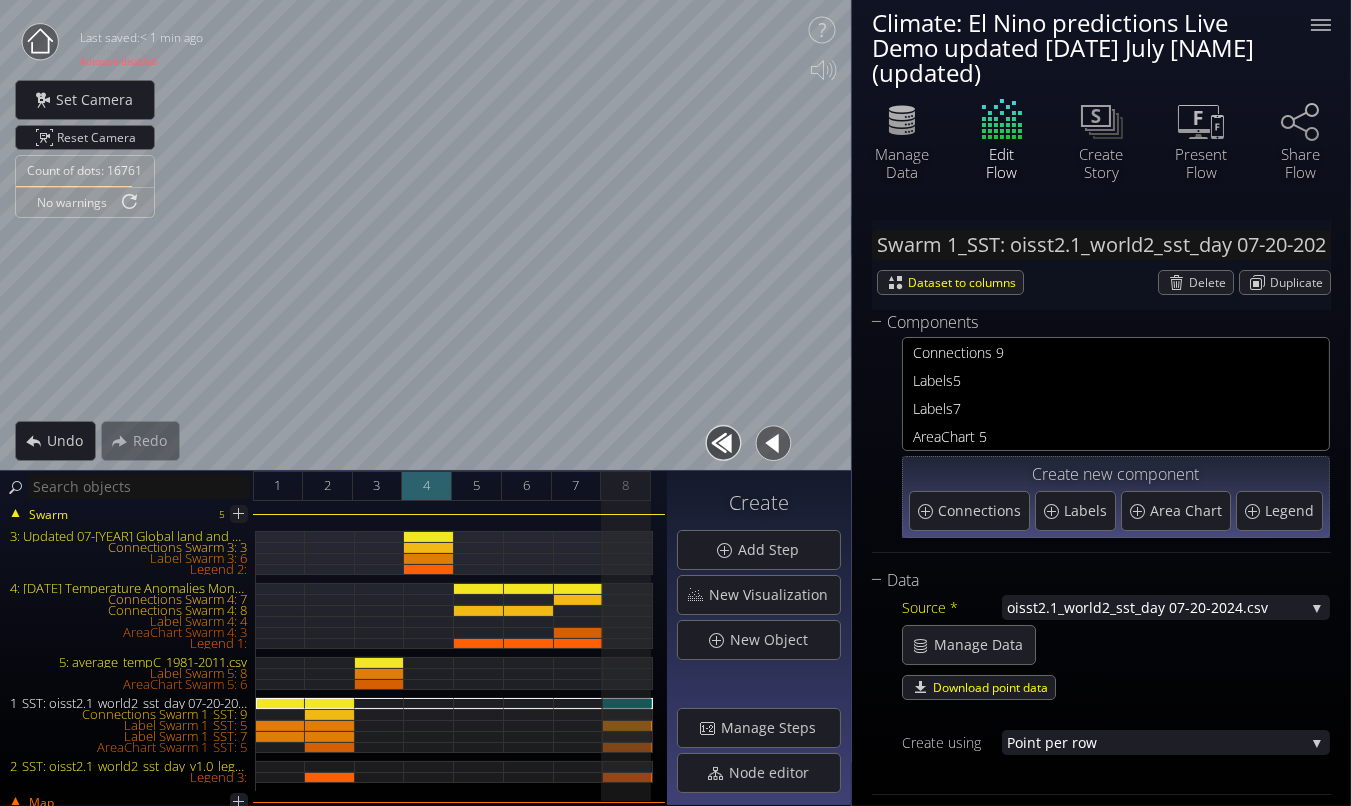 click on "4" at bounding box center (427, 486) 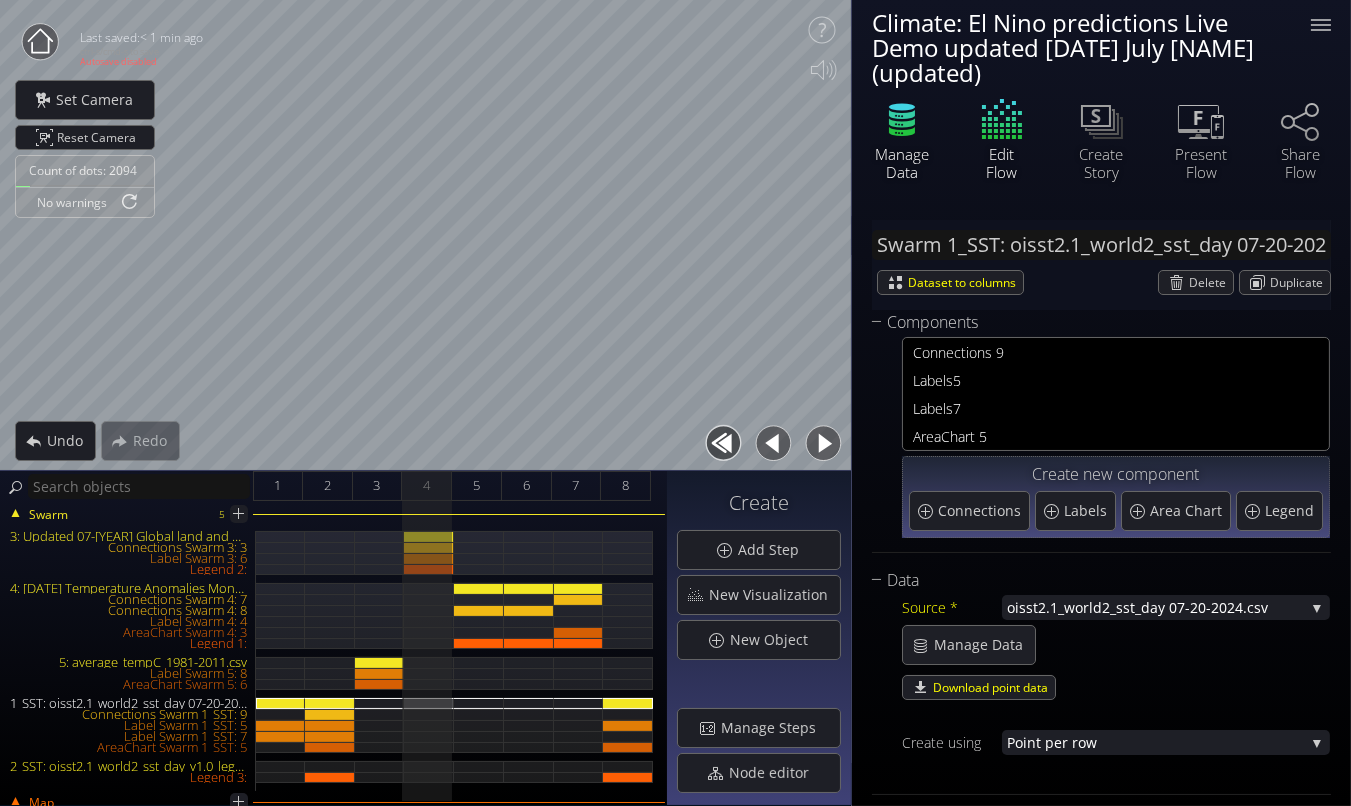 click at bounding box center [902, 120] 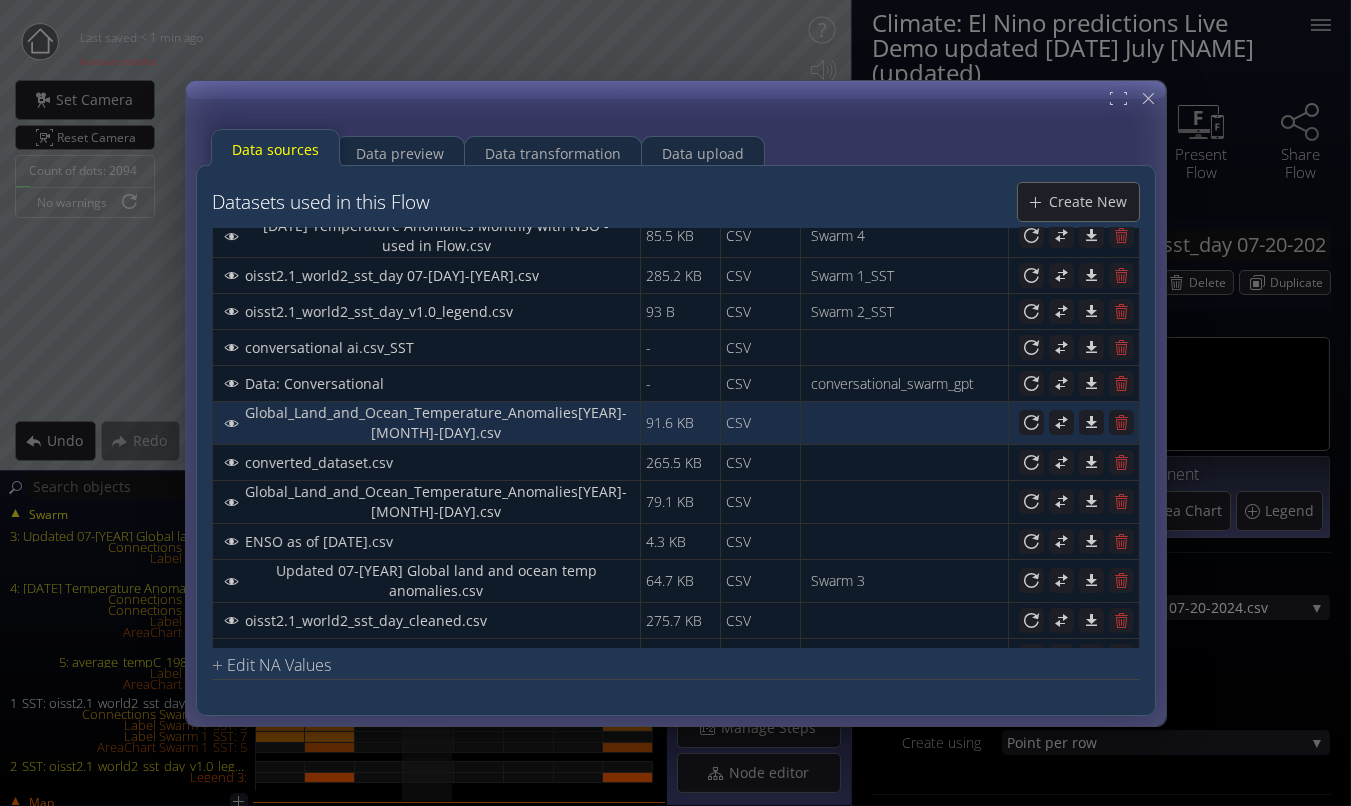 scroll, scrollTop: 91, scrollLeft: 0, axis: vertical 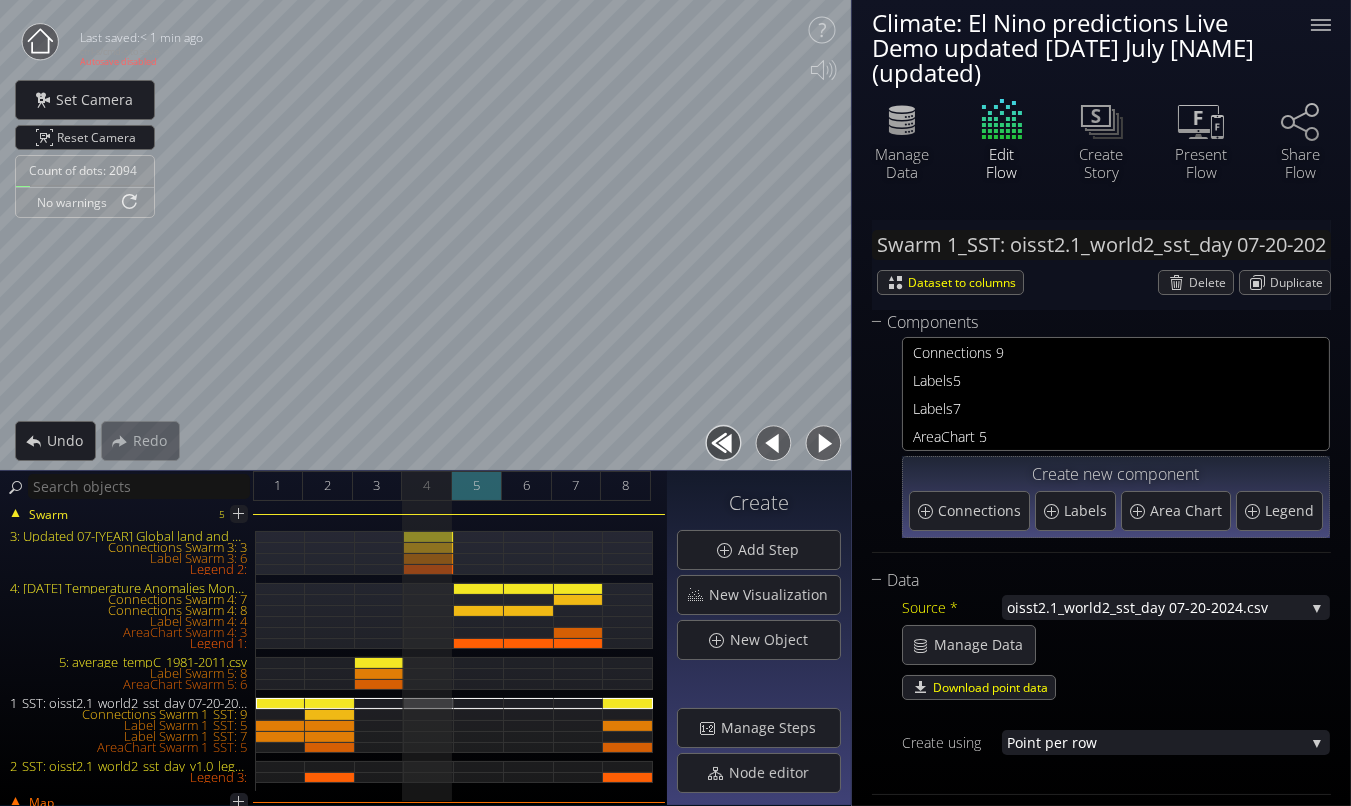 click on "5" at bounding box center [477, 486] 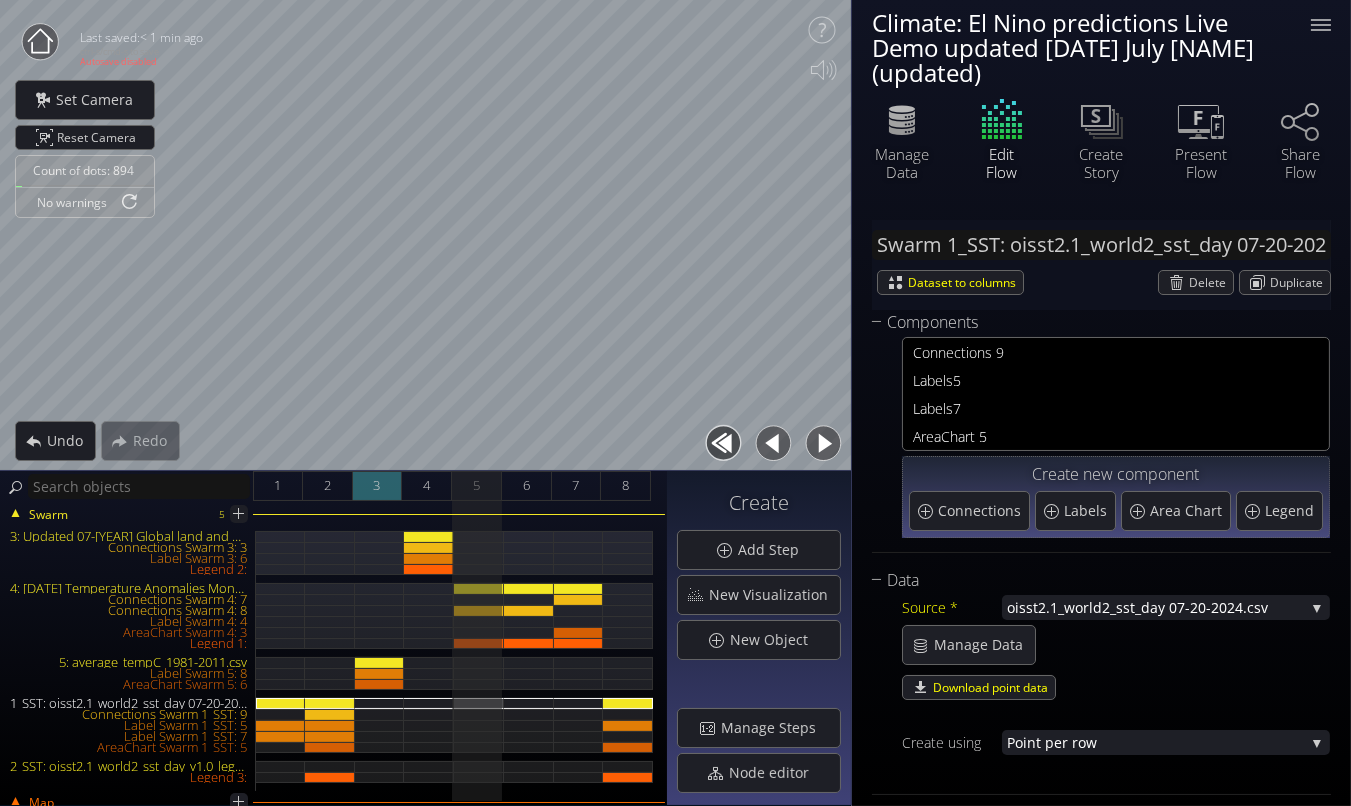 click on "3" at bounding box center [376, 485] 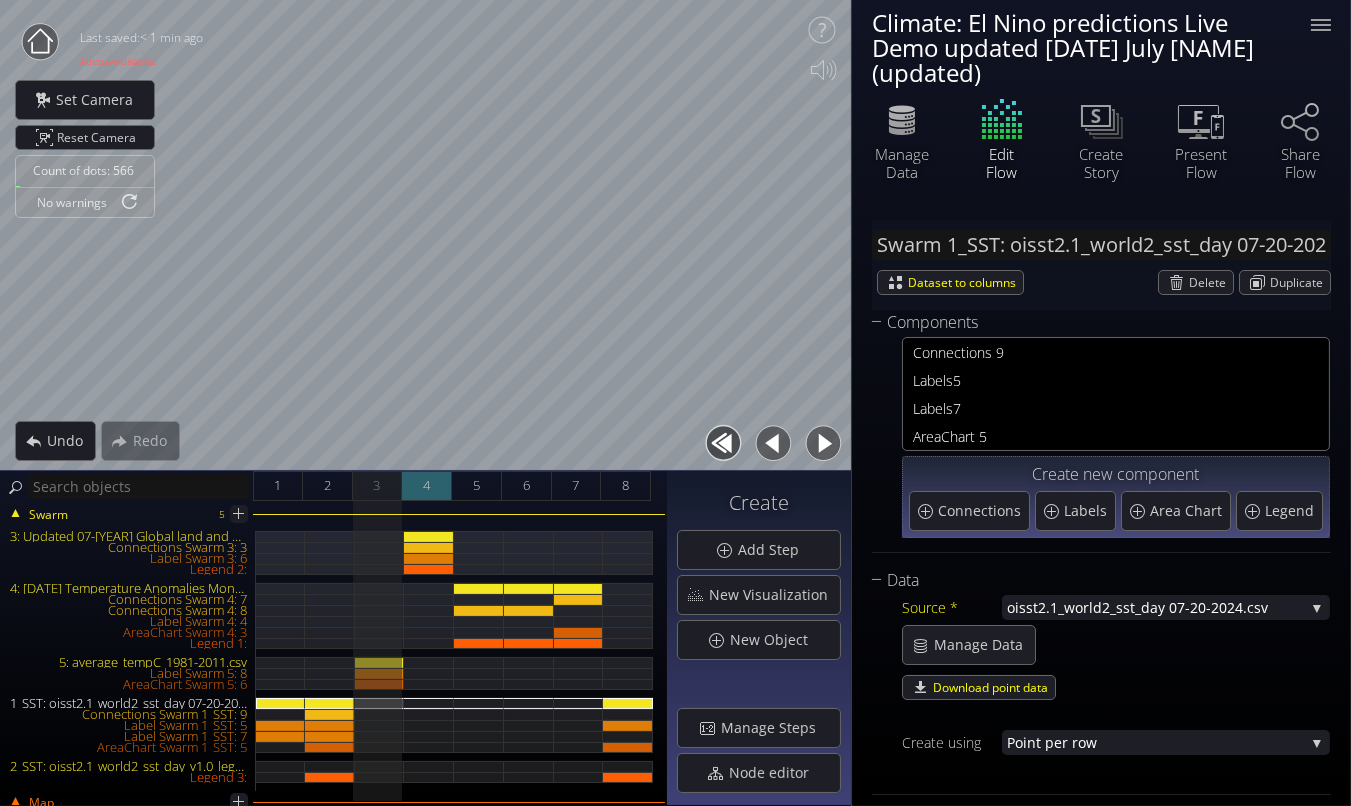 click on "4" at bounding box center [426, 485] 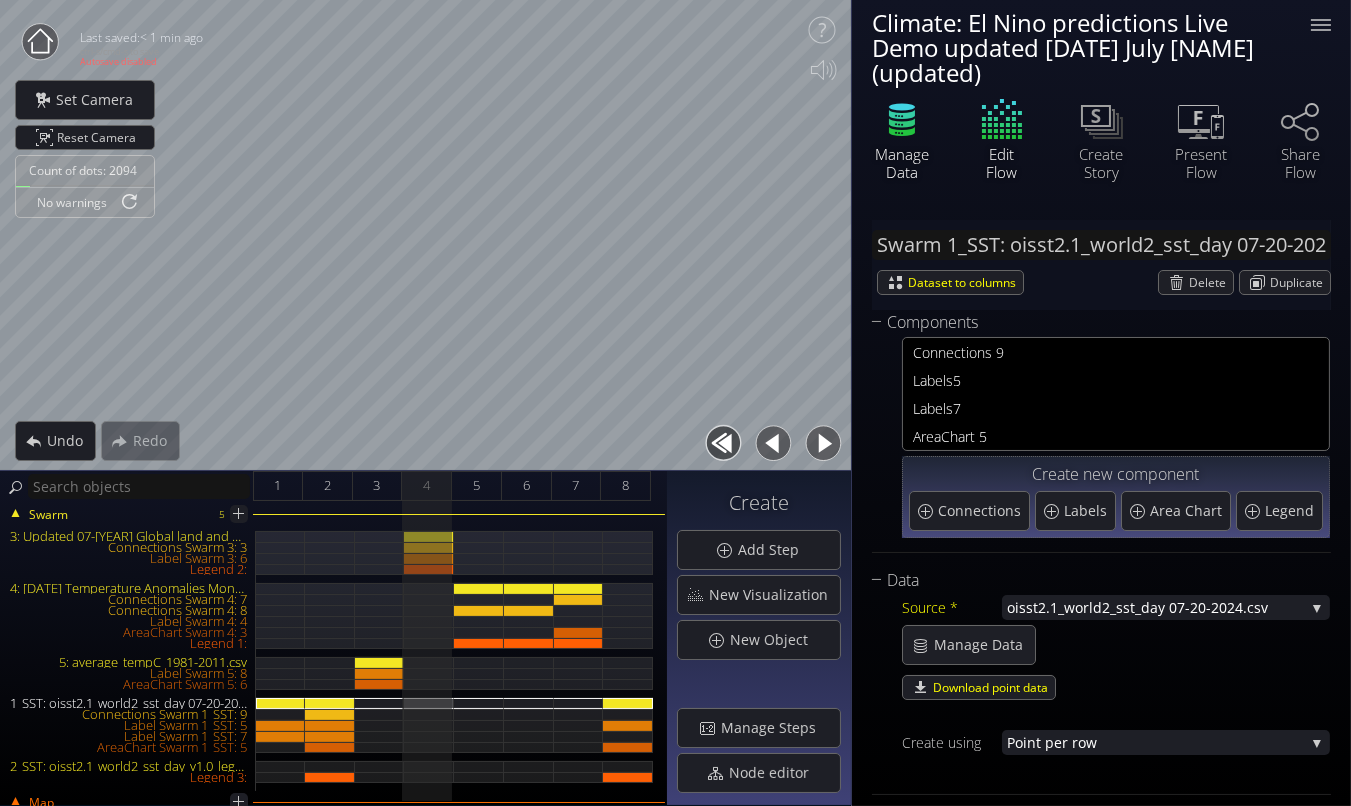 click at bounding box center (902, 120) 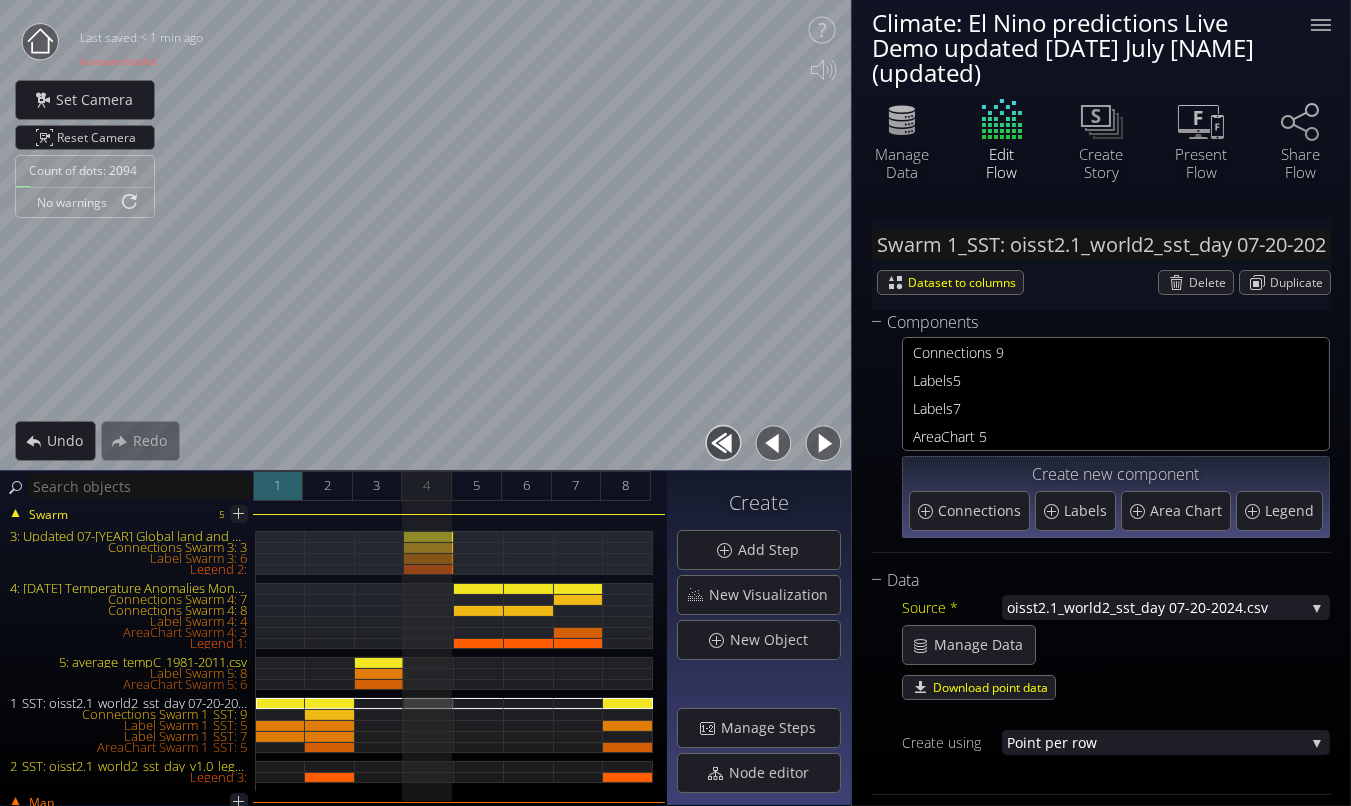 click on "1" at bounding box center (278, 486) 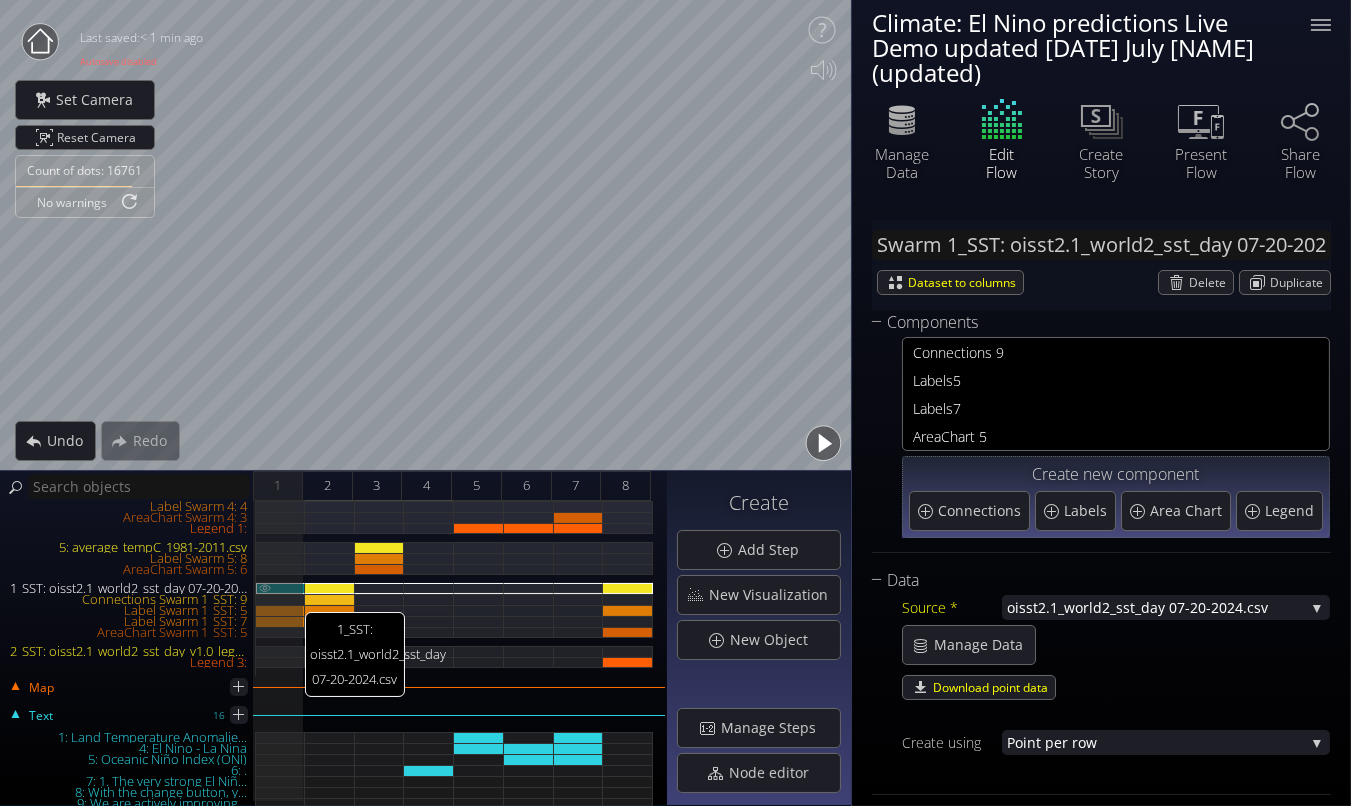 scroll, scrollTop: 117, scrollLeft: 0, axis: vertical 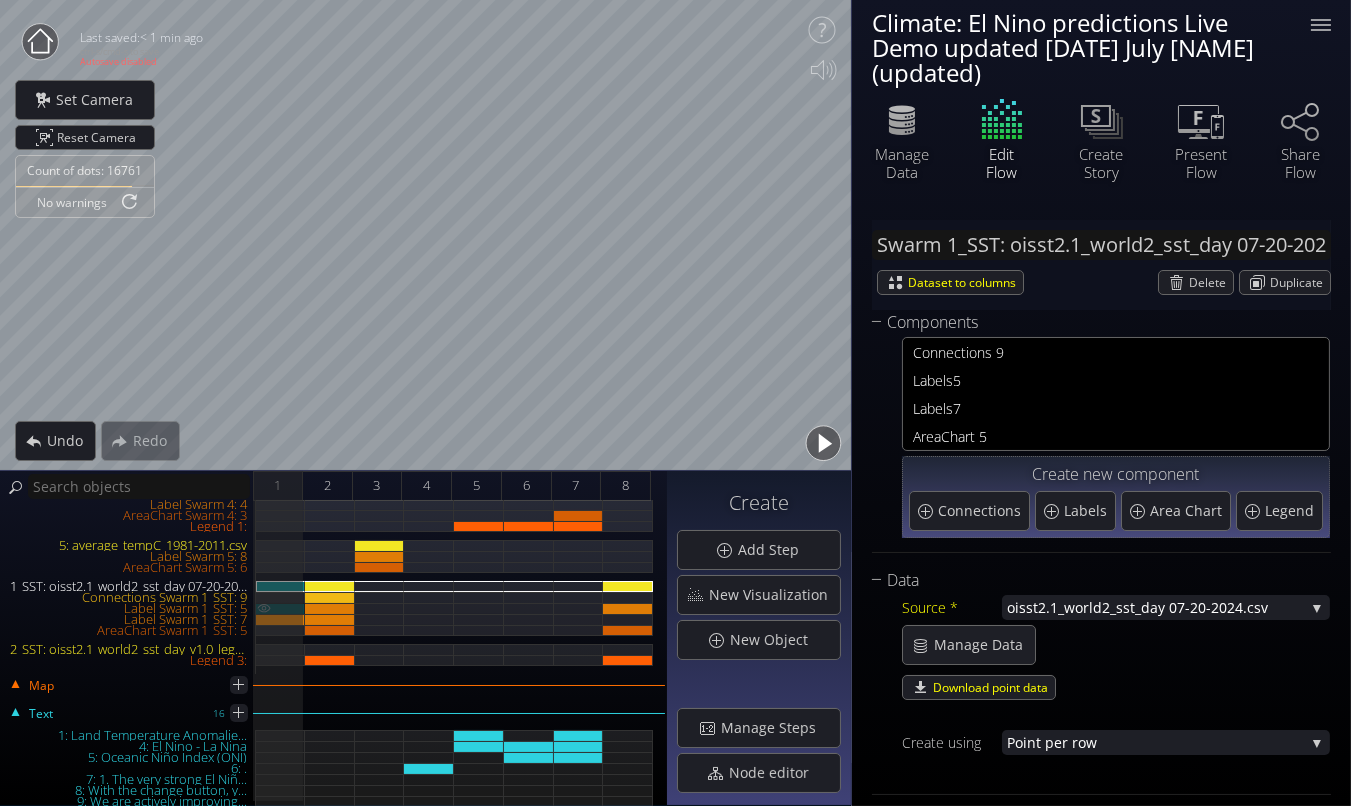 click on "Label Swarm 1_SST:  5" at bounding box center [280, 608] 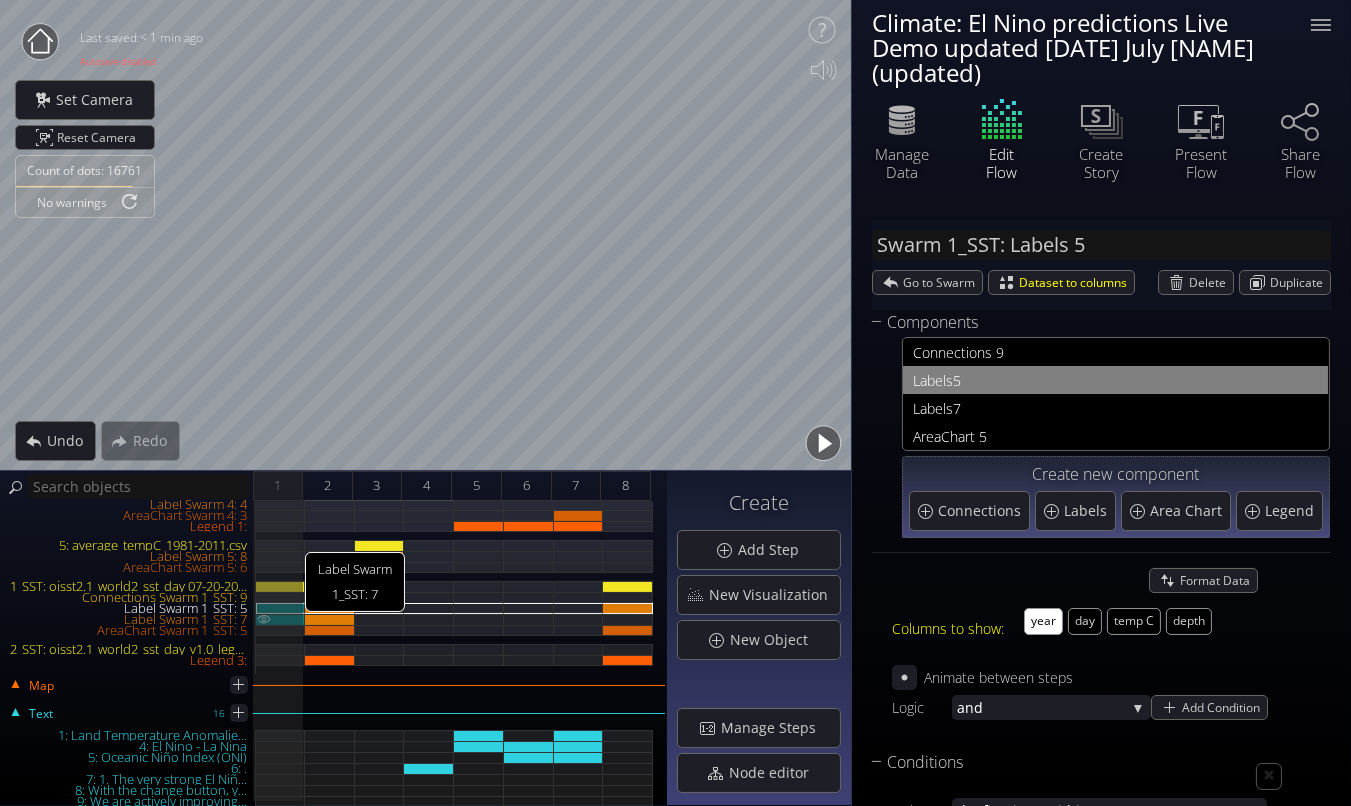 click on "Label Swarm 1_SST:  7" at bounding box center [280, 619] 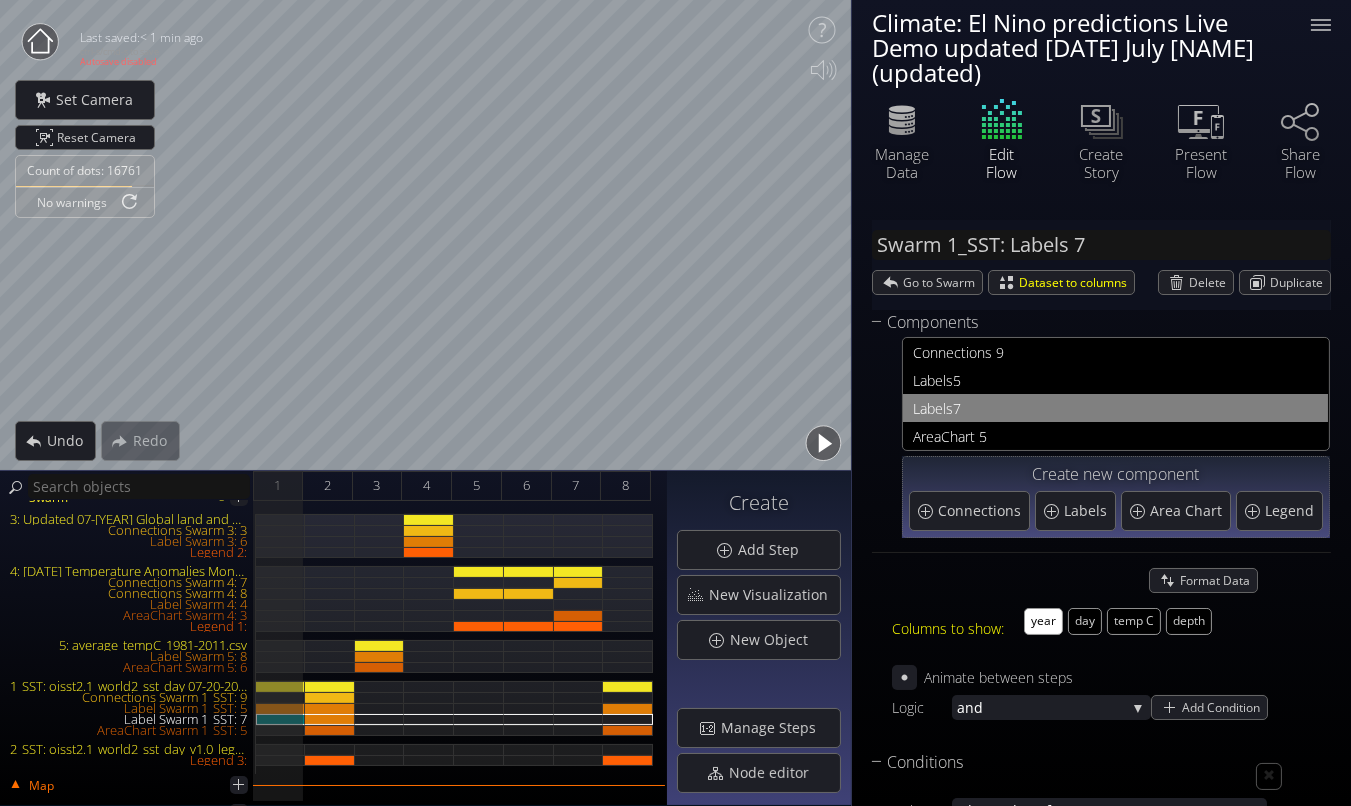 scroll, scrollTop: 0, scrollLeft: 0, axis: both 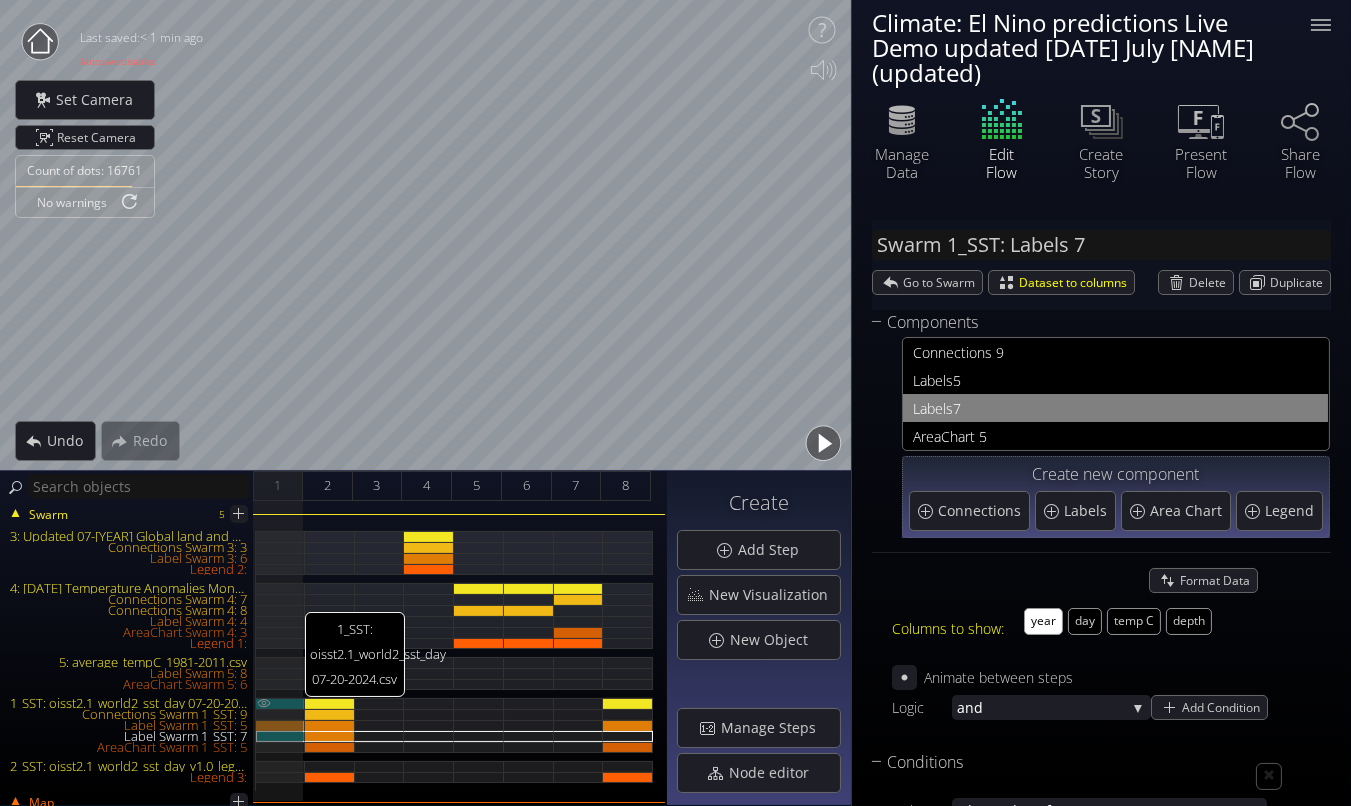click on "1_SST: oisst2.1_world2_sst_day 07-20-2024.csv" at bounding box center [280, 703] 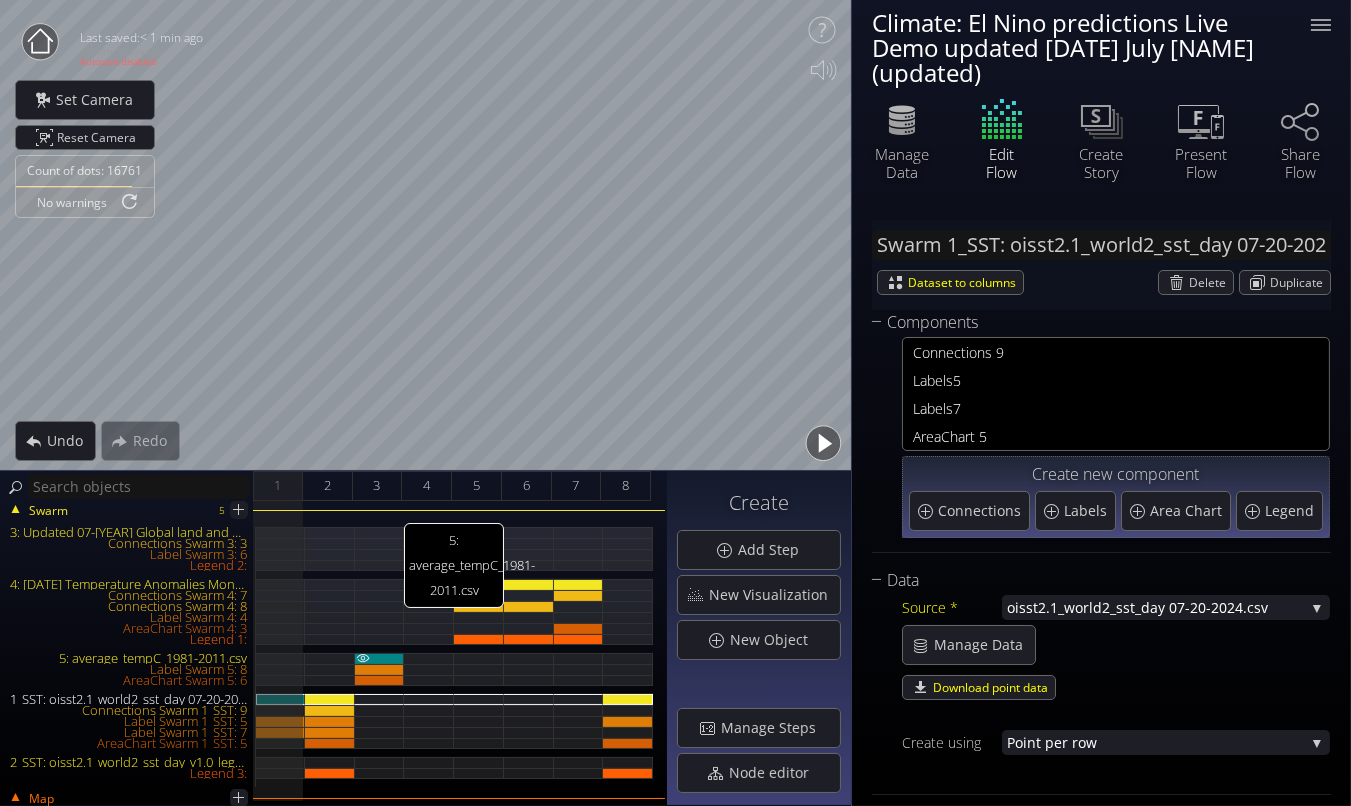 scroll, scrollTop: 0, scrollLeft: 0, axis: both 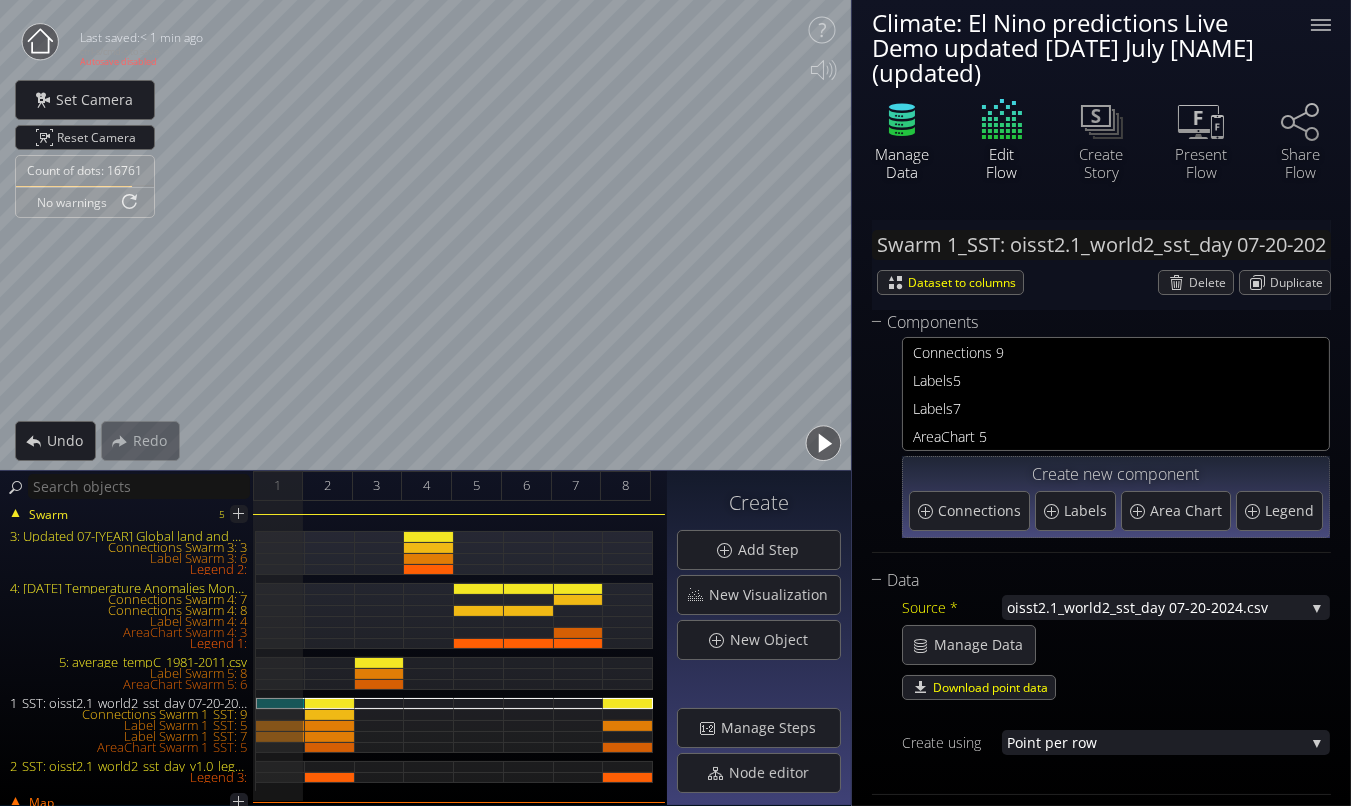 click at bounding box center (902, 130) 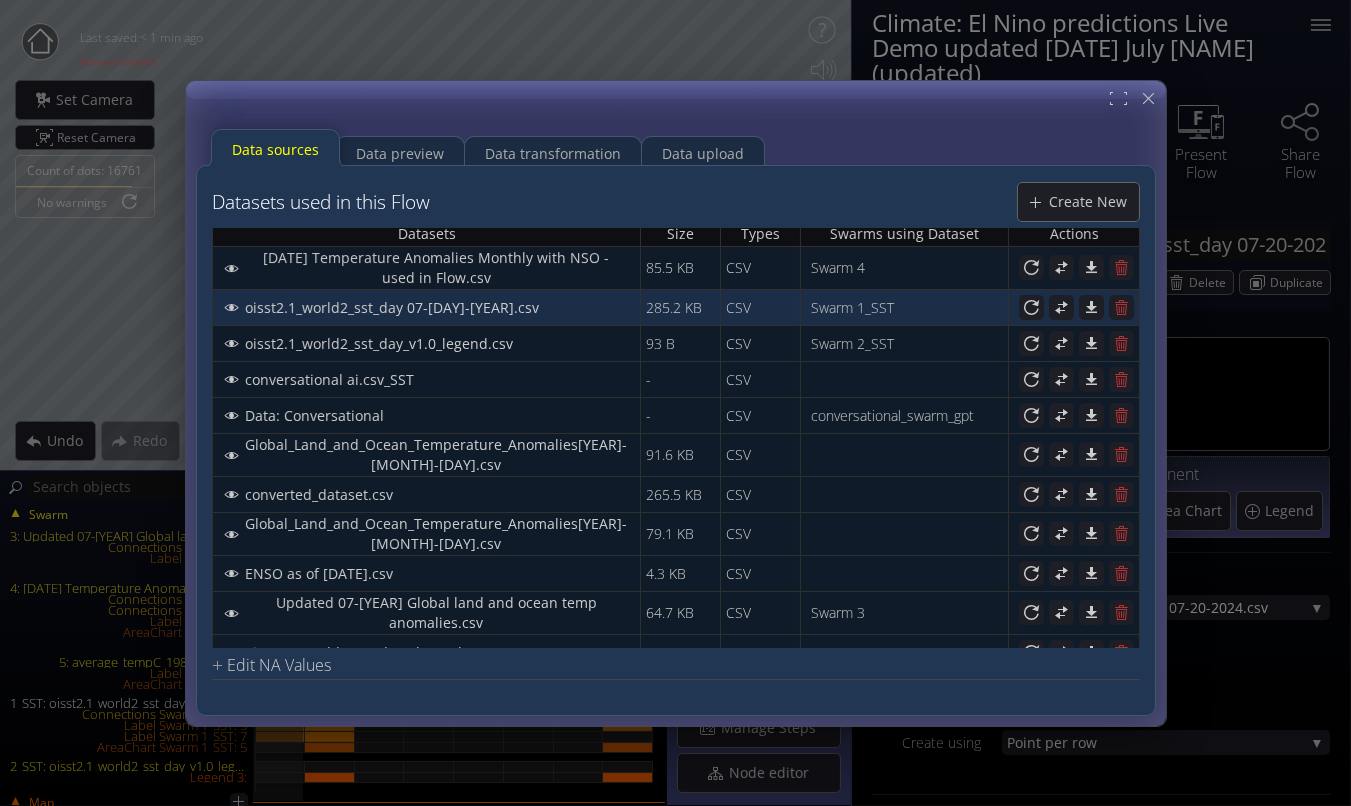 scroll, scrollTop: 0, scrollLeft: 0, axis: both 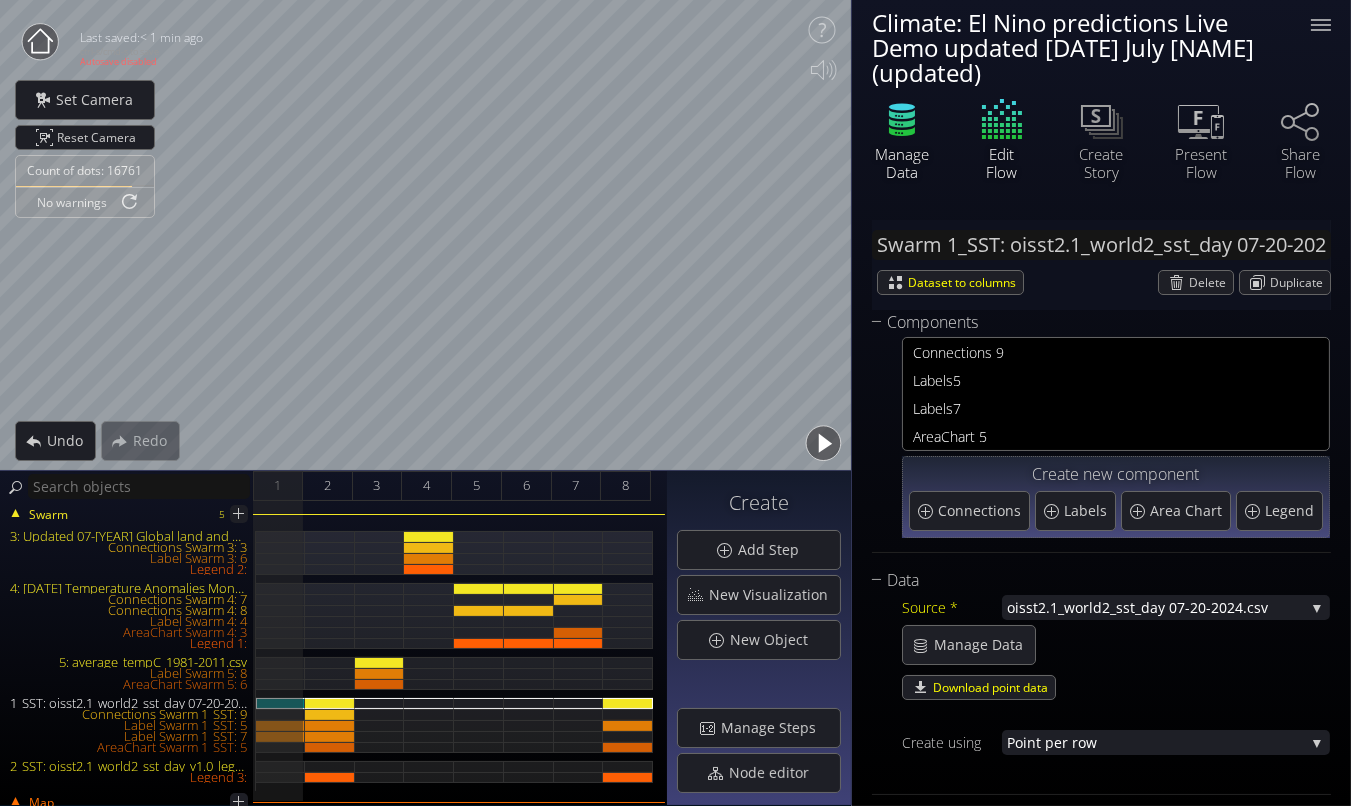 click at bounding box center (902, 120) 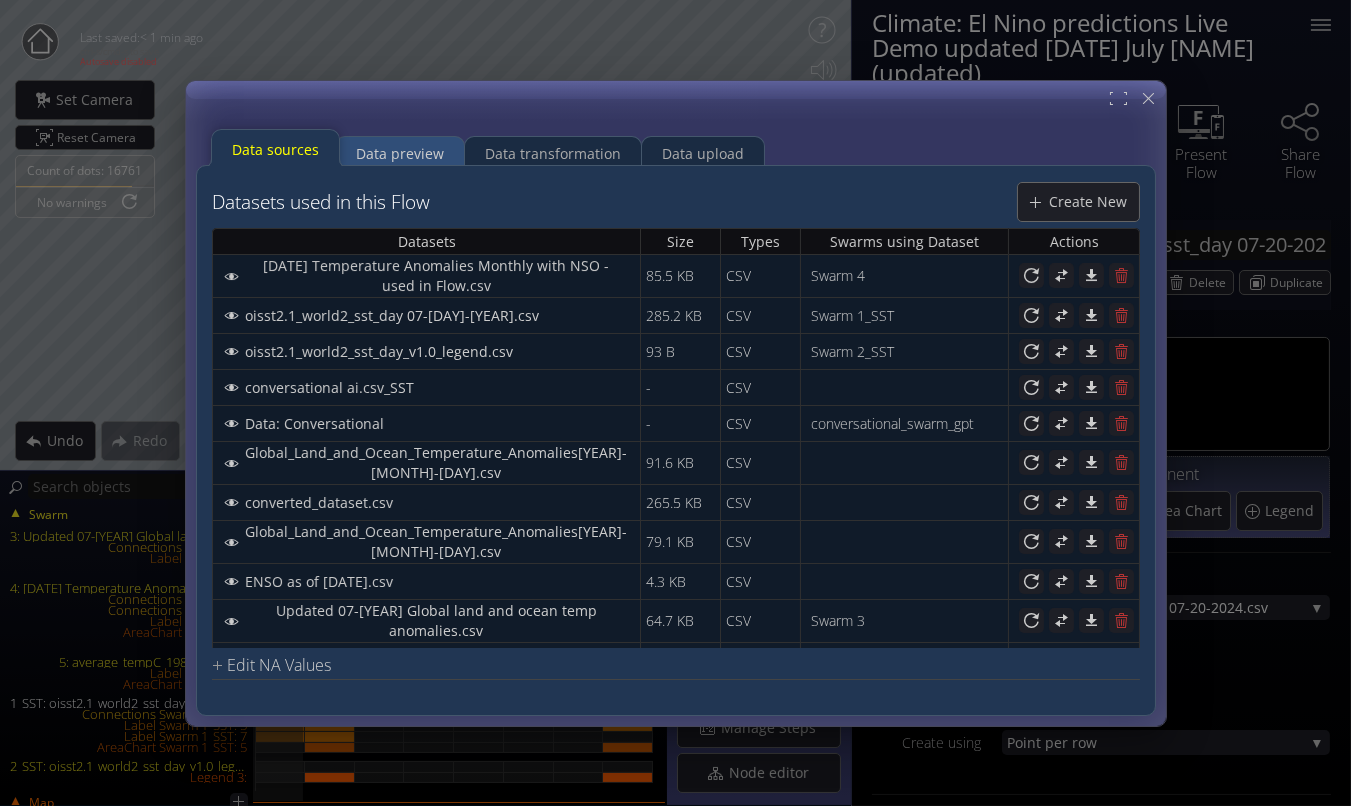 click on "Data preview" at bounding box center (400, 153) 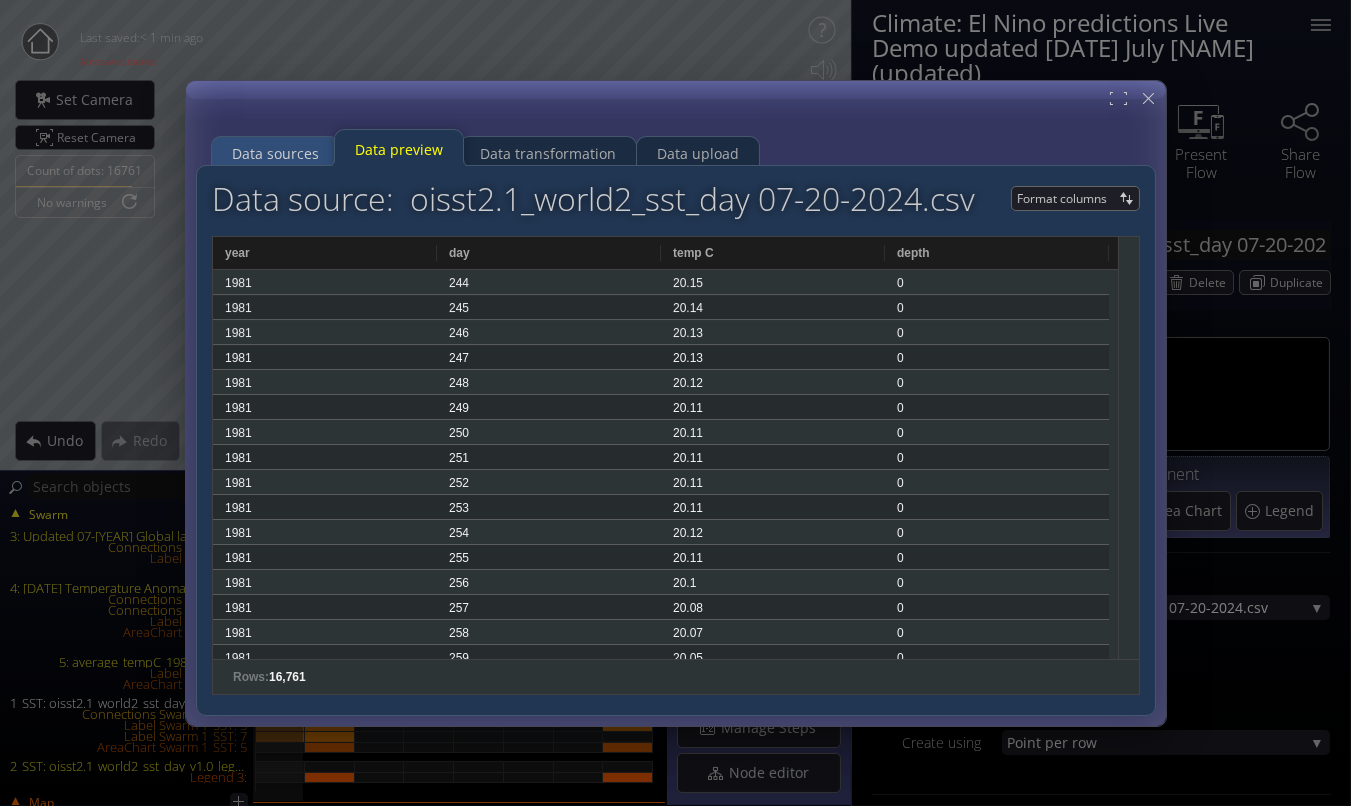 click on "Data sources" at bounding box center [275, 153] 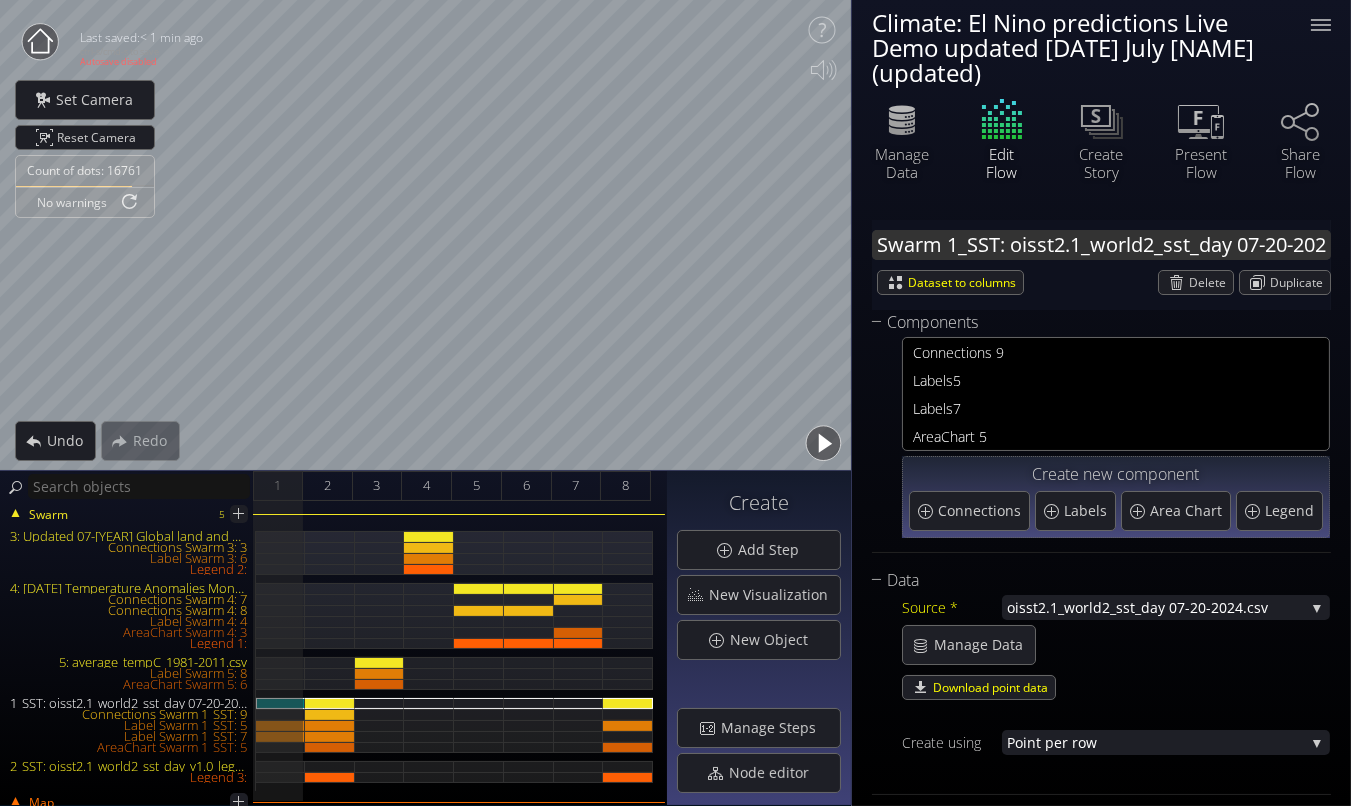 click on "Swarm 1_SST: oisst2.1_world2_sst_day 07-20-2024.csv" at bounding box center (1101, 245) 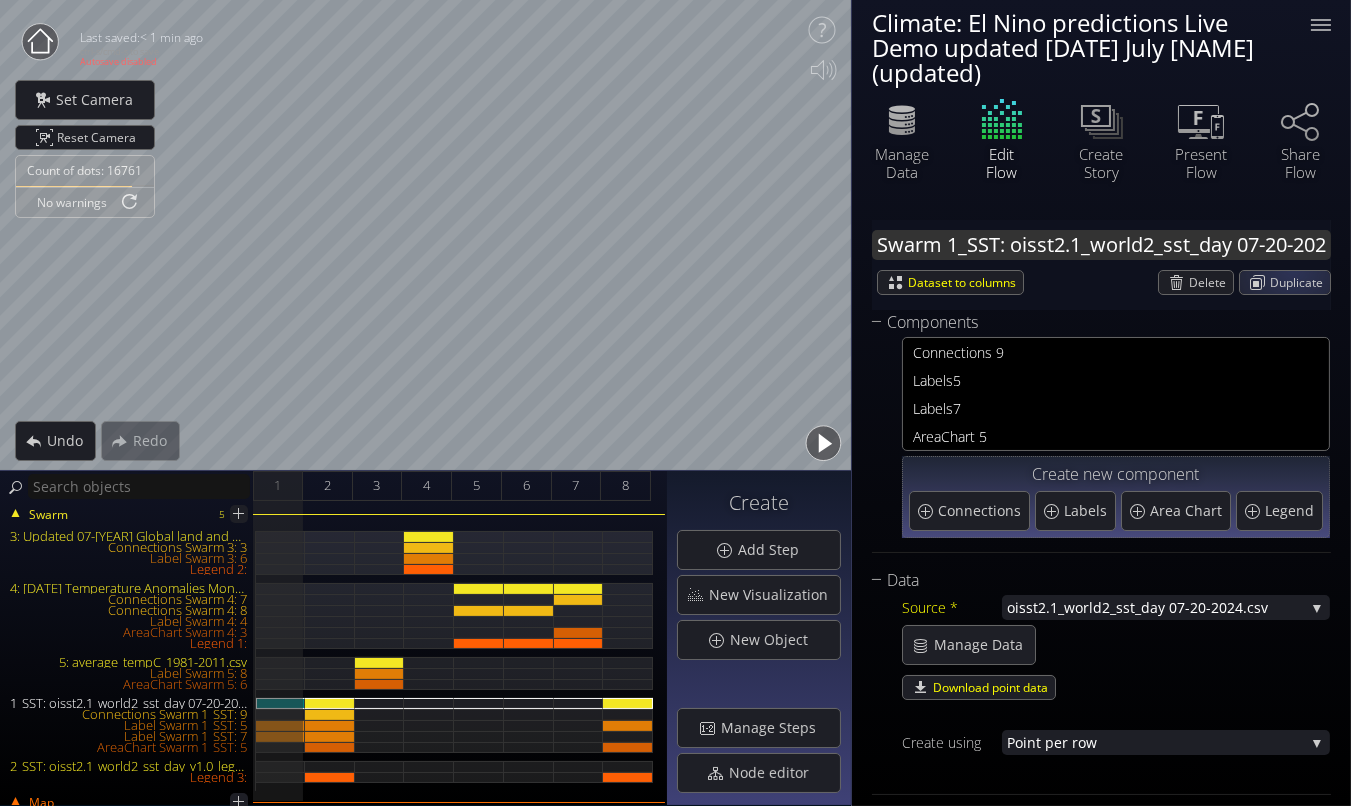scroll, scrollTop: 0, scrollLeft: 55, axis: horizontal 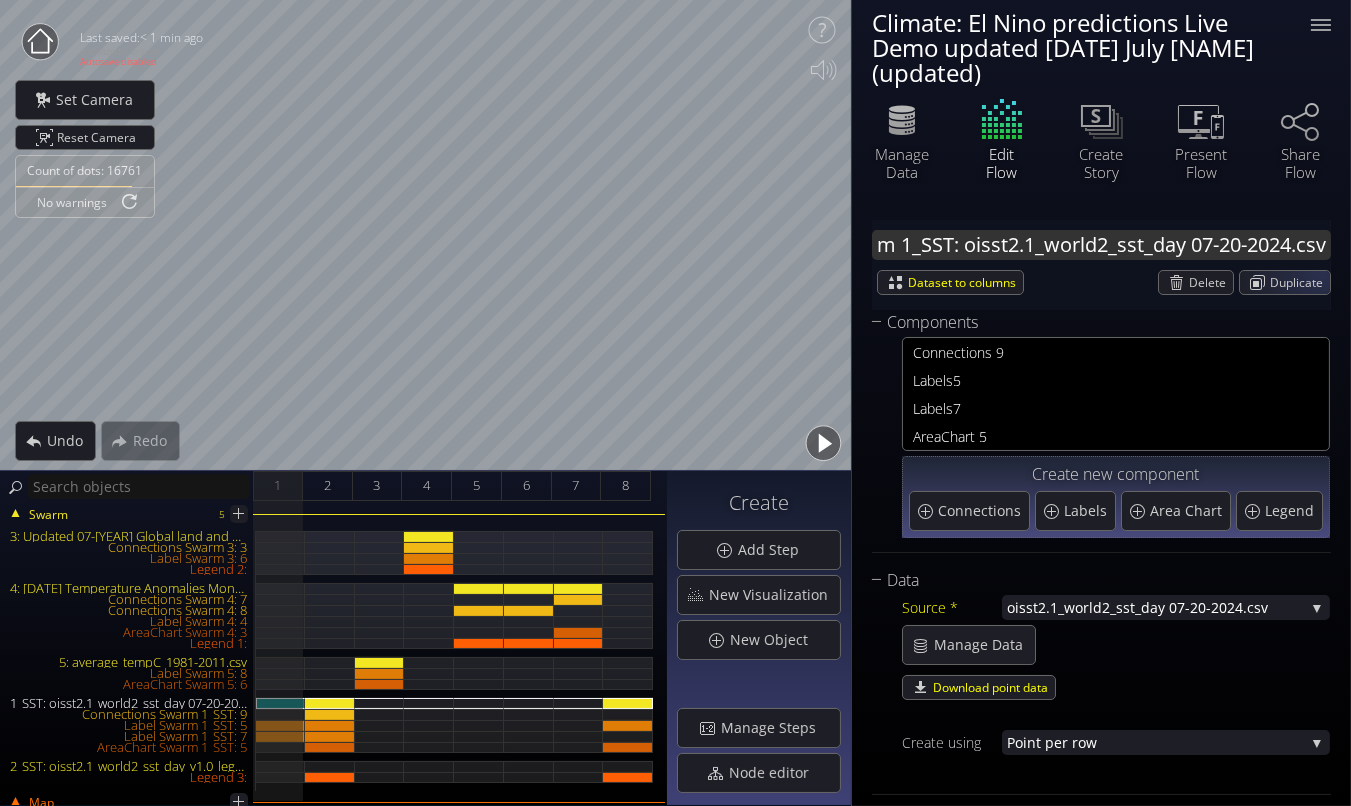 drag, startPoint x: 957, startPoint y: 246, endPoint x: 1335, endPoint y: 271, distance: 378.8258 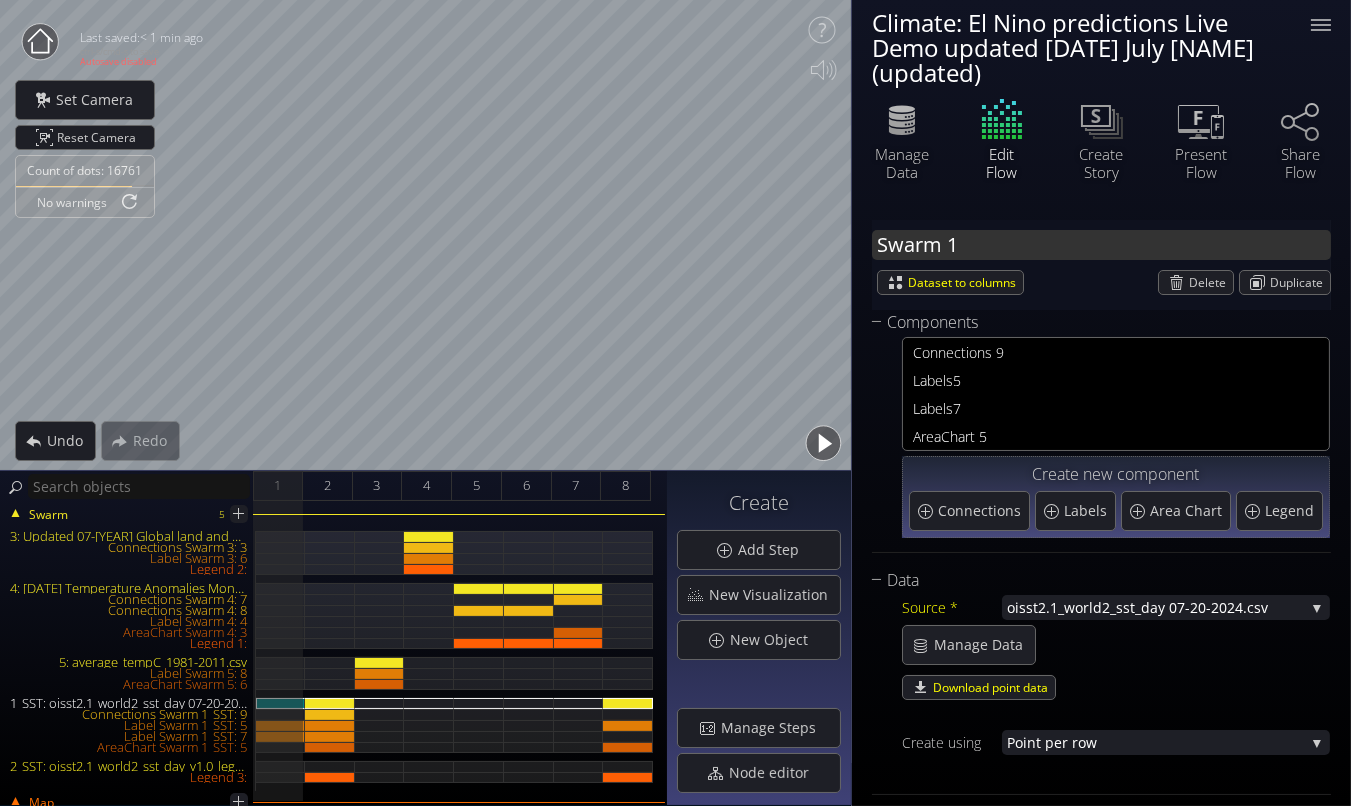 scroll, scrollTop: 0, scrollLeft: 0, axis: both 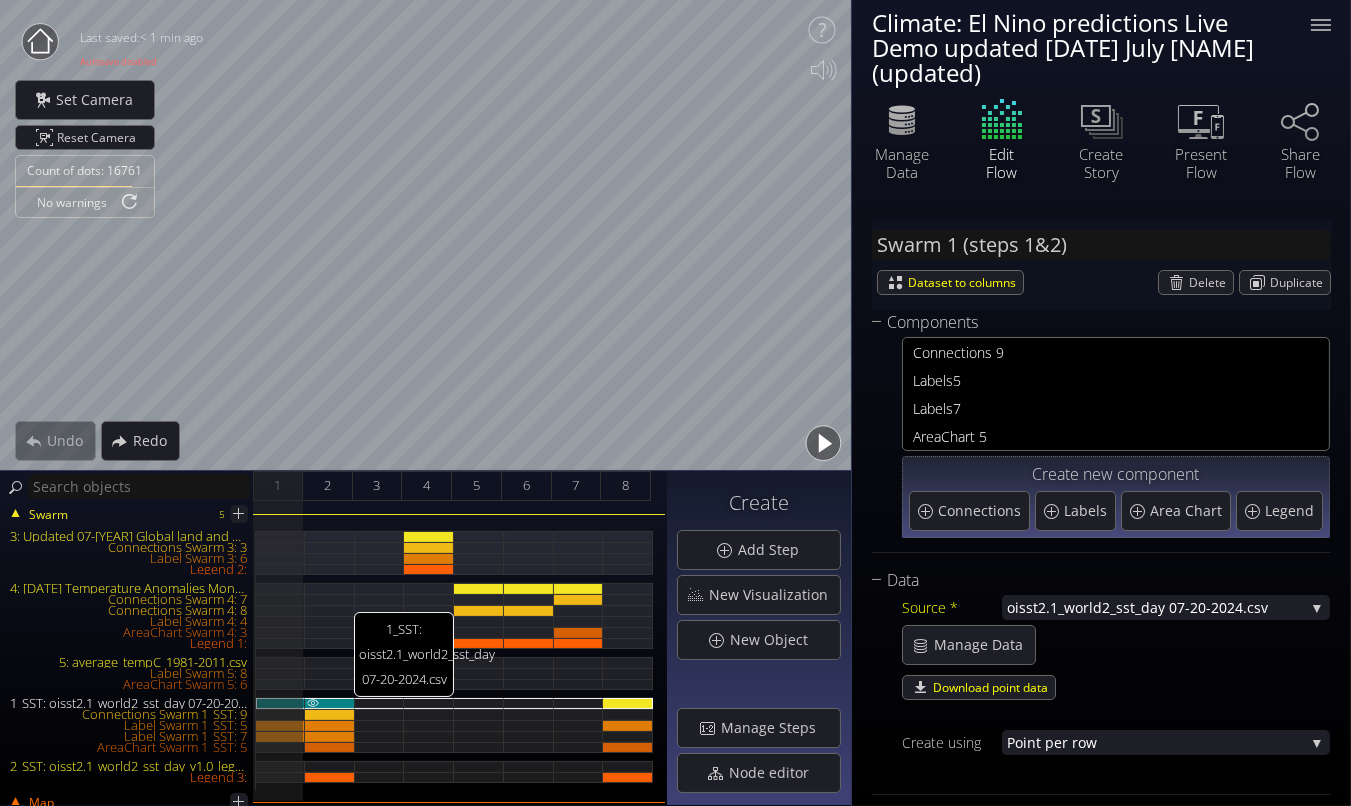 click on "1_SST: oisst2.1_world2_sst_day 07-20-2024.csv" at bounding box center [330, 703] 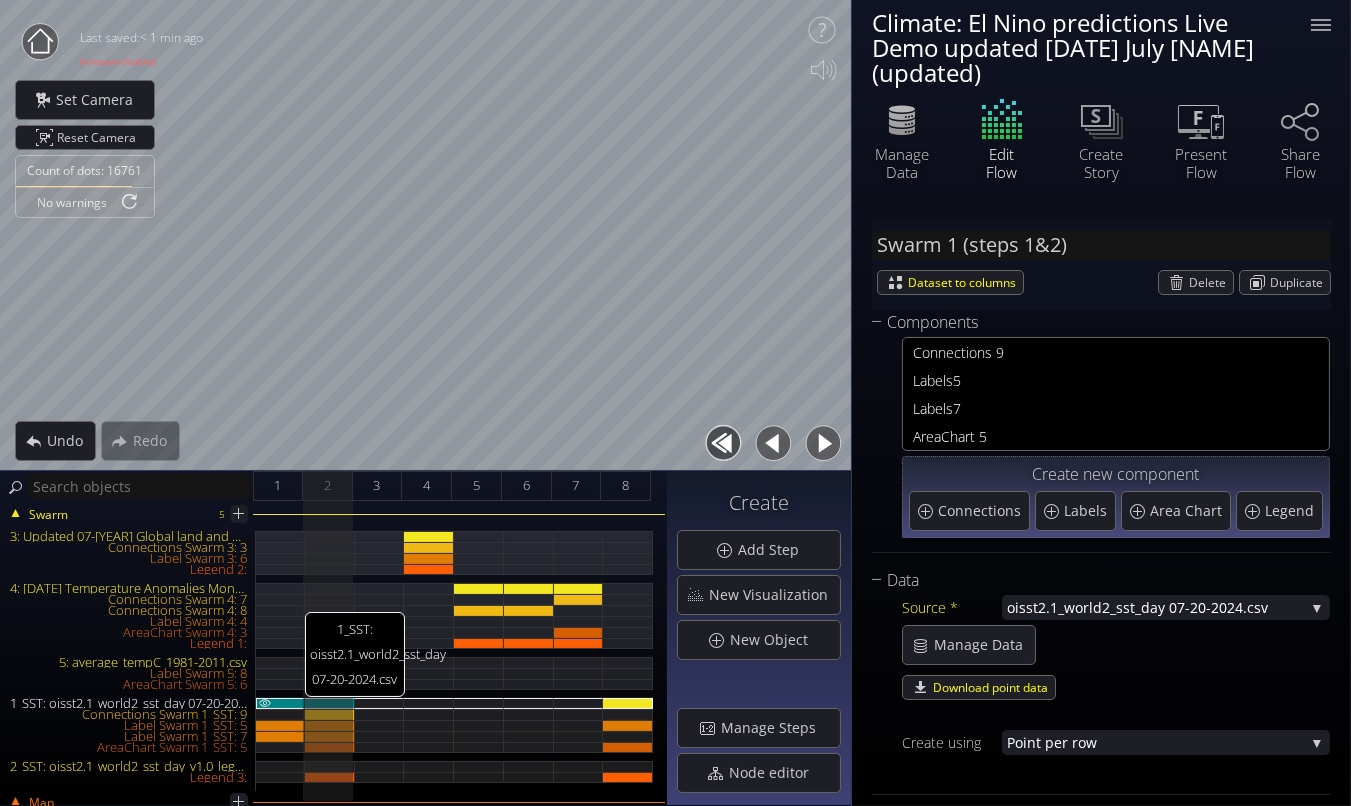 click on "1_SST: oisst2.1_world2_sst_day 07-20-2024.csv" at bounding box center (280, 703) 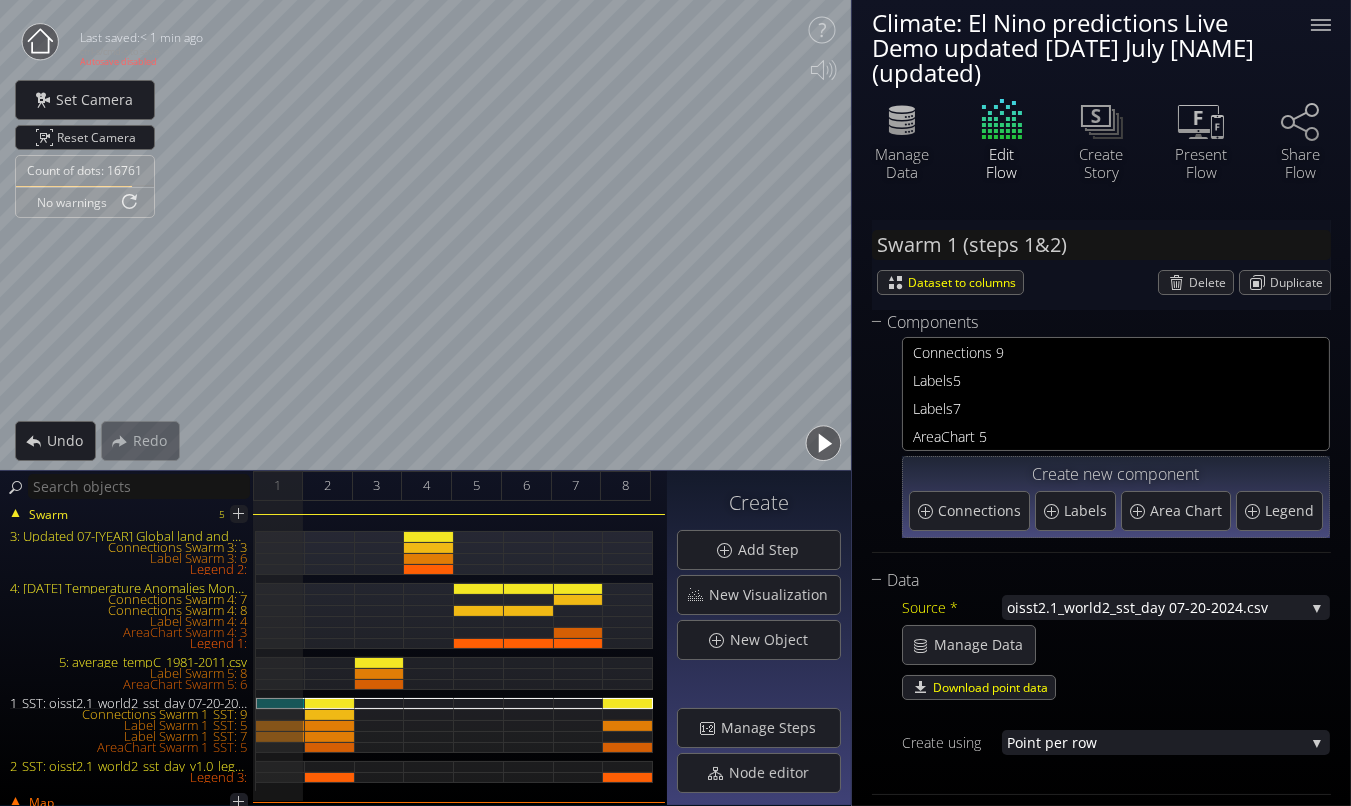 click on "1_SST: oisst2.1_world2_sst_day 07-20-2024.csv" at bounding box center [128, 703] 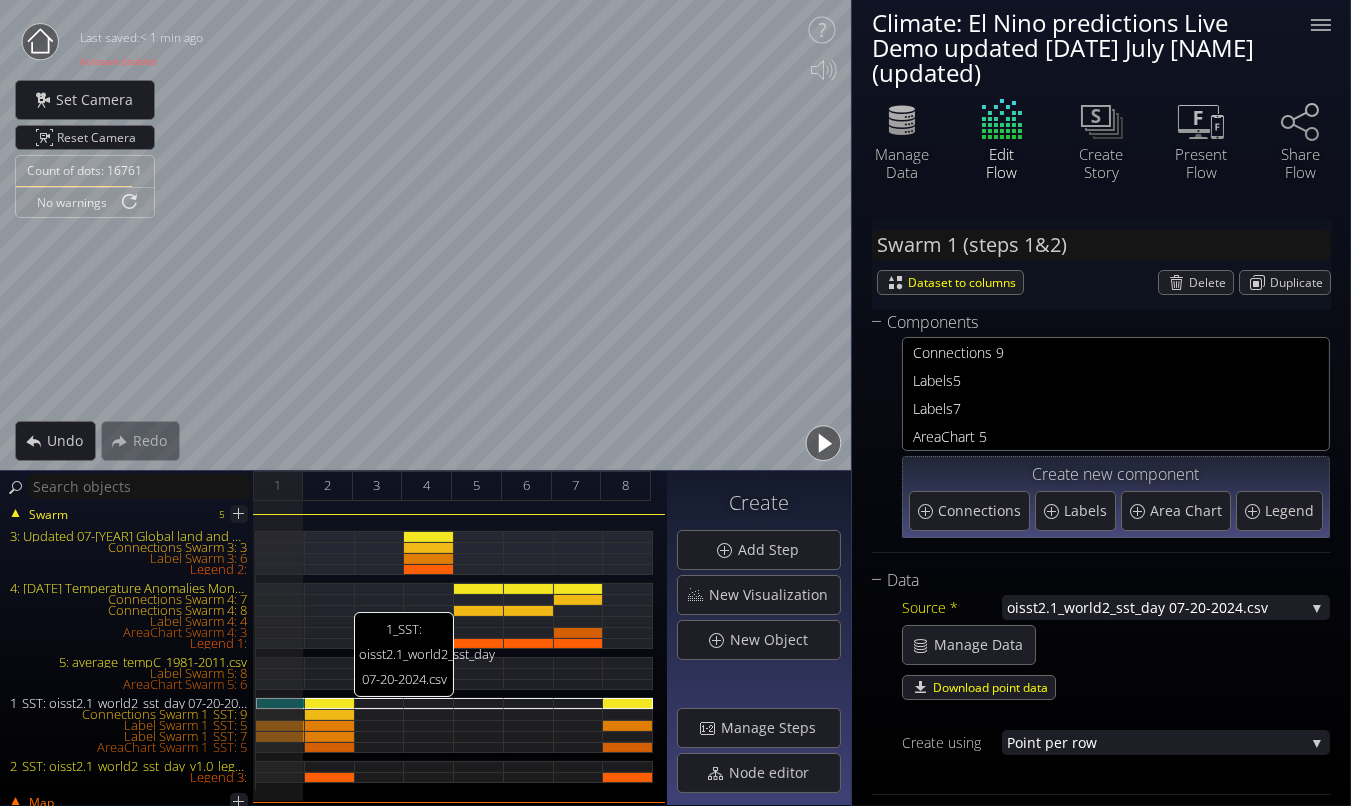 click on "1_SST: oisst2.1_world2_sst_day 07-20-2024.csv" at bounding box center [330, 703] 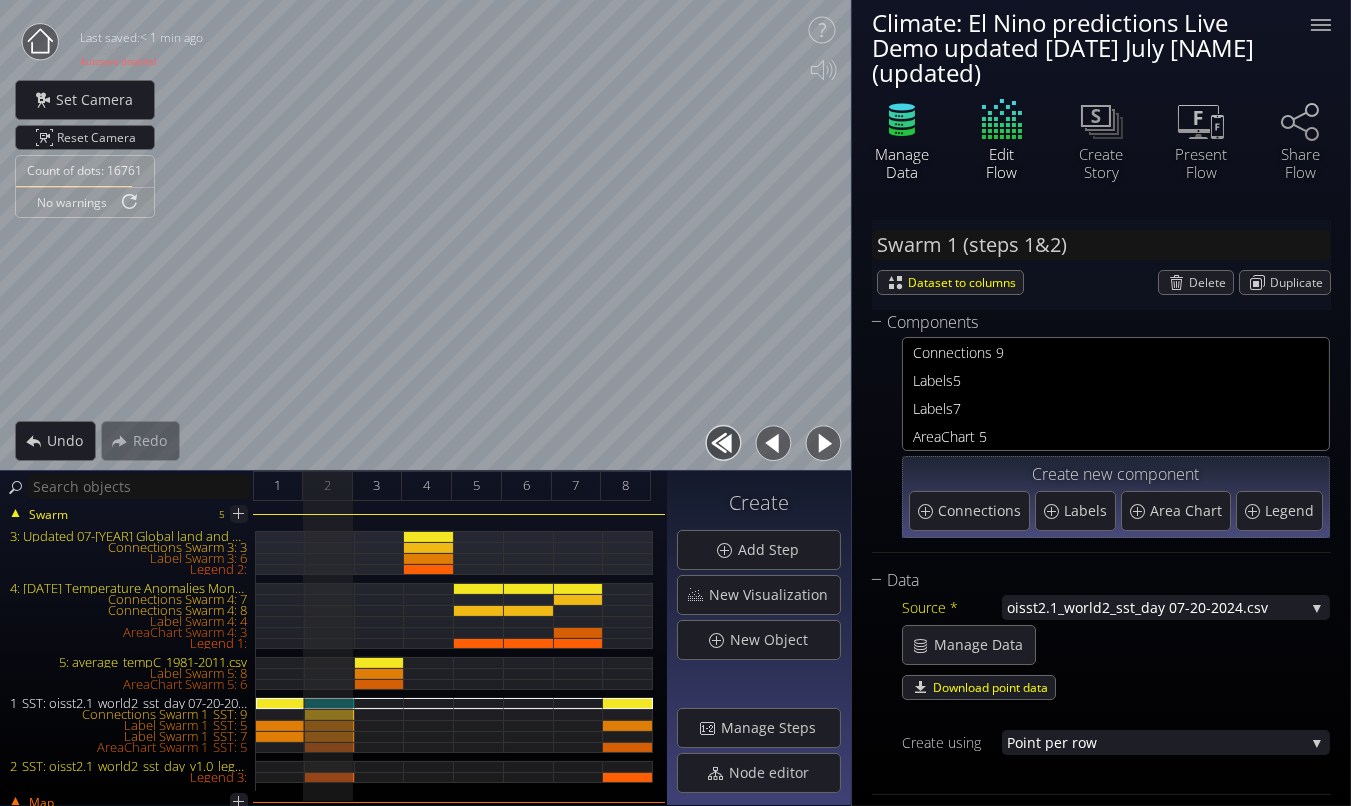 click at bounding box center [902, 109] 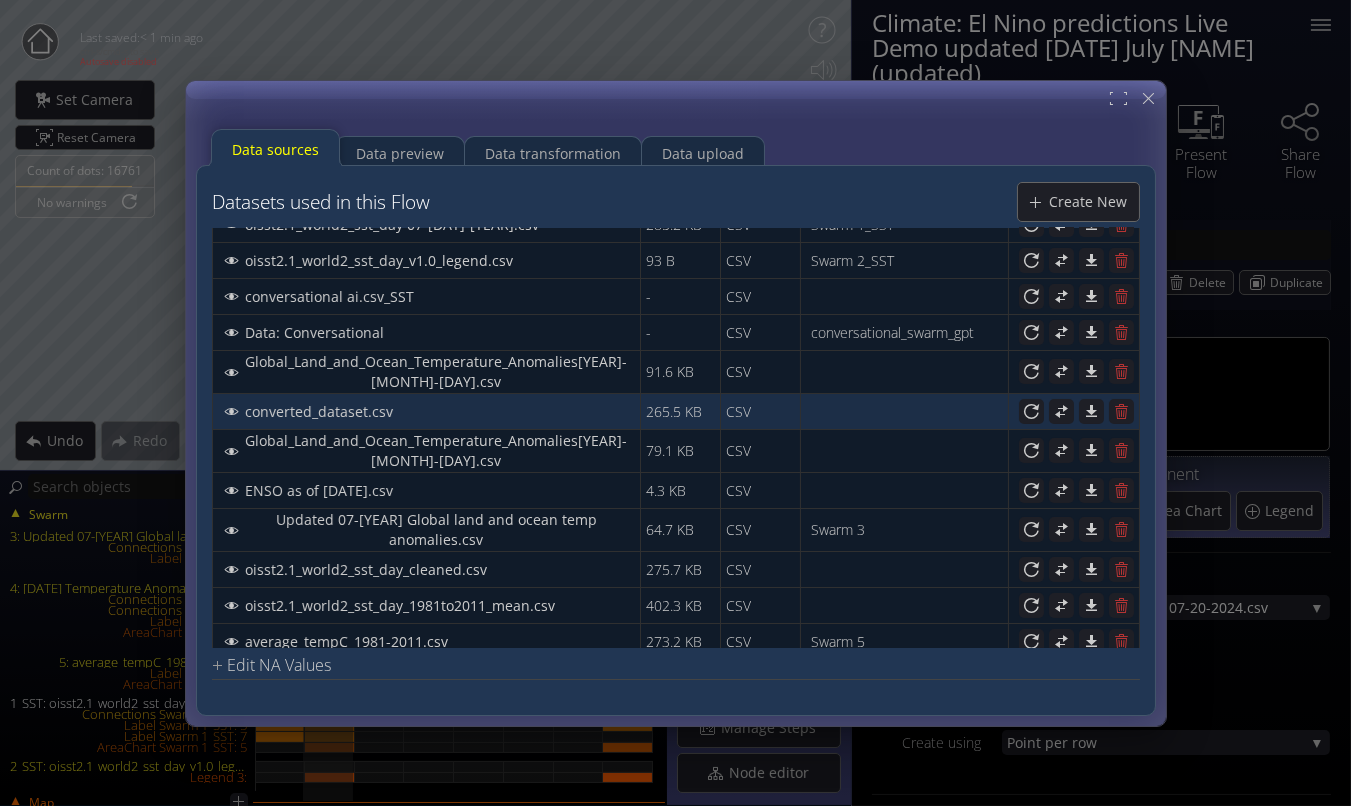 scroll, scrollTop: 0, scrollLeft: 0, axis: both 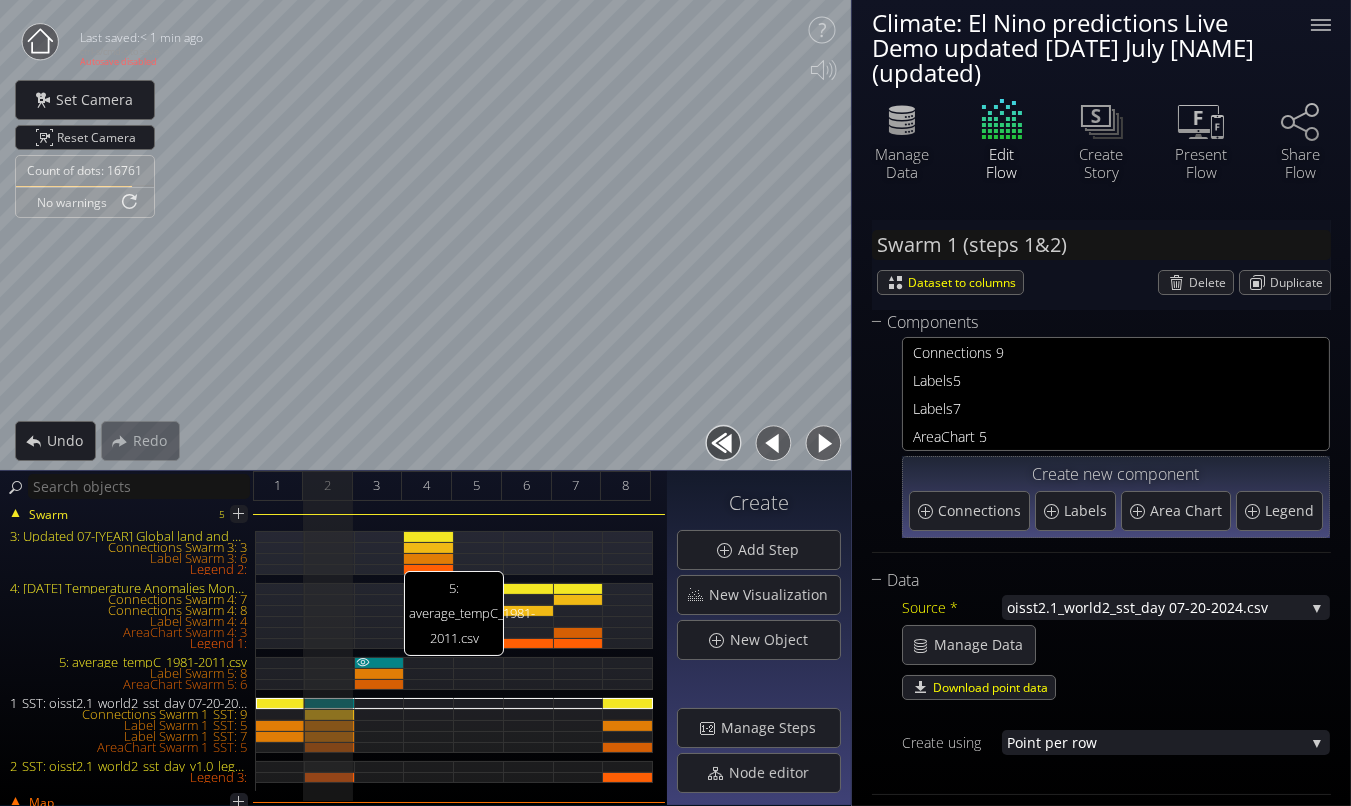 click on "5: average_tempC_1981-2011.csv" at bounding box center (380, 662) 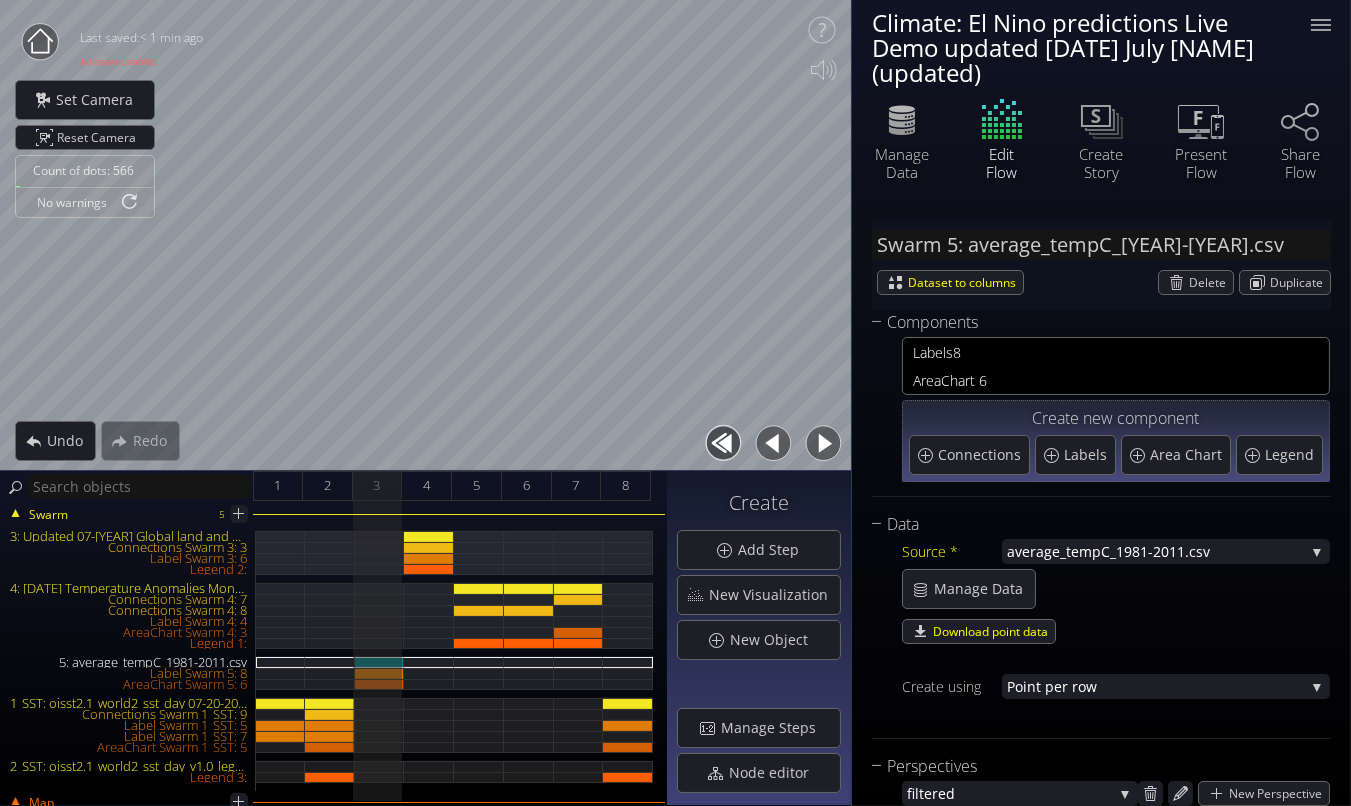 click on "5: average_tempC_1981-2011.csv" at bounding box center [128, 662] 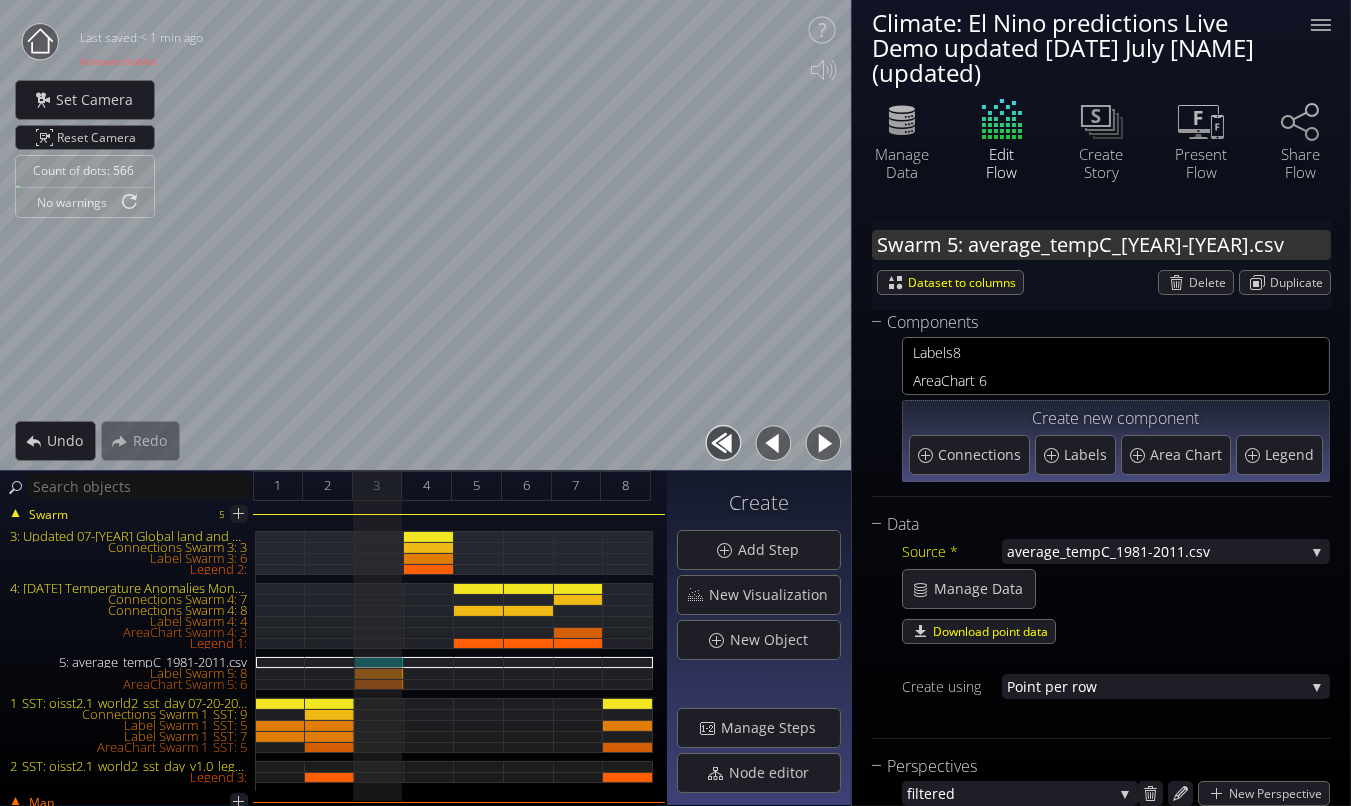 drag, startPoint x: 961, startPoint y: 244, endPoint x: 1292, endPoint y: 237, distance: 331.074 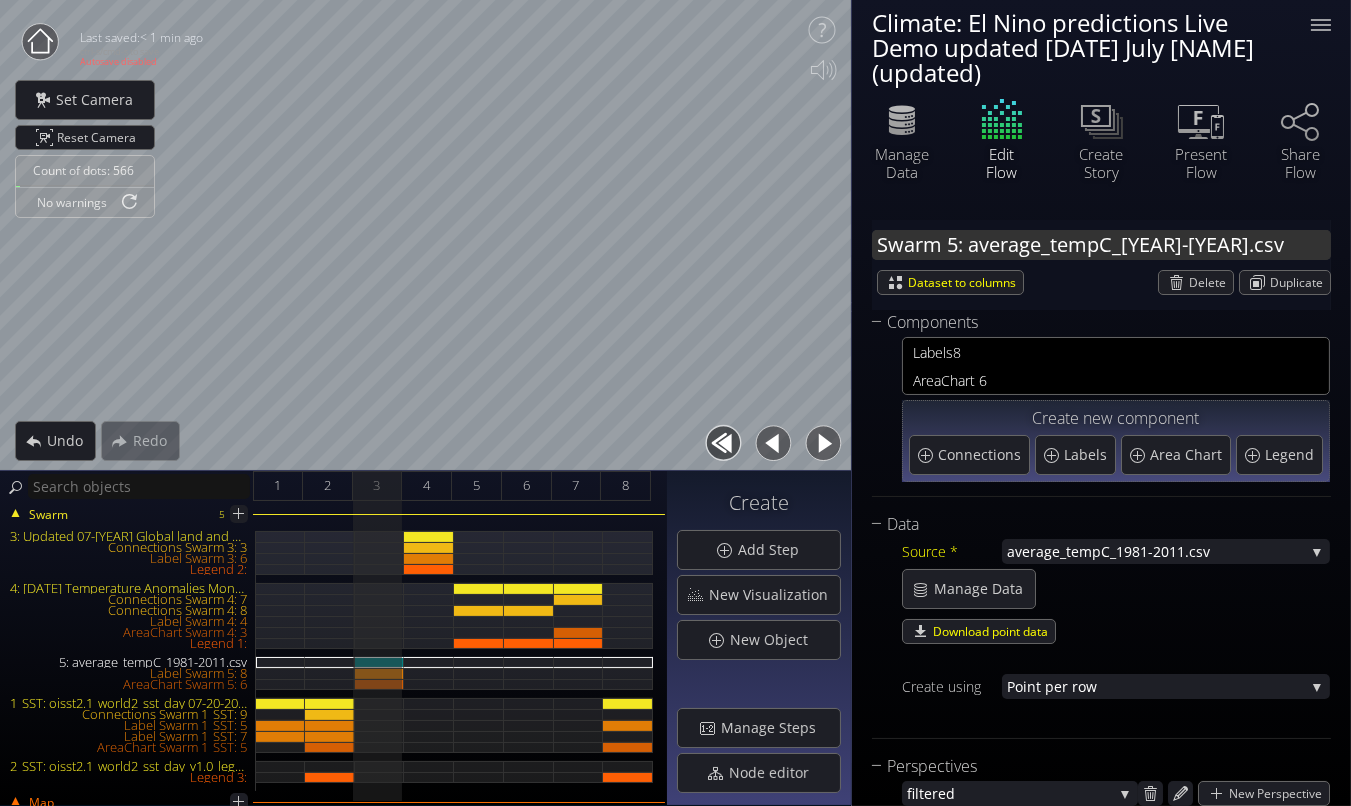 click on "Swarm 5: average_tempC_1981-2011.csv" at bounding box center [1101, 245] 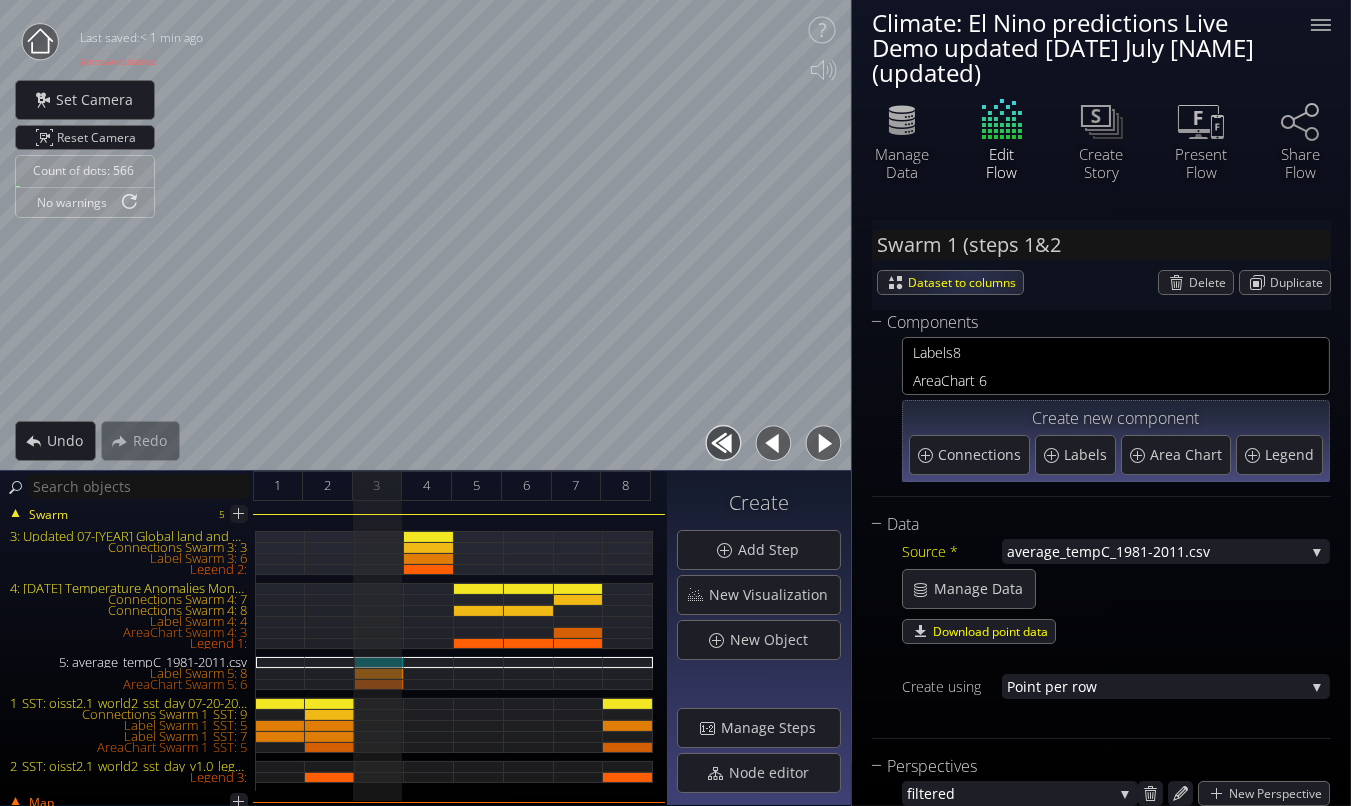 click on "Climate: El Nino predictions Live Demo  updated 2024 July Tess (updated)
Climate: El Nino predictions Live Demo  updated 2024 July Tess (updated)
Manage
Data
Edit
Flow
Create
Story
Present
Flow
Share Flow" at bounding box center [1101, 100] 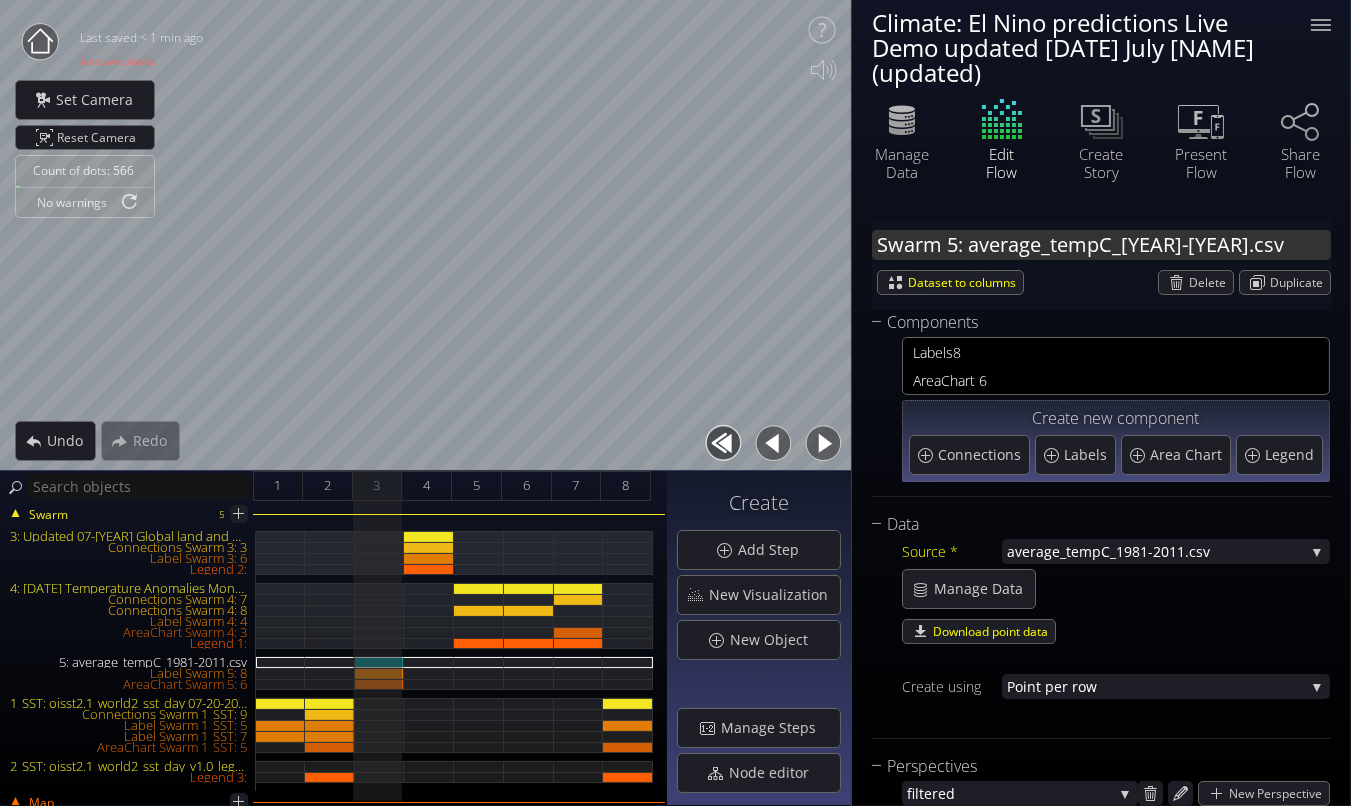 click on "Swarm 5: average_tempC_1981-2011.csv" at bounding box center (1101, 245) 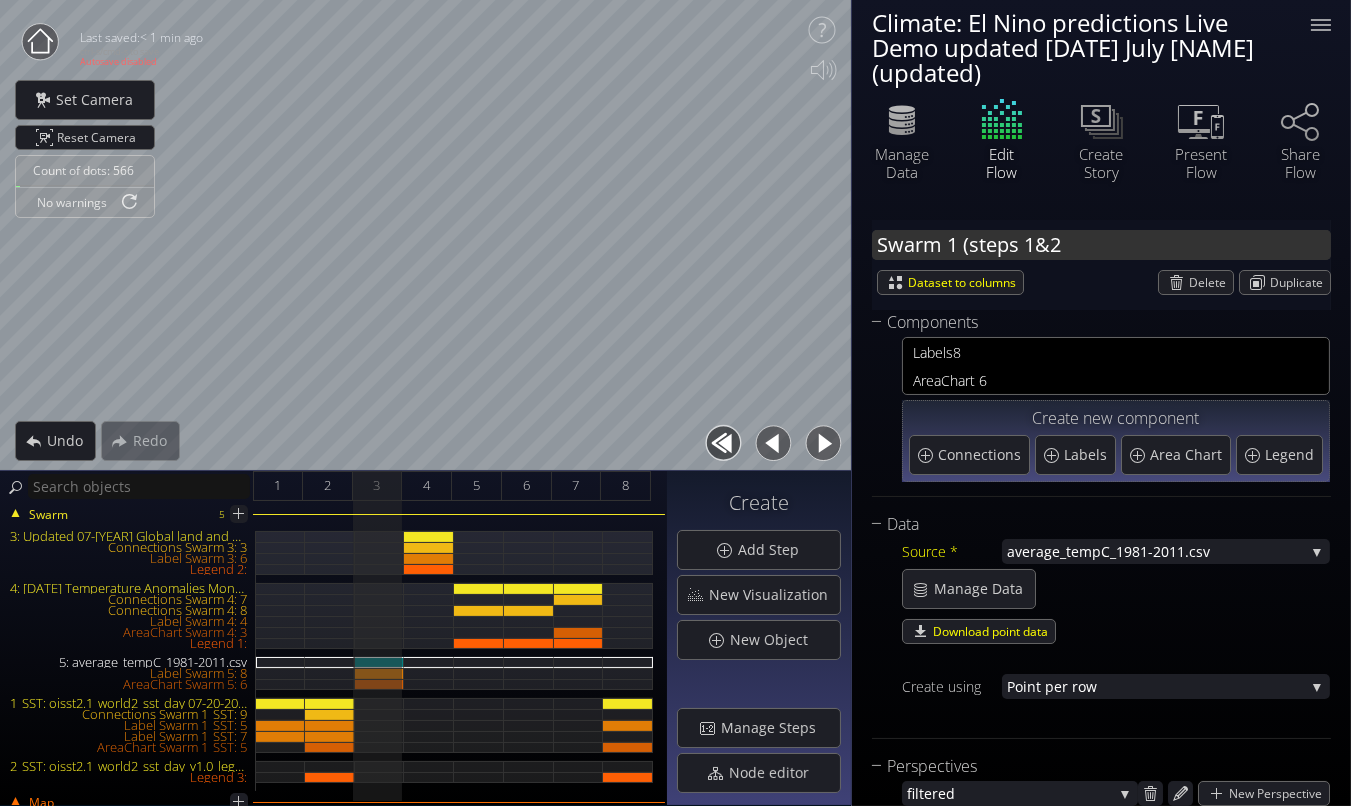 drag, startPoint x: 1088, startPoint y: 255, endPoint x: 941, endPoint y: 249, distance: 147.12239 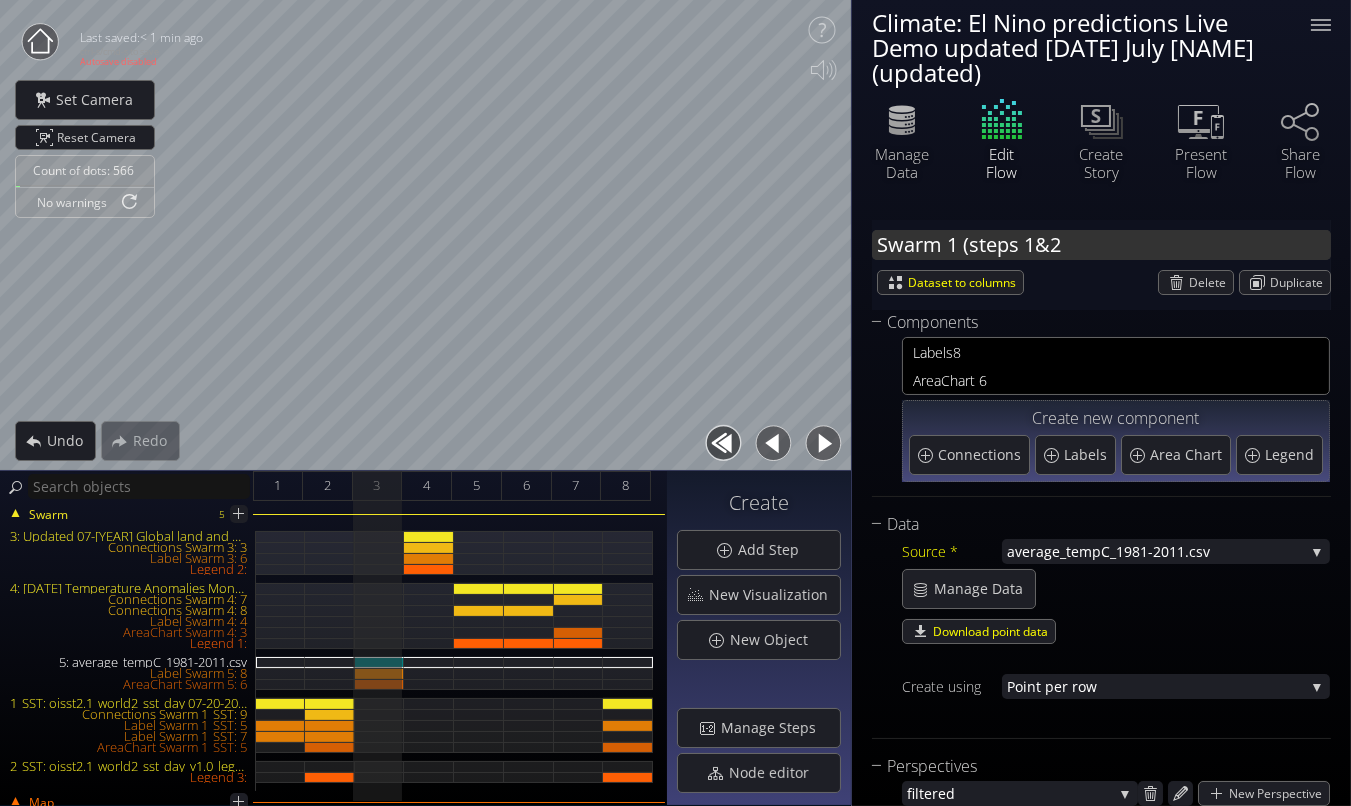 click on "Swarm 1 (steps 1&2" at bounding box center [1101, 245] 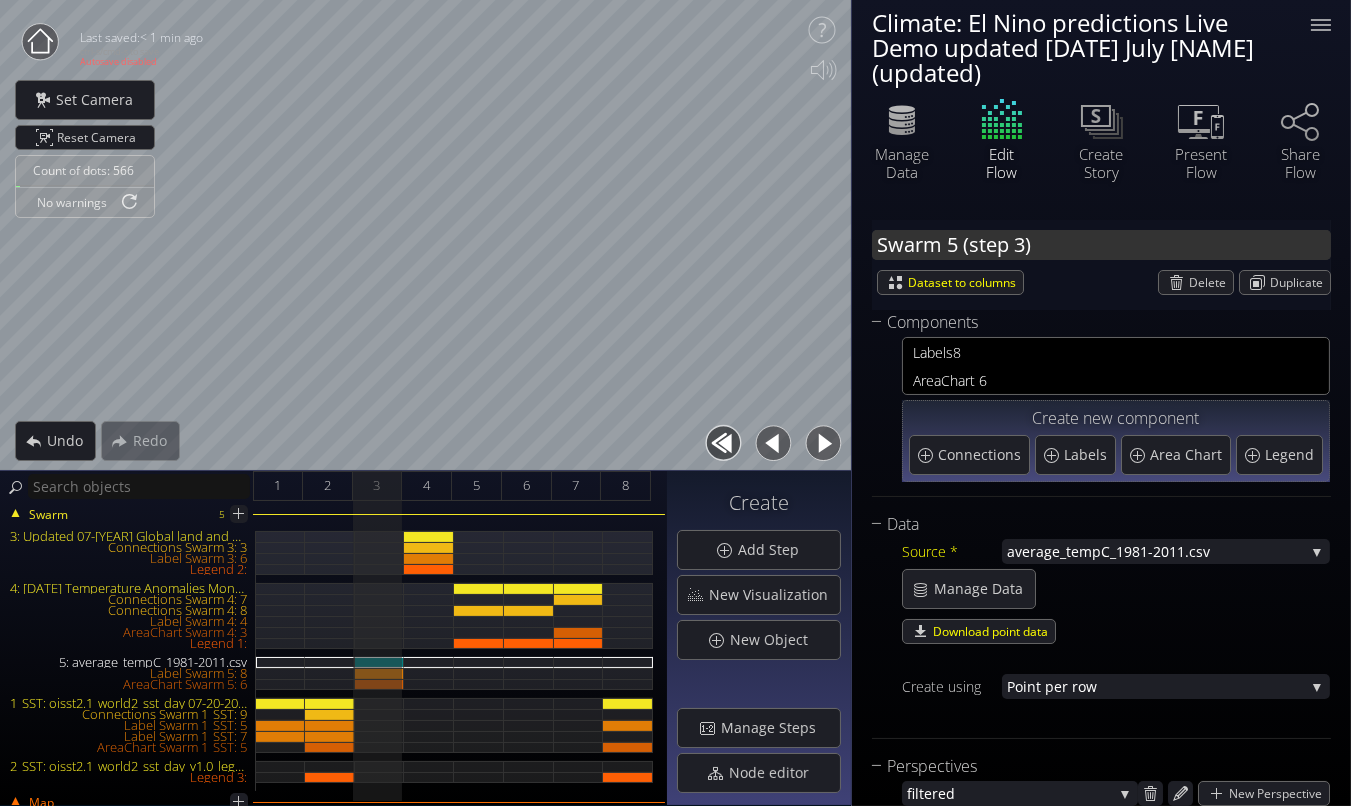 type on "Swarm 5 (step 3)" 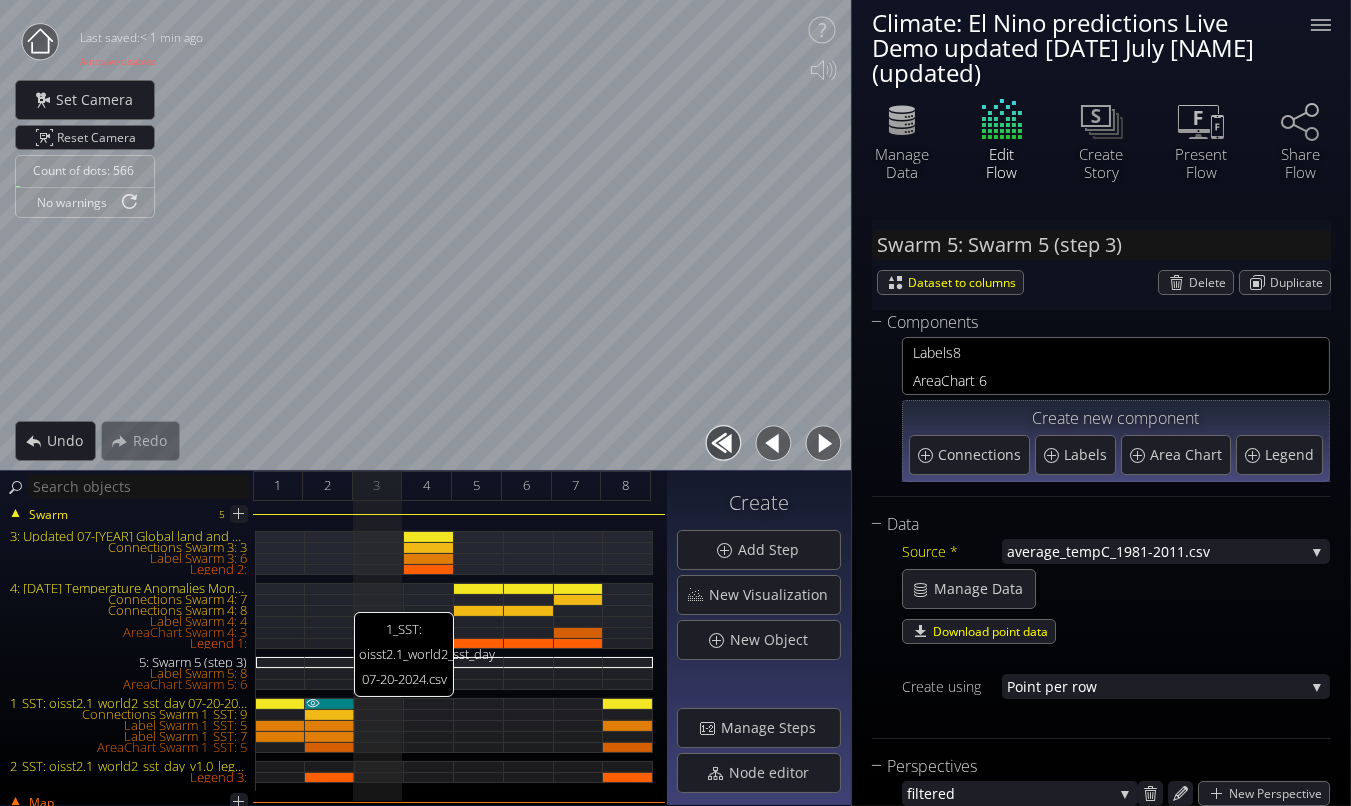 click on "1_SST: oisst2.1_world2_sst_day 07-20-2024.csv" at bounding box center [330, 703] 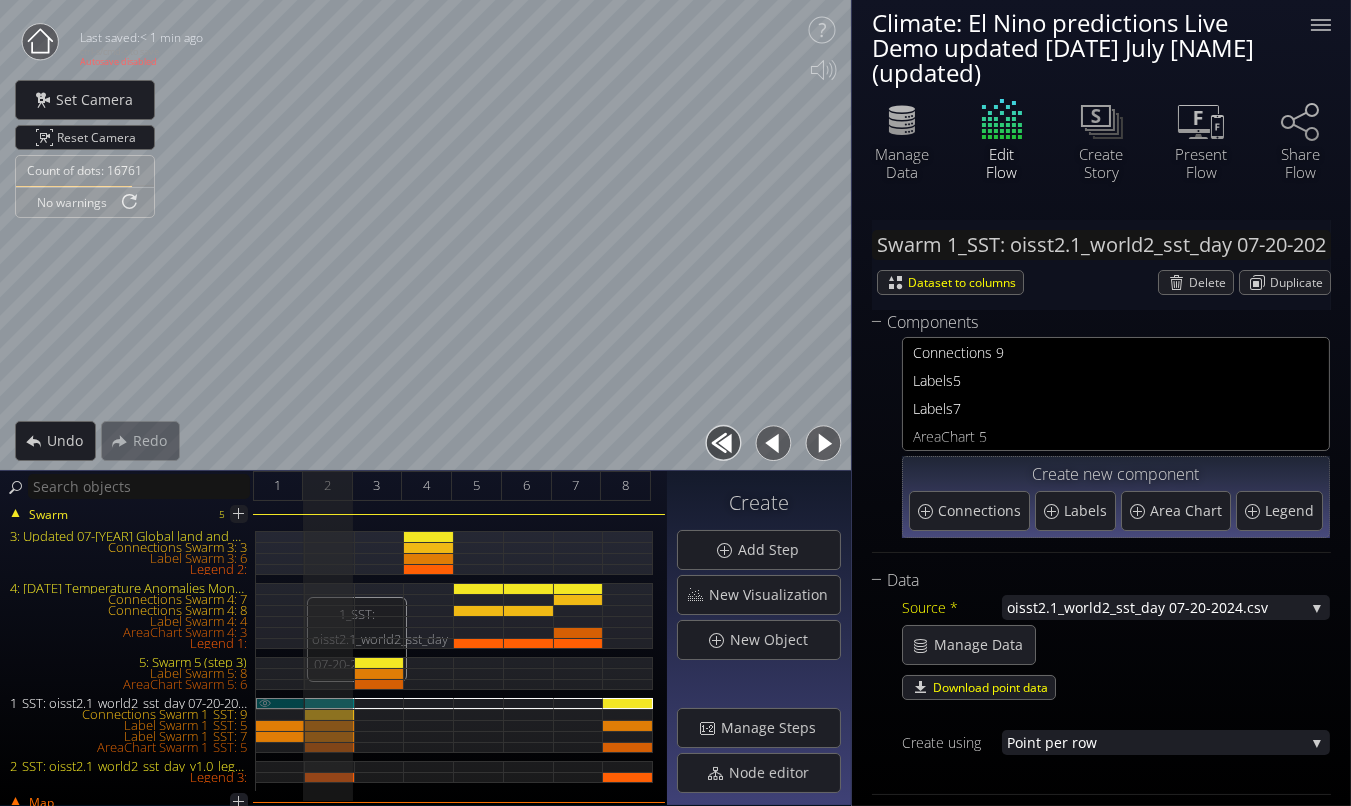 click on "1_SST: oisst2.1_world2_sst_day 07-20-2024.csv" at bounding box center (280, 703) 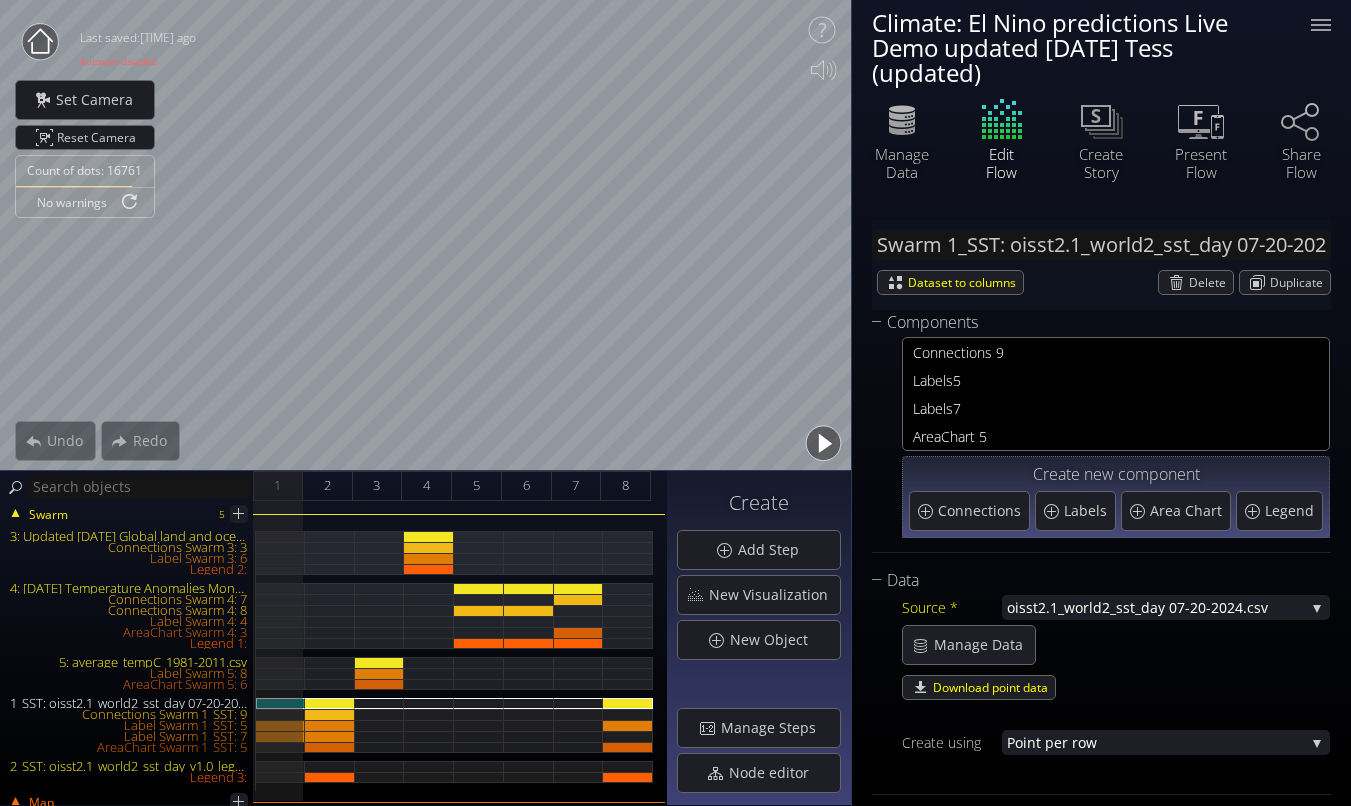 scroll, scrollTop: 0, scrollLeft: 0, axis: both 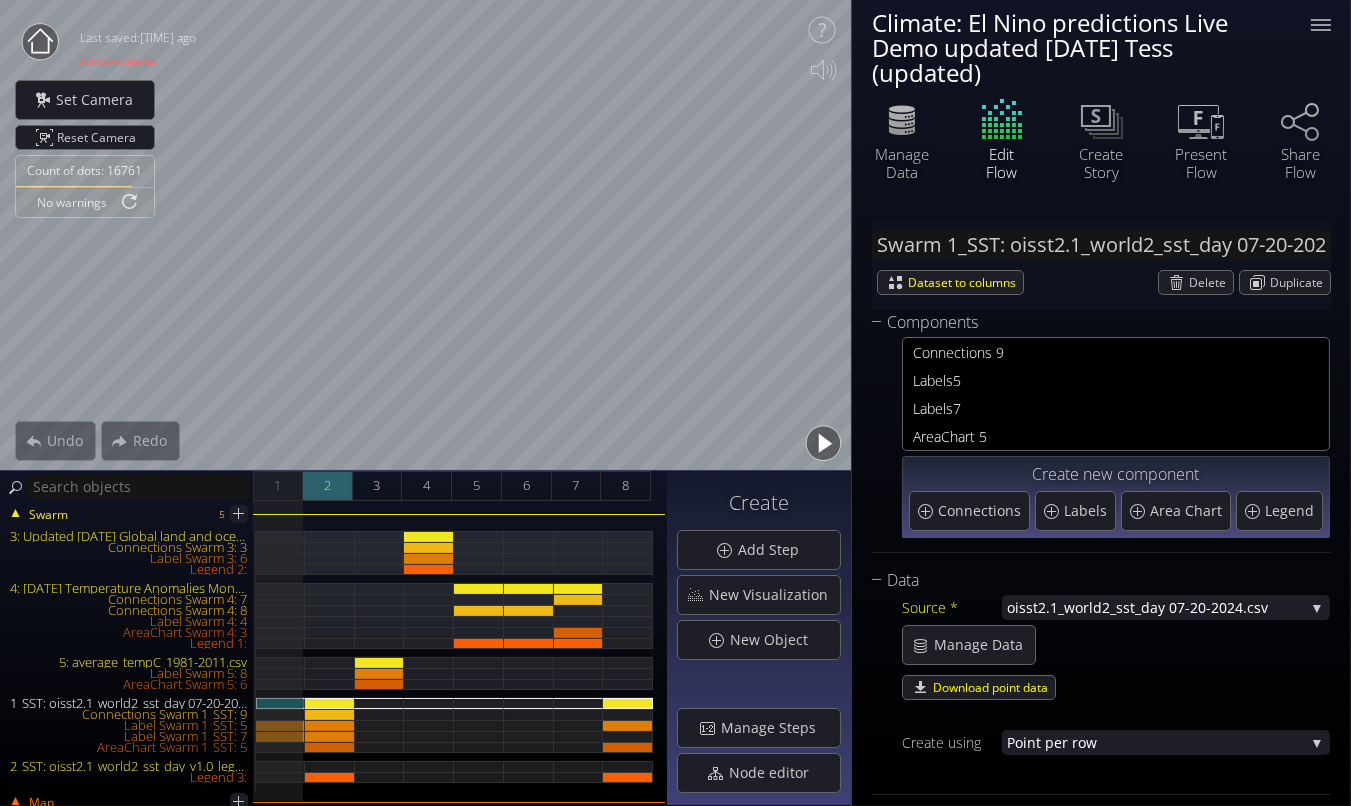 click on "2" at bounding box center [327, 485] 